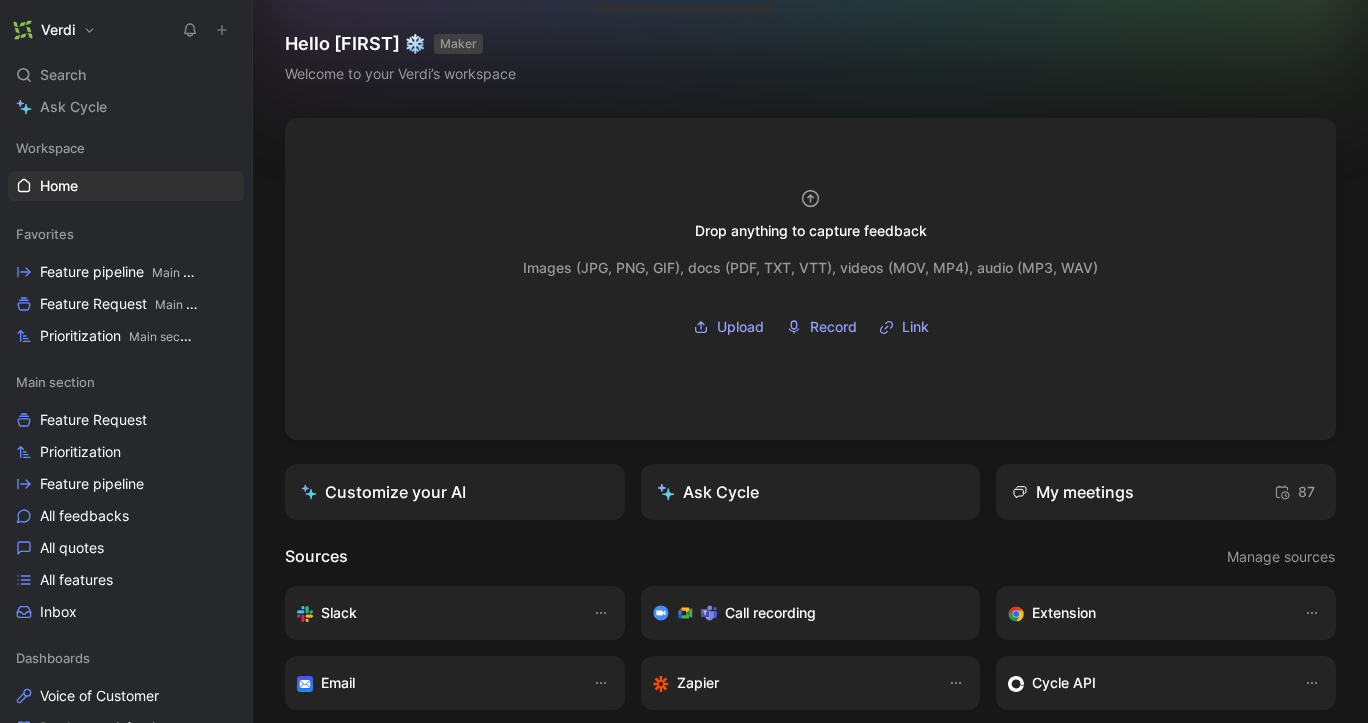 scroll, scrollTop: 0, scrollLeft: 0, axis: both 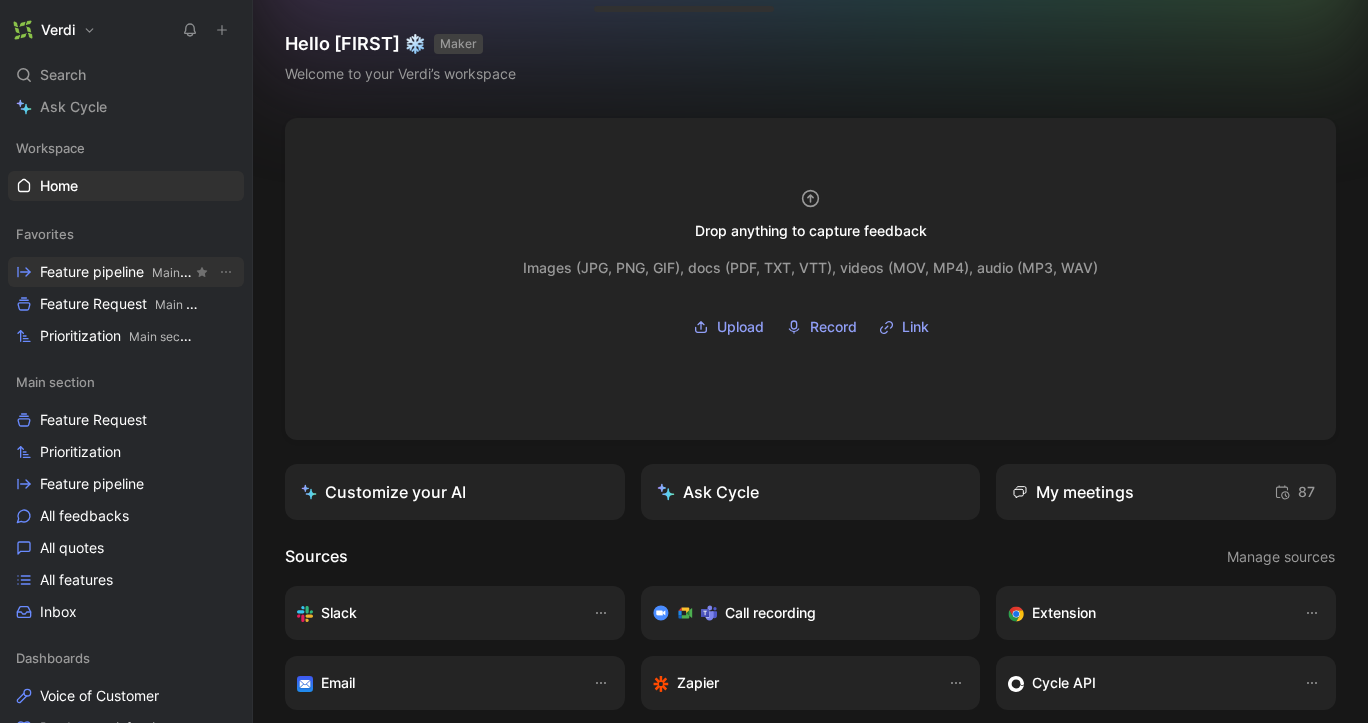 click on "Feature pipeline Main section" at bounding box center (116, 272) 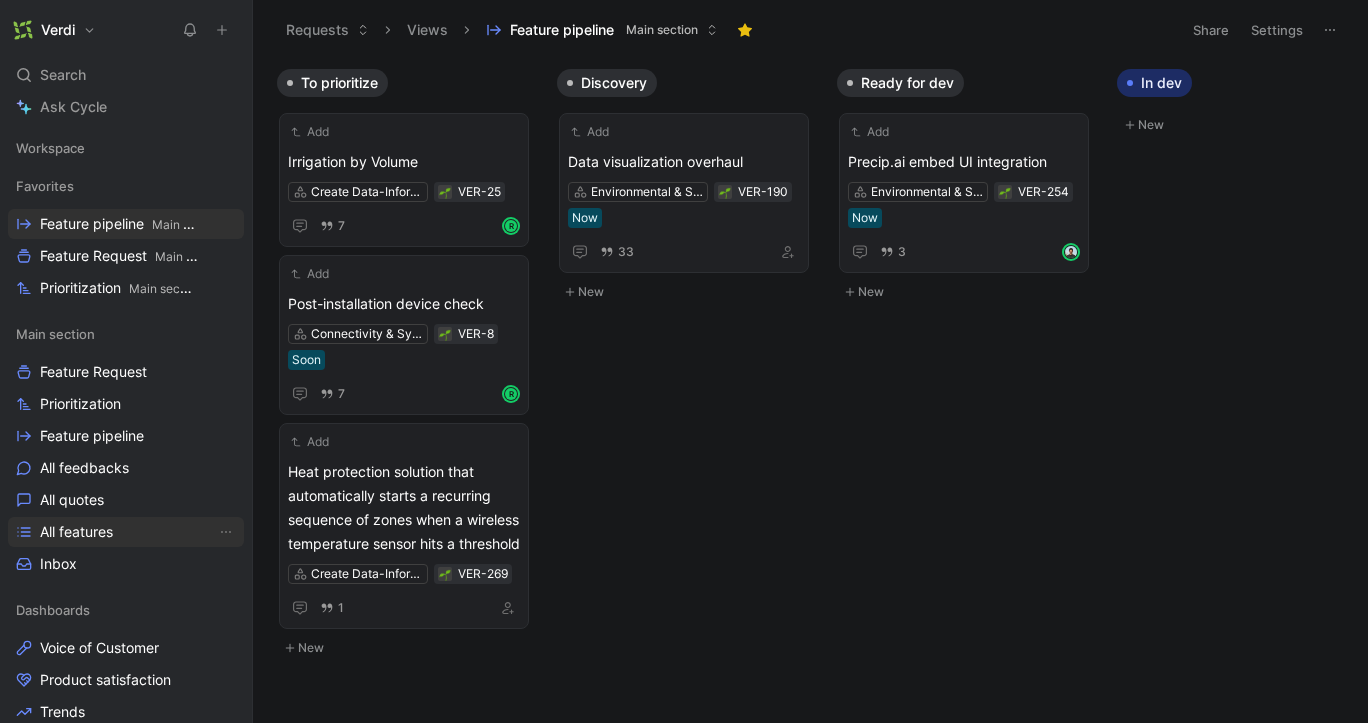 click on "All features" at bounding box center [126, 532] 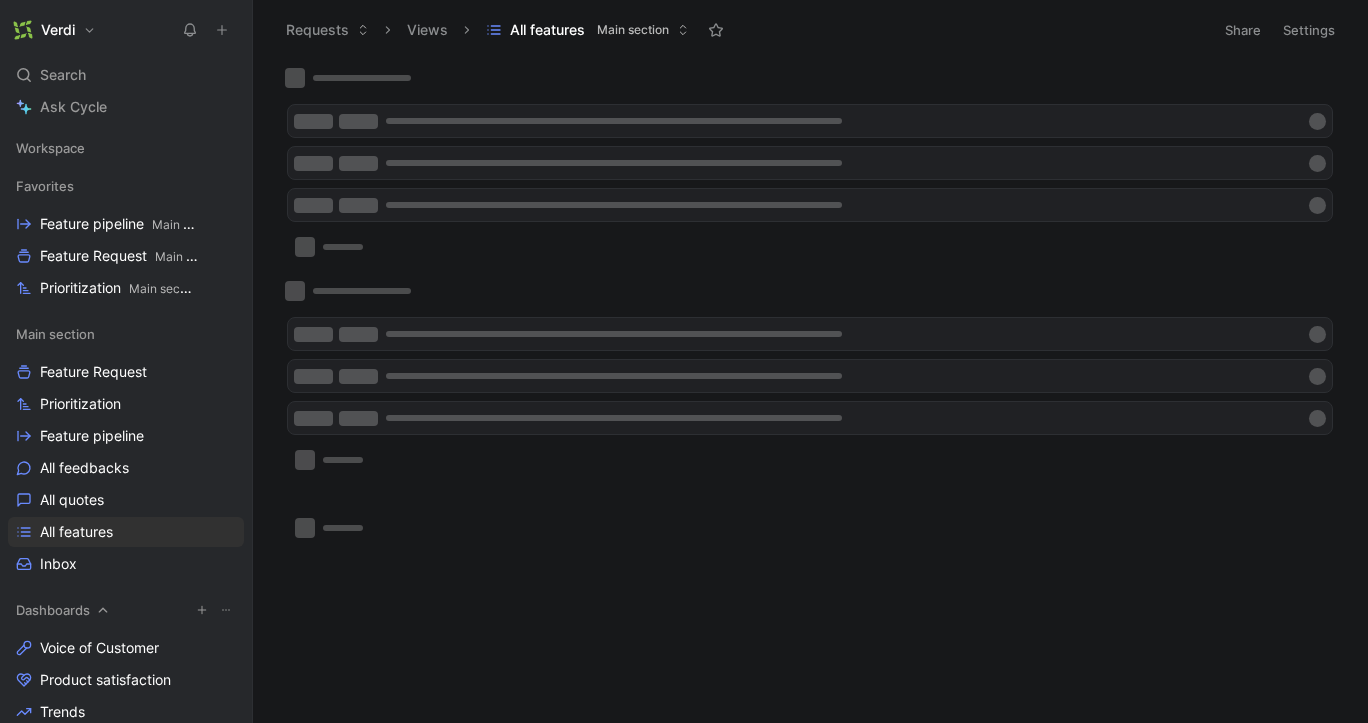 scroll, scrollTop: 183, scrollLeft: 0, axis: vertical 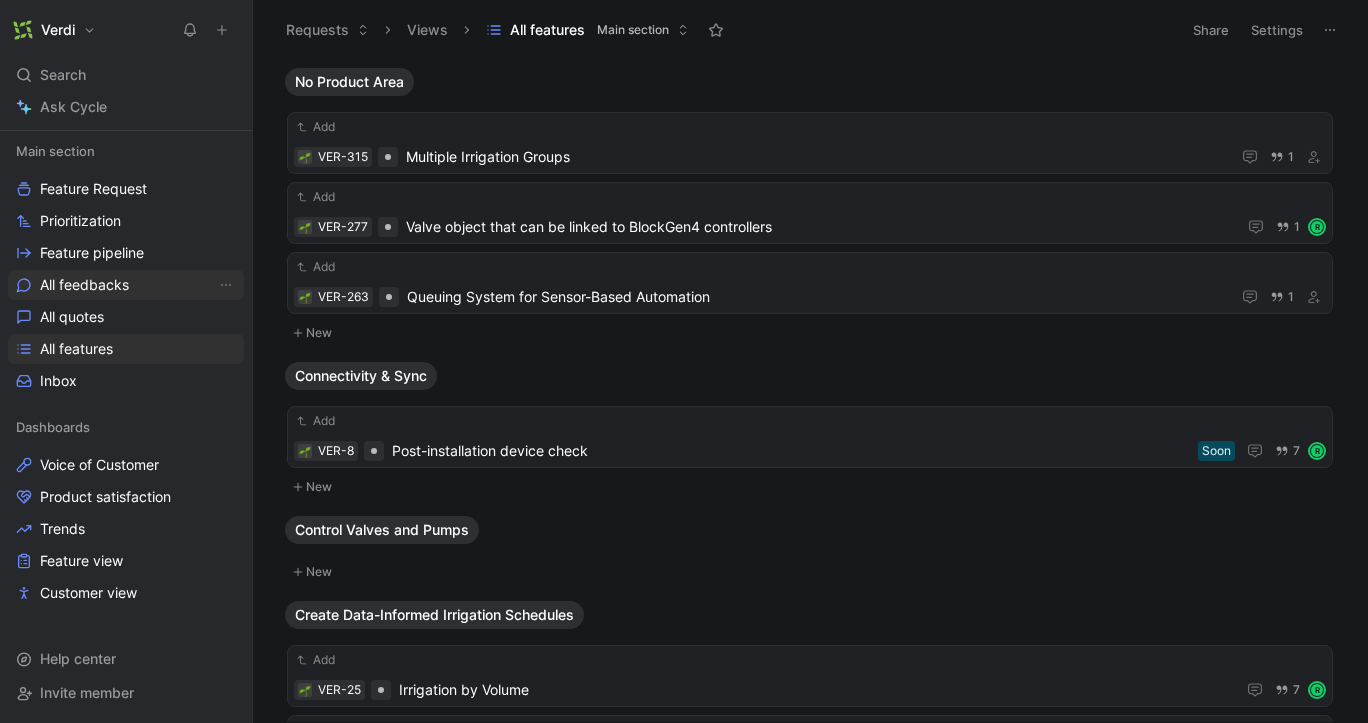 click on "All feedbacks" at bounding box center [84, 285] 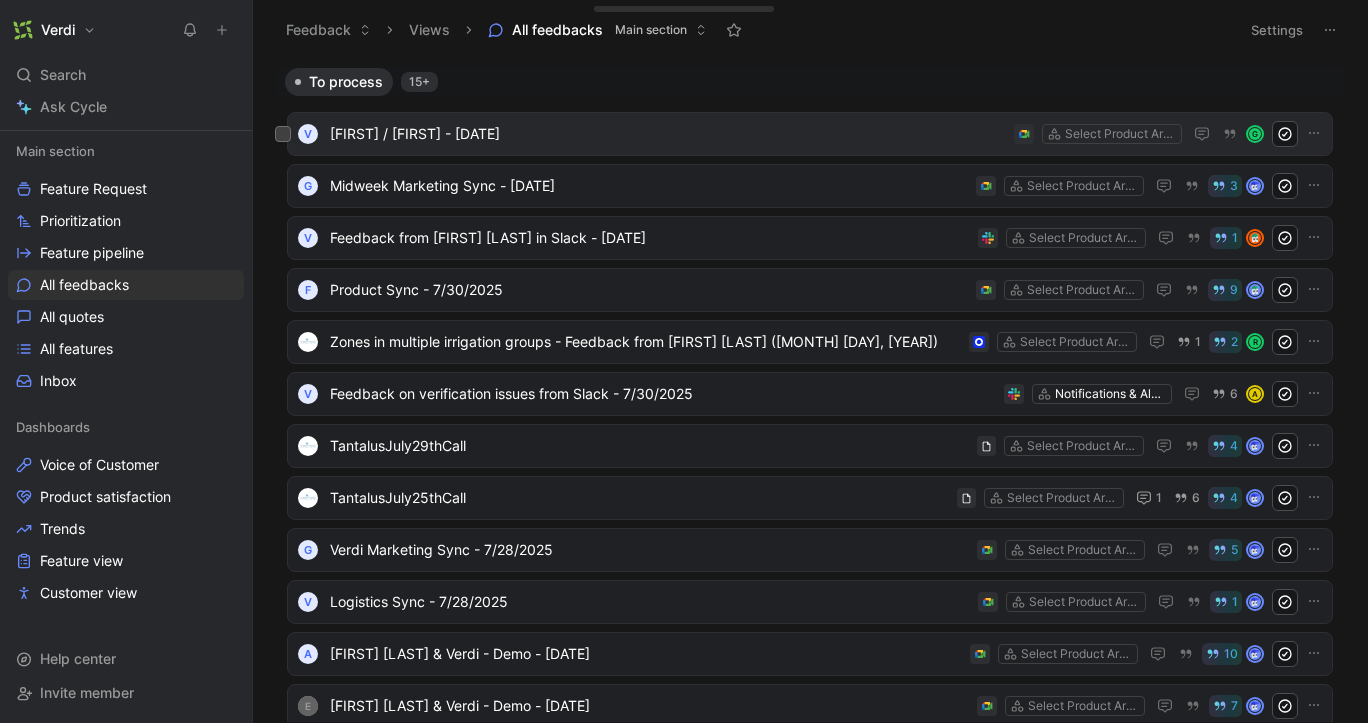 click on "V [FIRST] / [FIRST] - [DATE] Select Product Areas G" at bounding box center (810, 134) 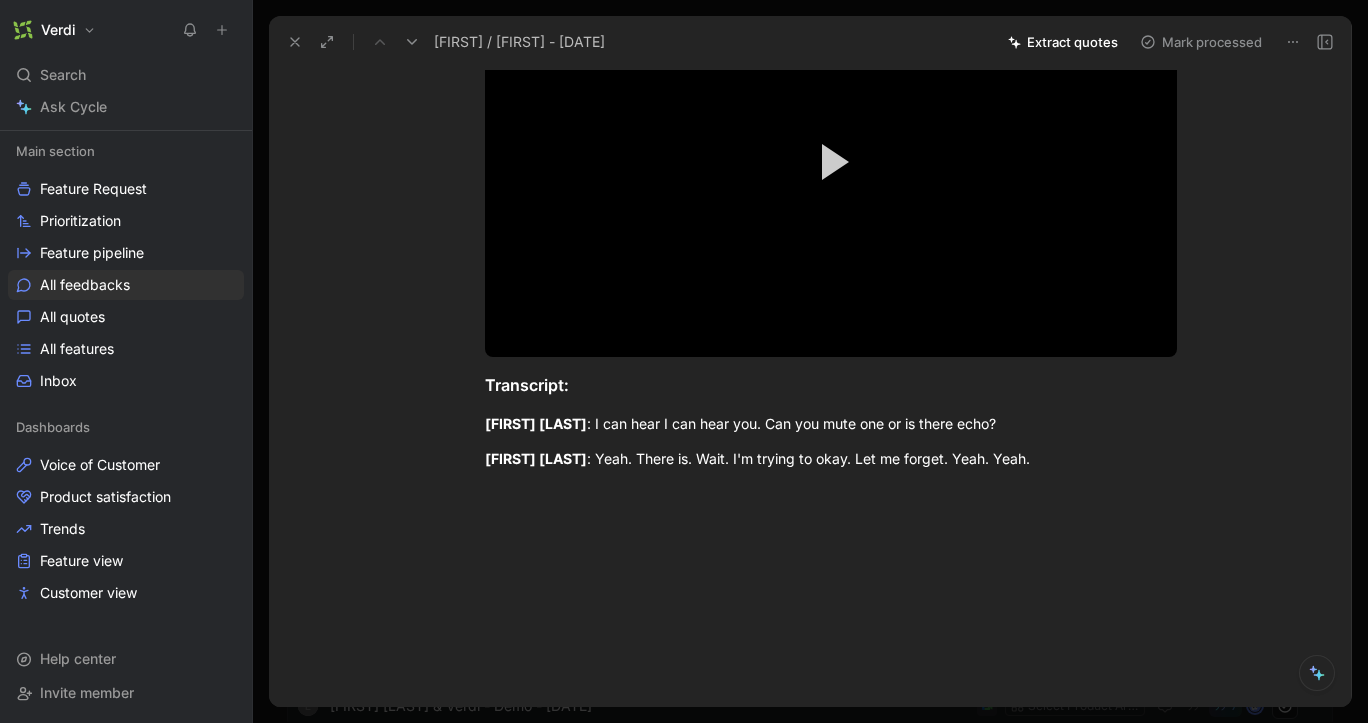 scroll, scrollTop: 0, scrollLeft: 0, axis: both 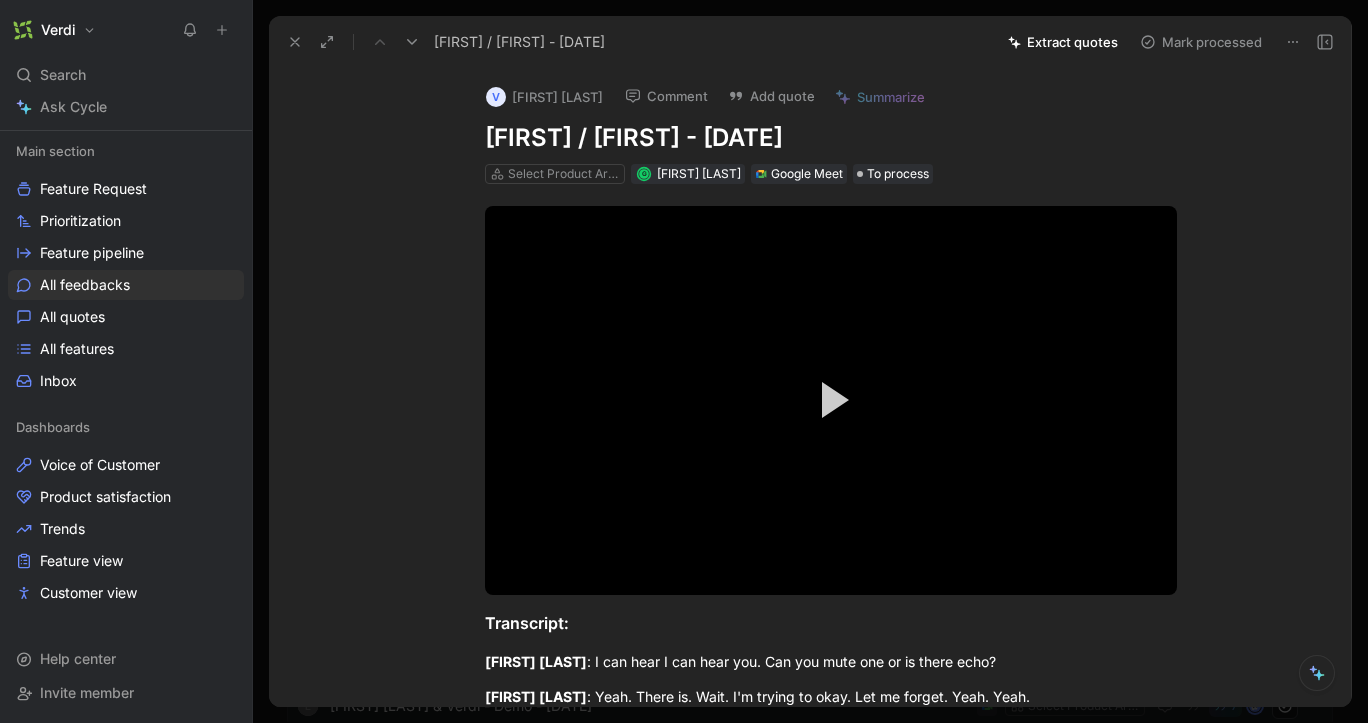 click at bounding box center (295, 42) 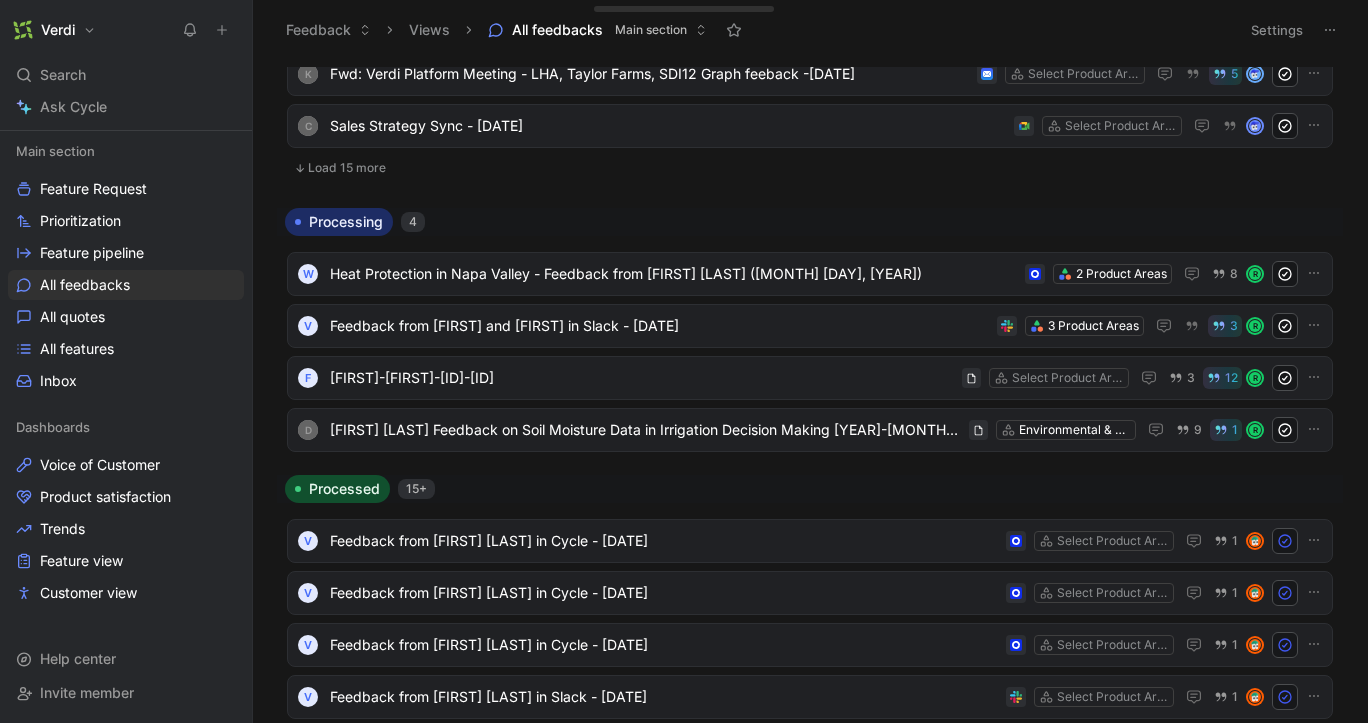 scroll, scrollTop: 0, scrollLeft: 0, axis: both 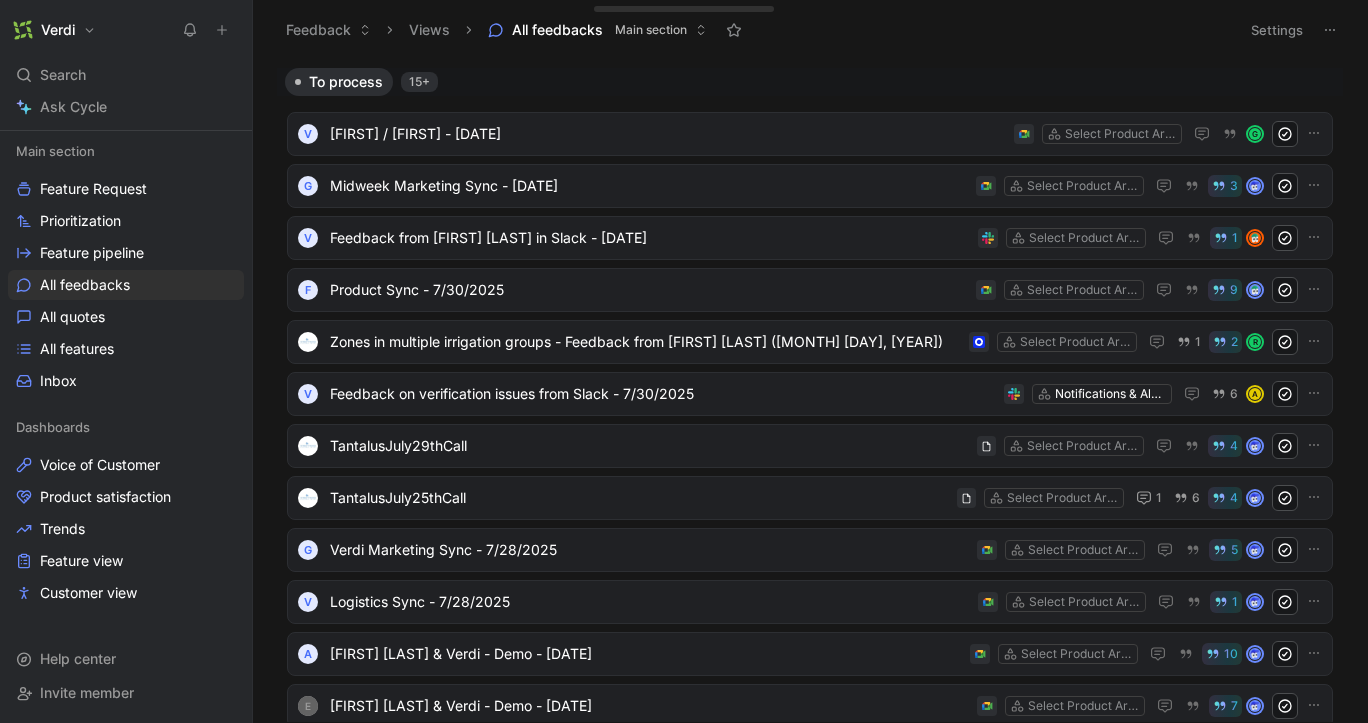 click 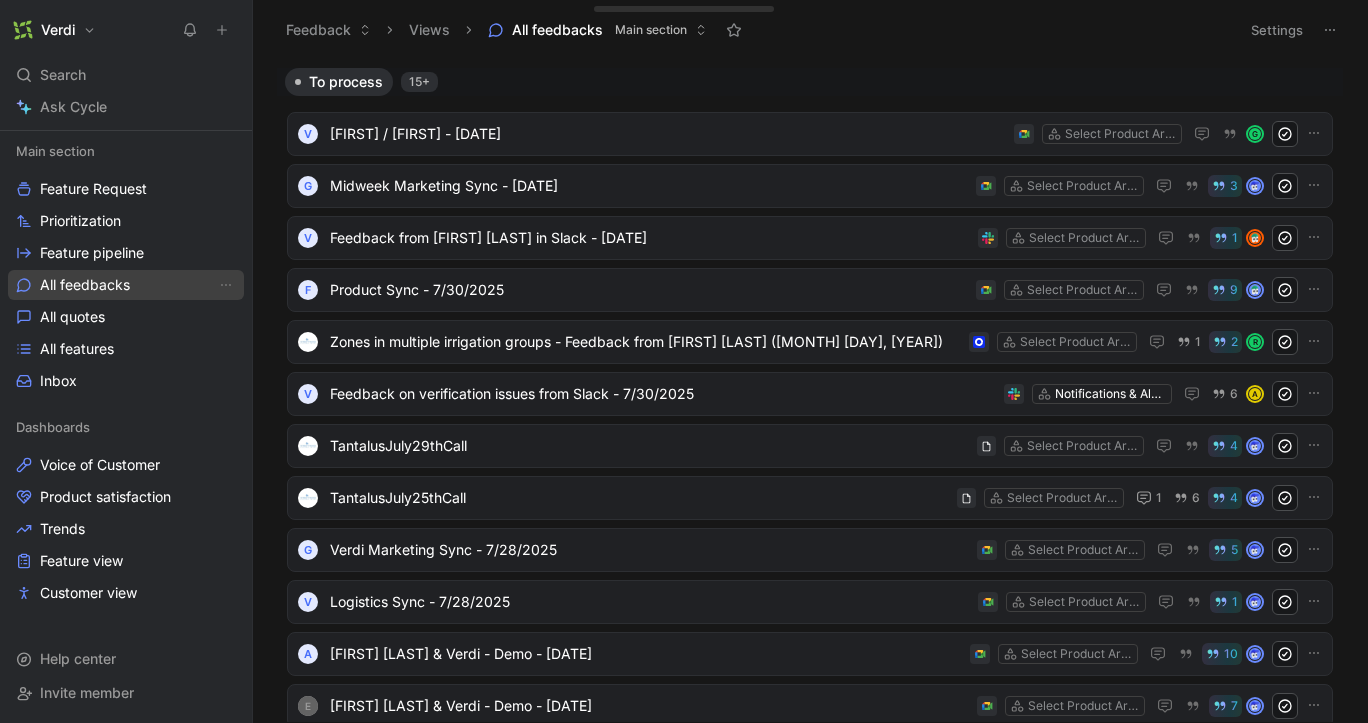 click on "All feedbacks" at bounding box center (126, 285) 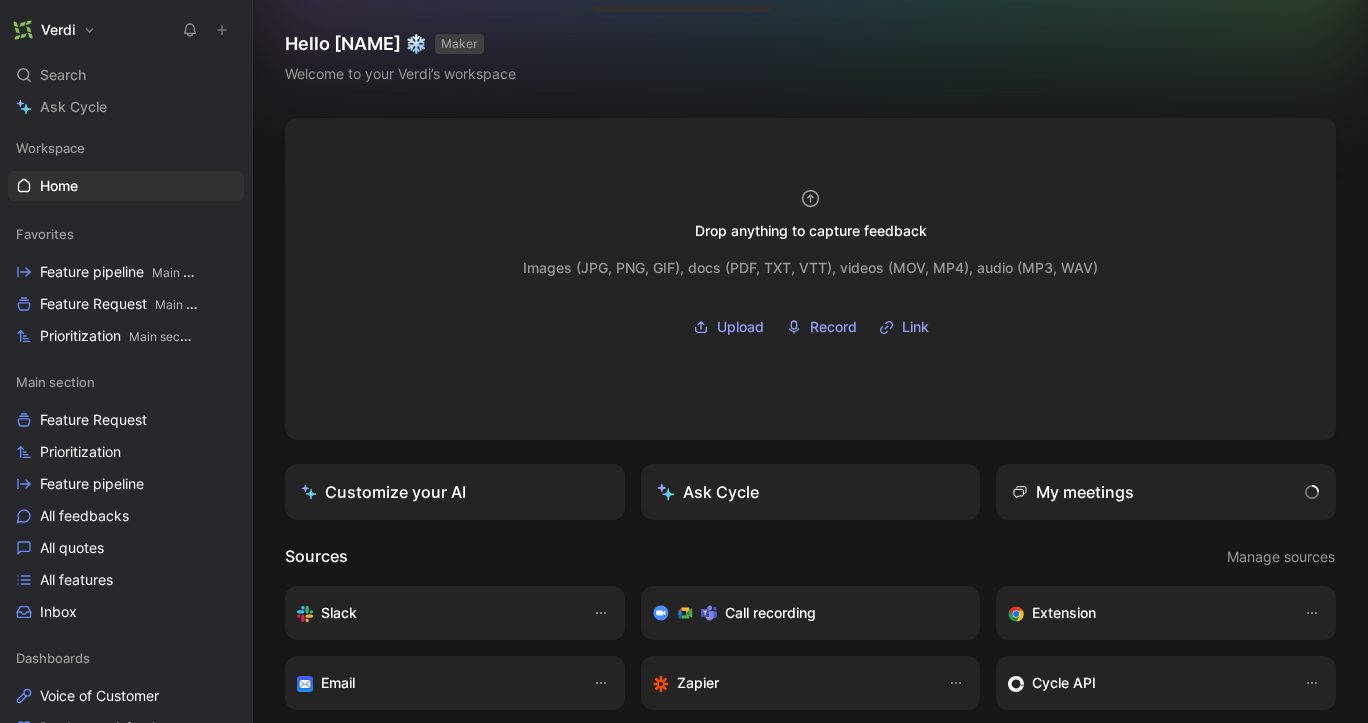 scroll, scrollTop: 0, scrollLeft: 0, axis: both 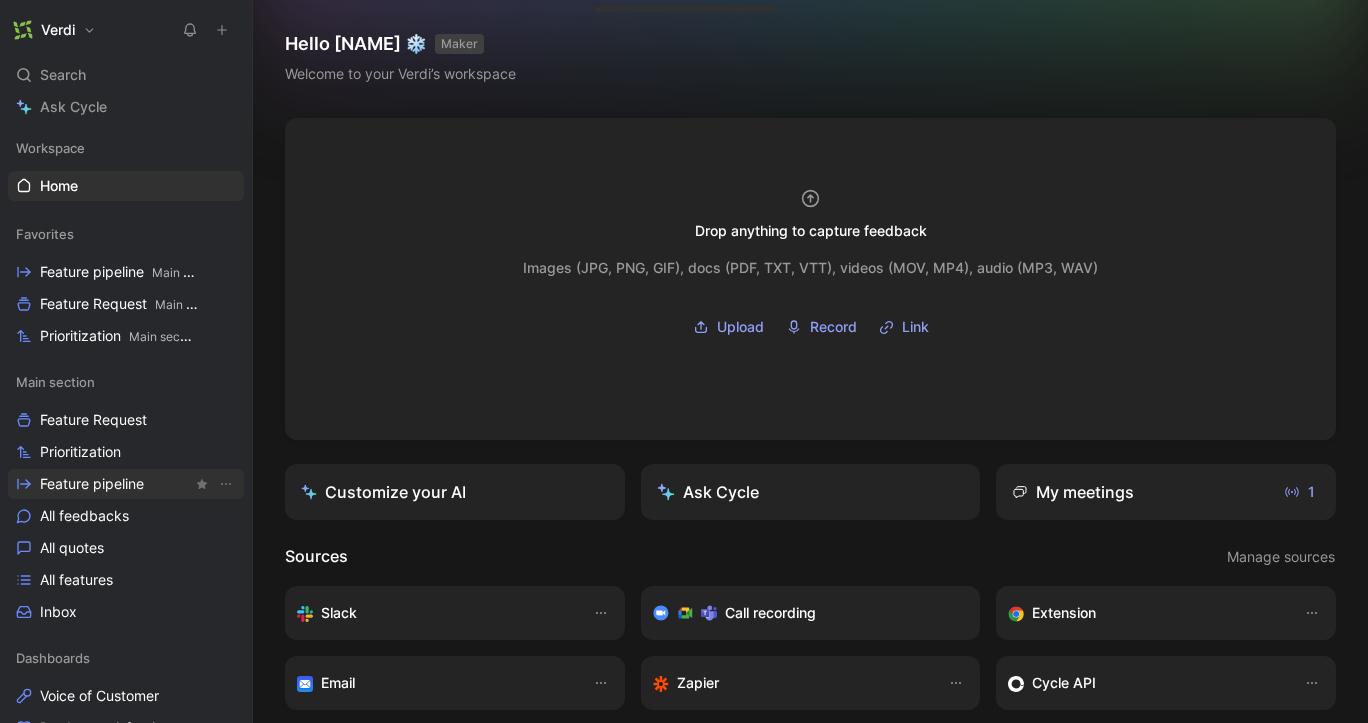 click on "Feature Request" at bounding box center (93, 420) 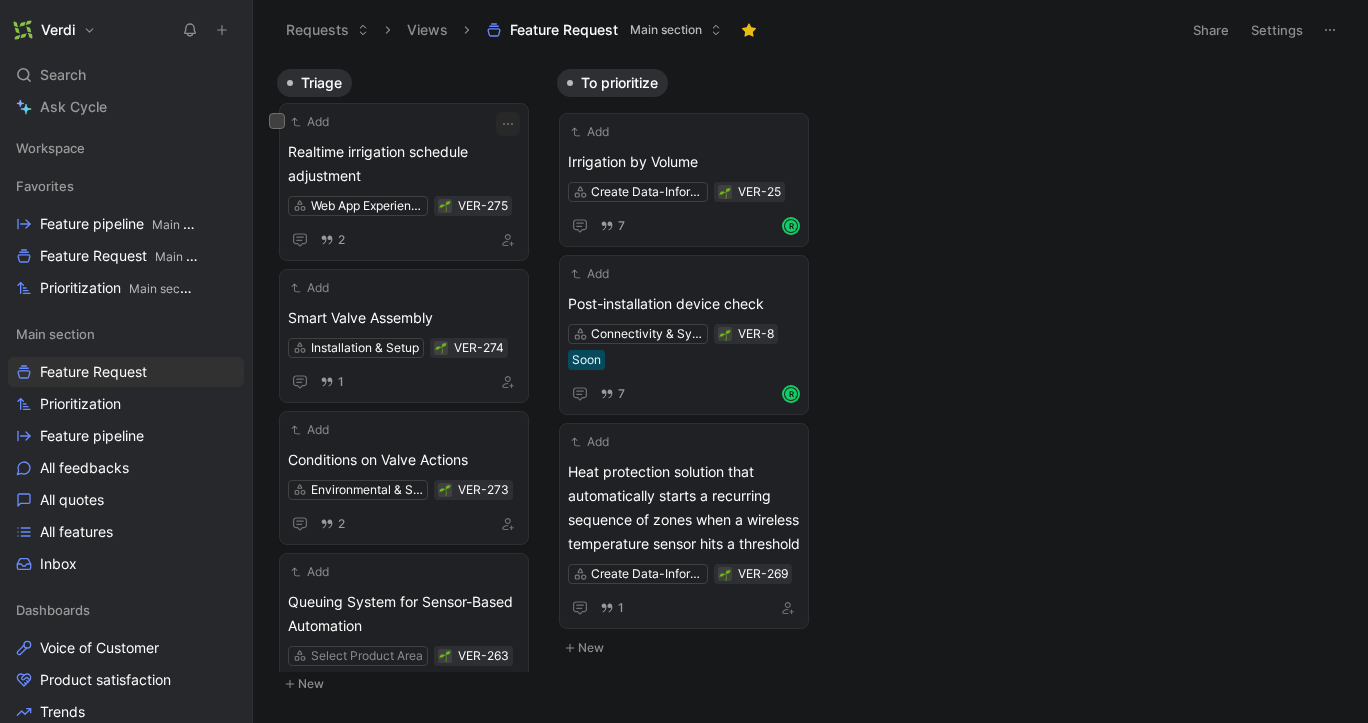 scroll, scrollTop: 644, scrollLeft: 0, axis: vertical 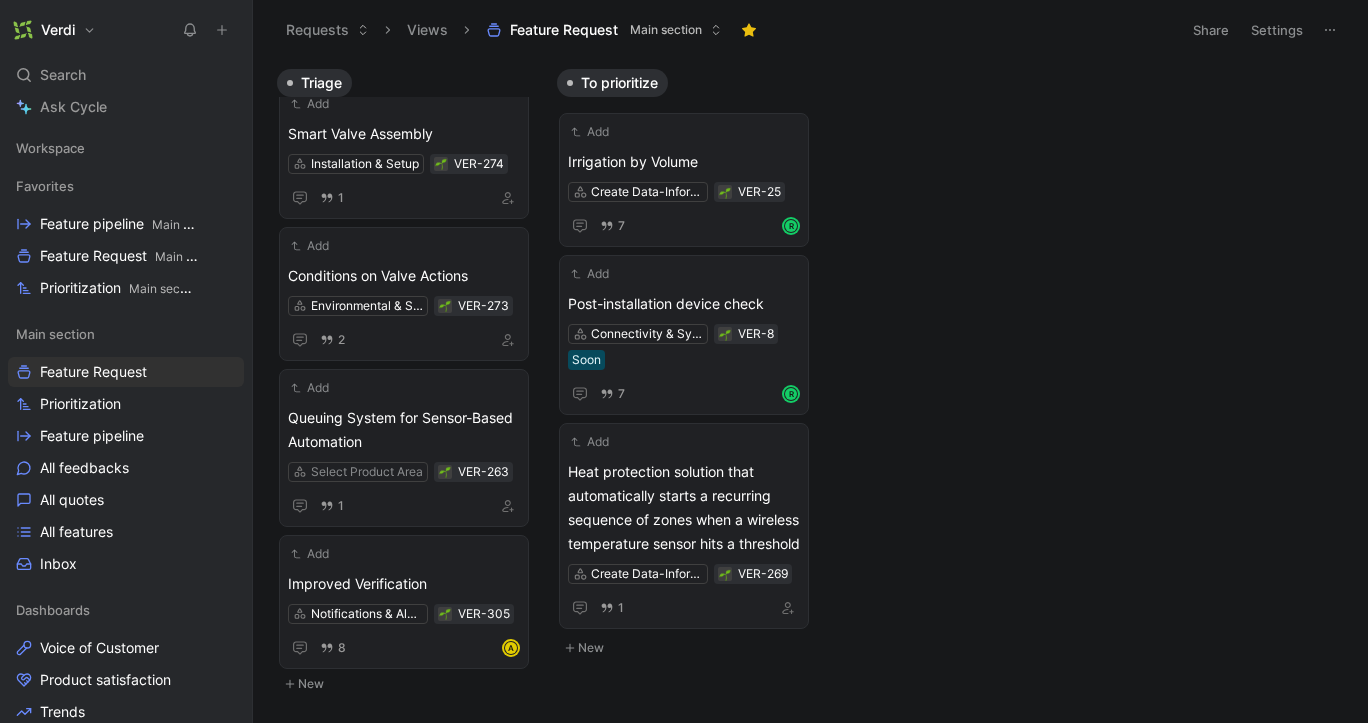 click on "Verdi Search ⌘ K Ask Cycle Workspace Favorites Feature pipeline Main section Feature Request Main section Prioritization Main section Main section Feature Request Prioritization Feature pipeline All feedbacks All quotes All features Inbox Dashboards Voice of Customer Product satisfaction Trends Feature view Customer view
To pick up a draggable item, press the space bar.
While dragging, use the arrow keys to move the item.
Press space again to drop the item in its new position, or press escape to cancel.
Help center Invite member" at bounding box center [126, 361] 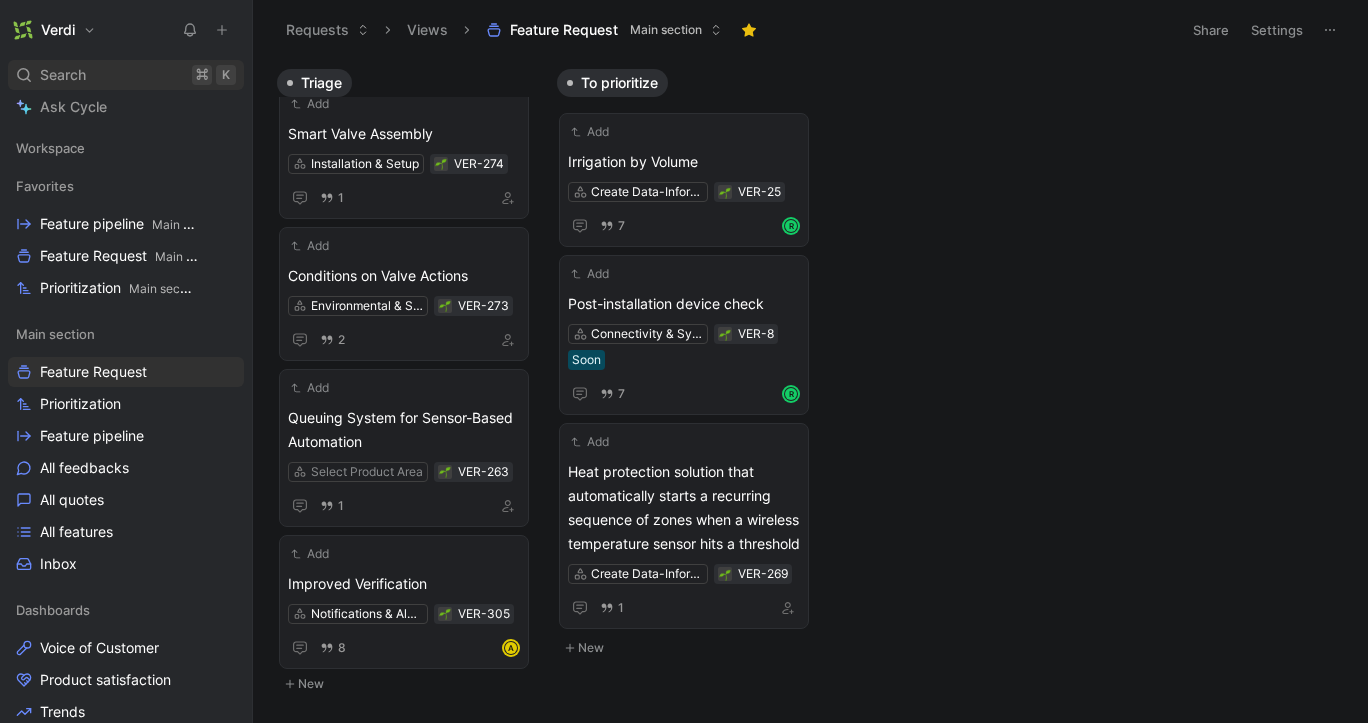 click on "Search ⌘ K" at bounding box center (126, 75) 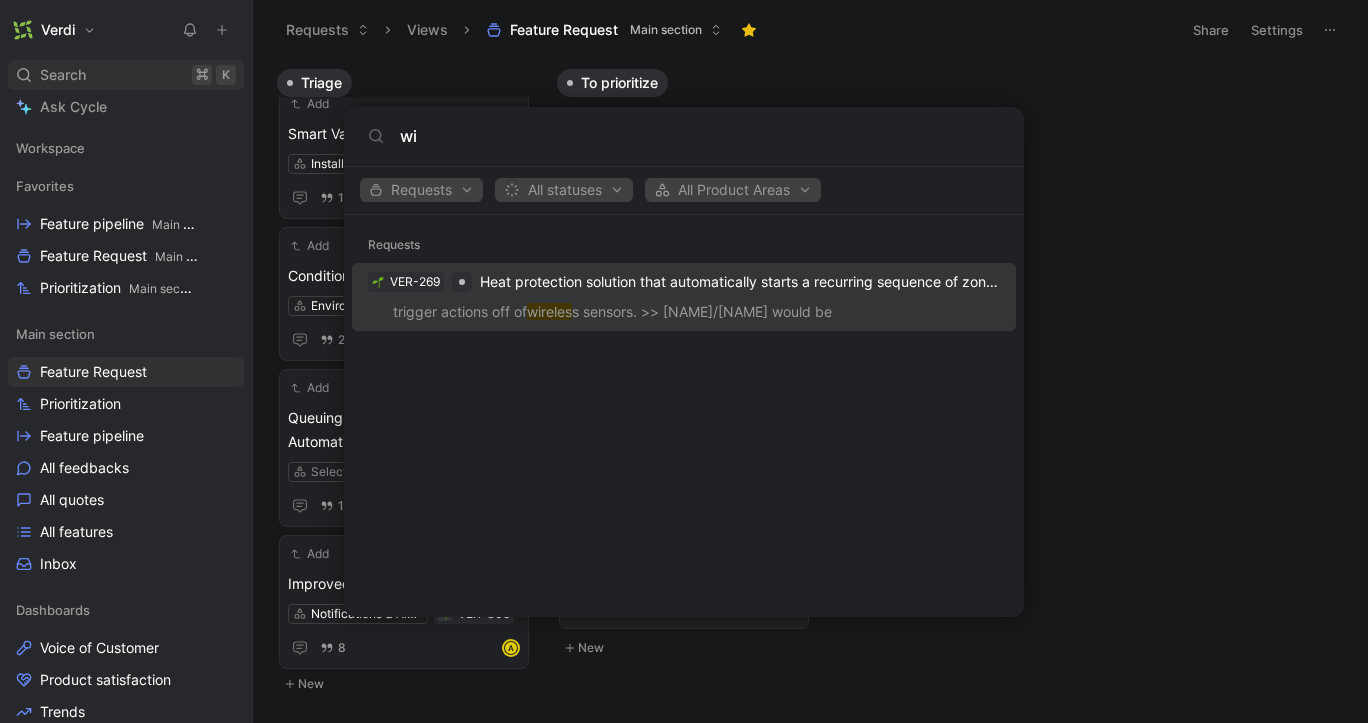type on "w" 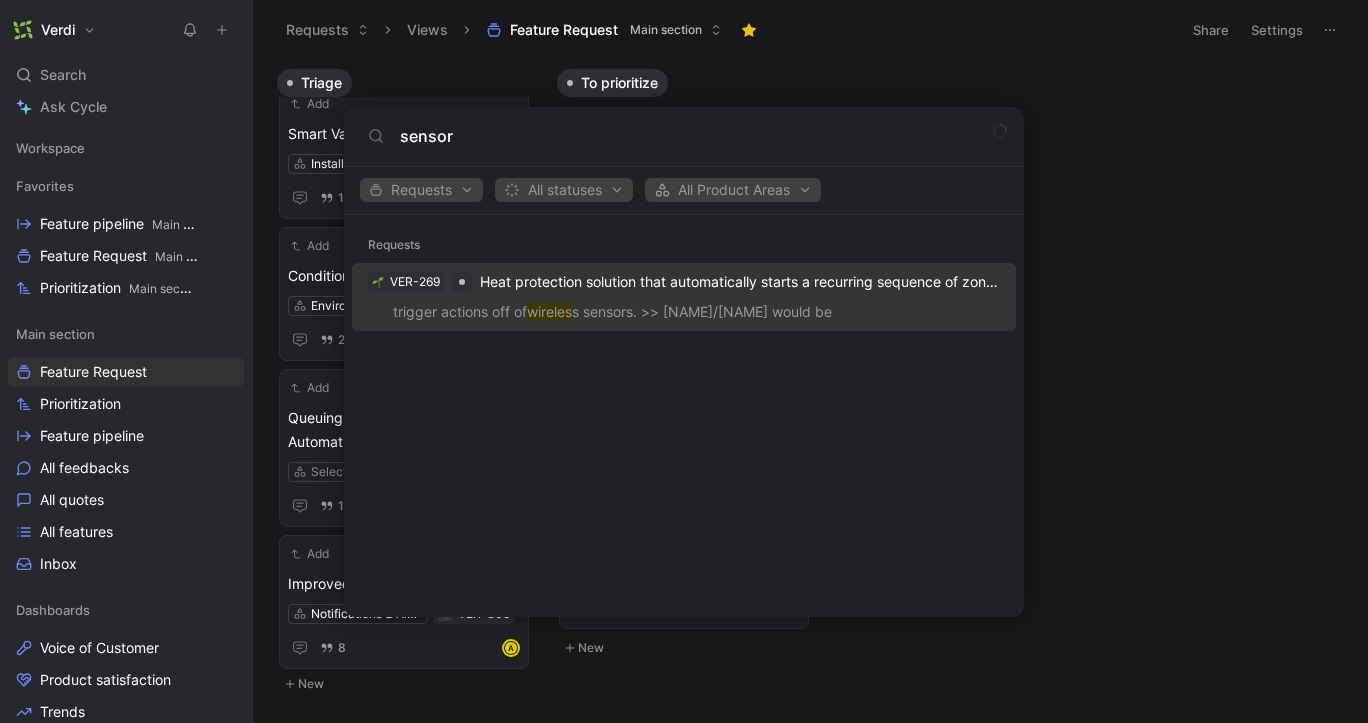 type on "sensor" 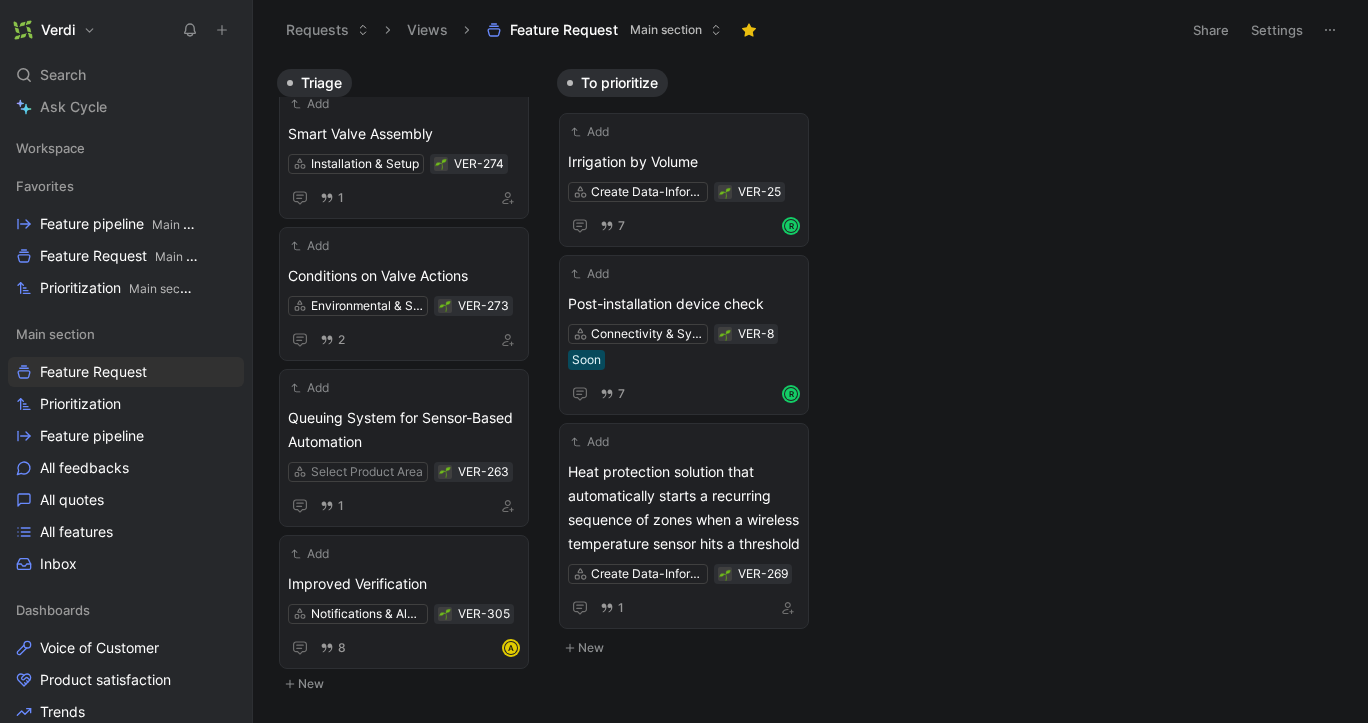 click at bounding box center [222, 30] 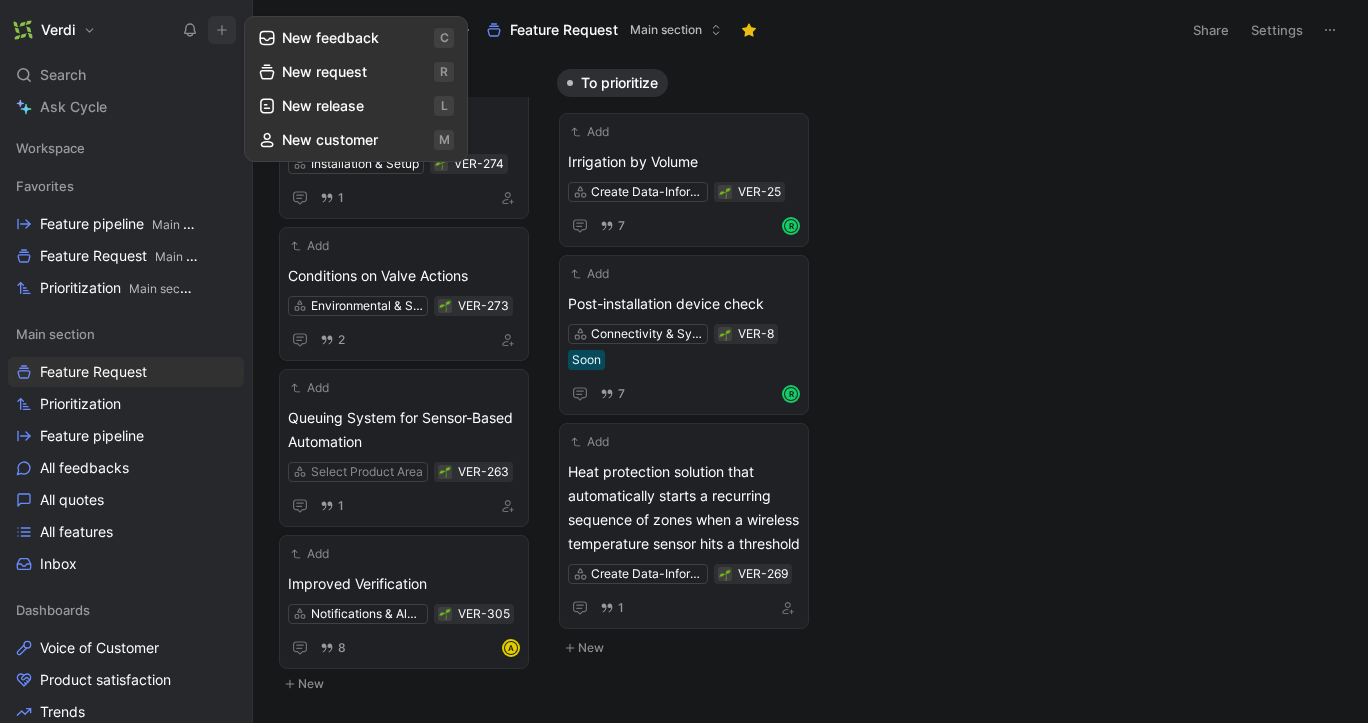 click on "New request r" at bounding box center [356, 72] 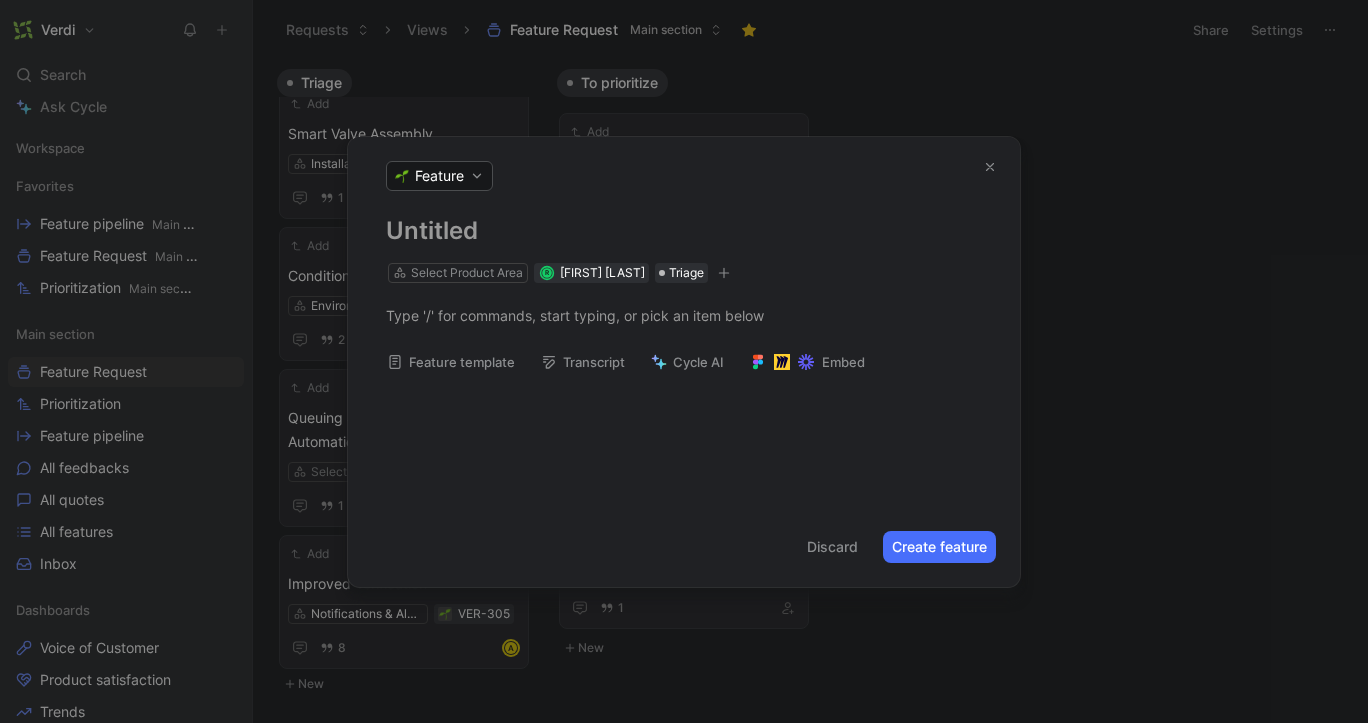 type 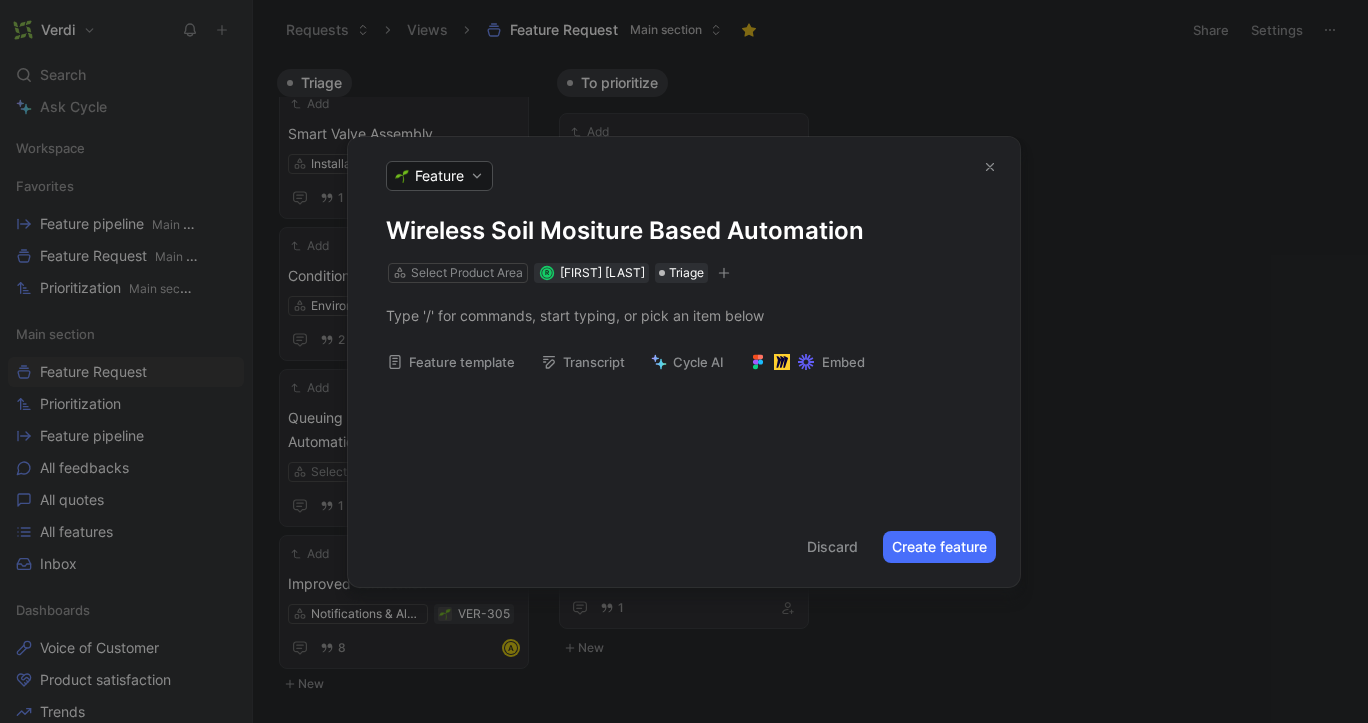 drag, startPoint x: 858, startPoint y: 237, endPoint x: 394, endPoint y: 235, distance: 464.0043 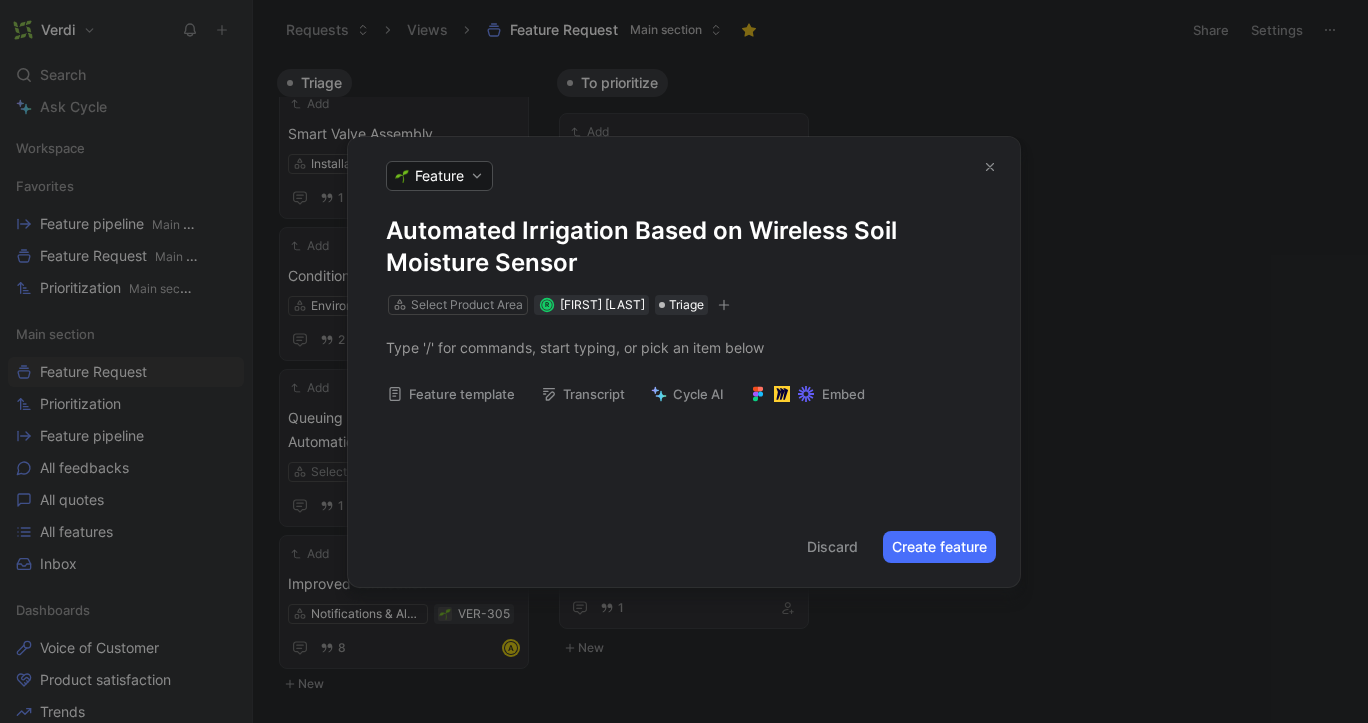 click on "Feature template" at bounding box center [451, 394] 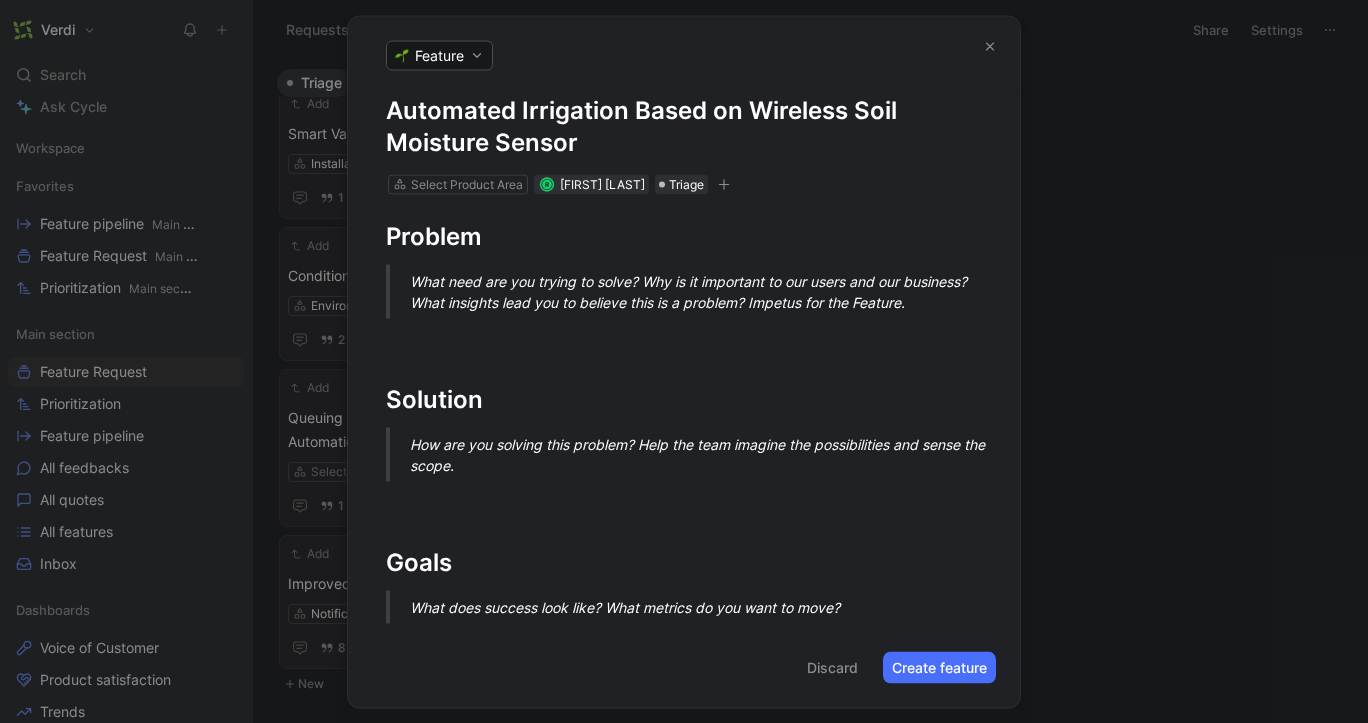 drag, startPoint x: 876, startPoint y: 279, endPoint x: 859, endPoint y: 280, distance: 17.029387 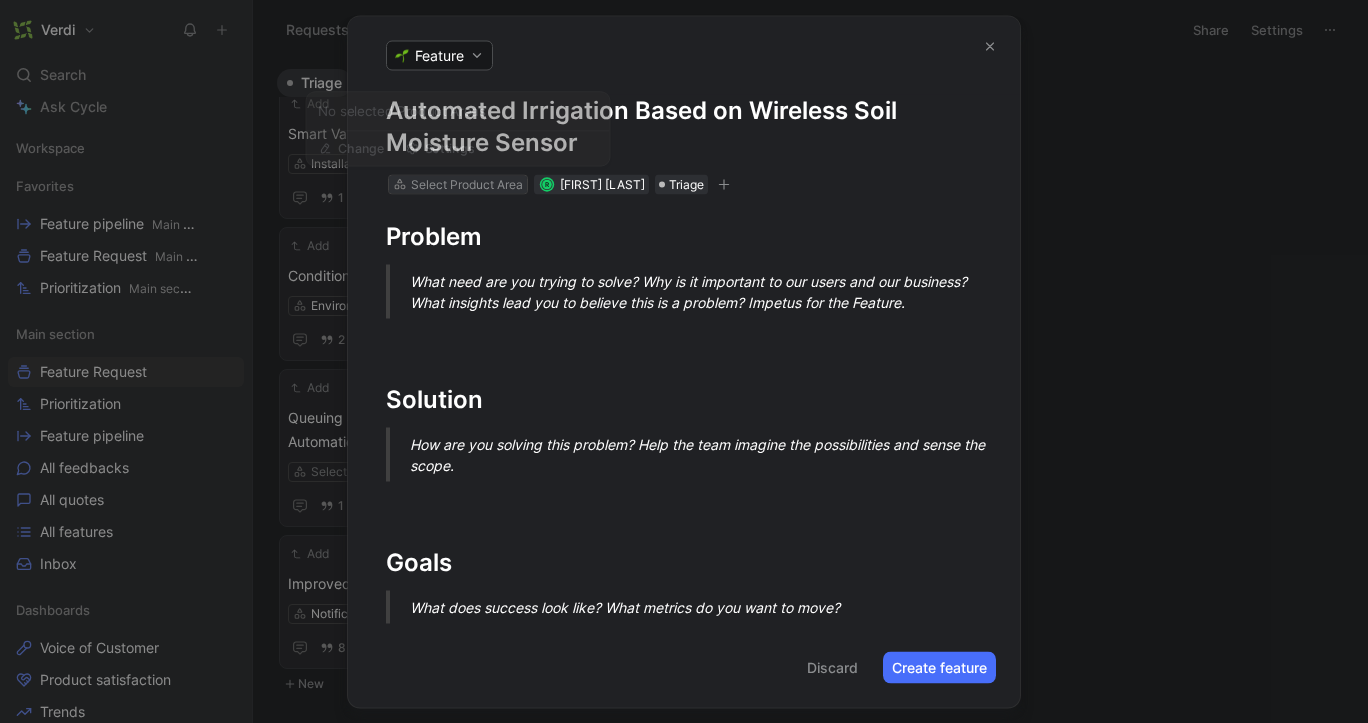 click on "Select Product Area" at bounding box center [467, 184] 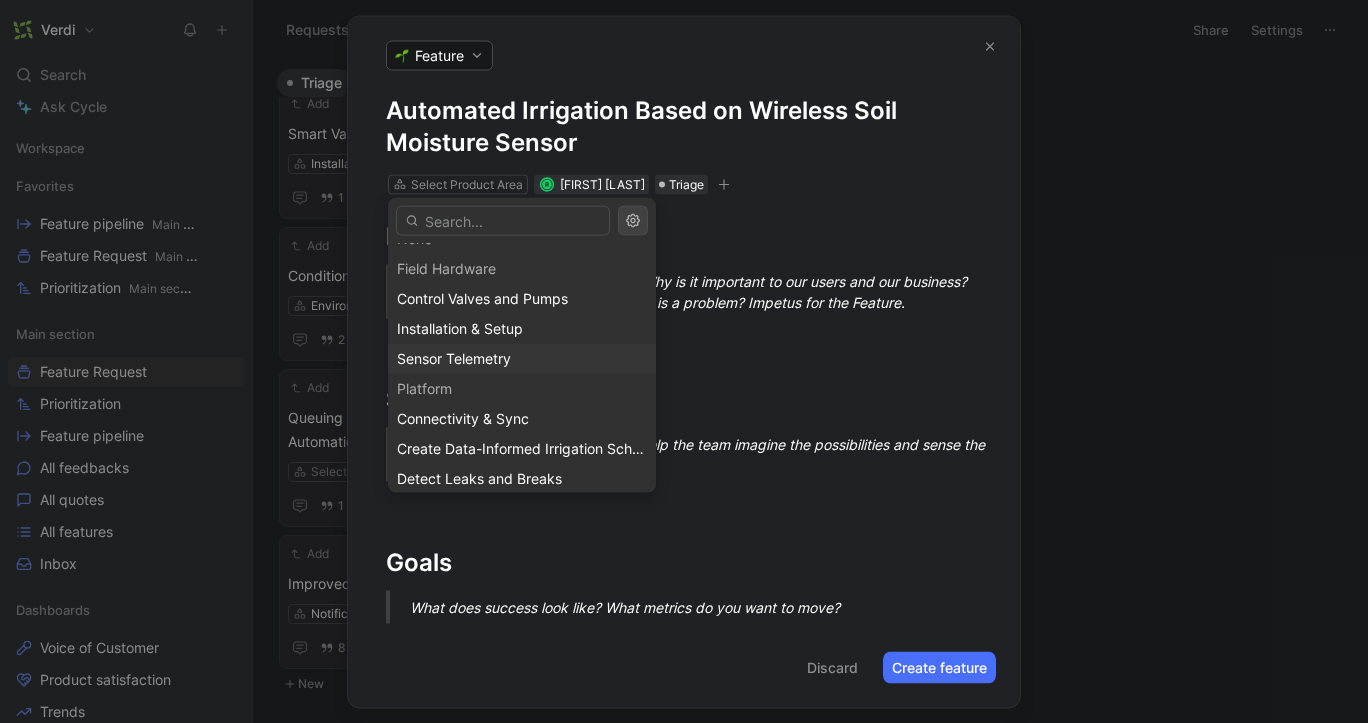scroll, scrollTop: 31, scrollLeft: 0, axis: vertical 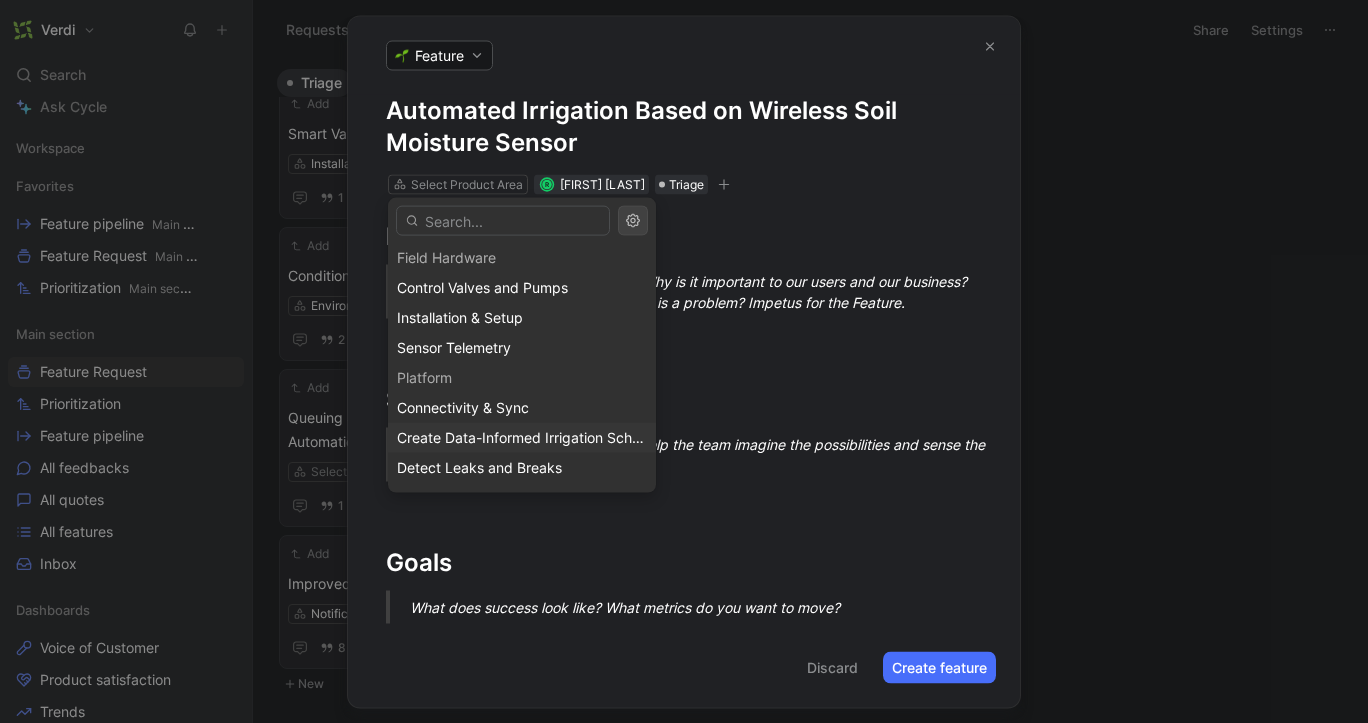 click on "Create Data-Informed Irrigation Schedules" at bounding box center [536, 437] 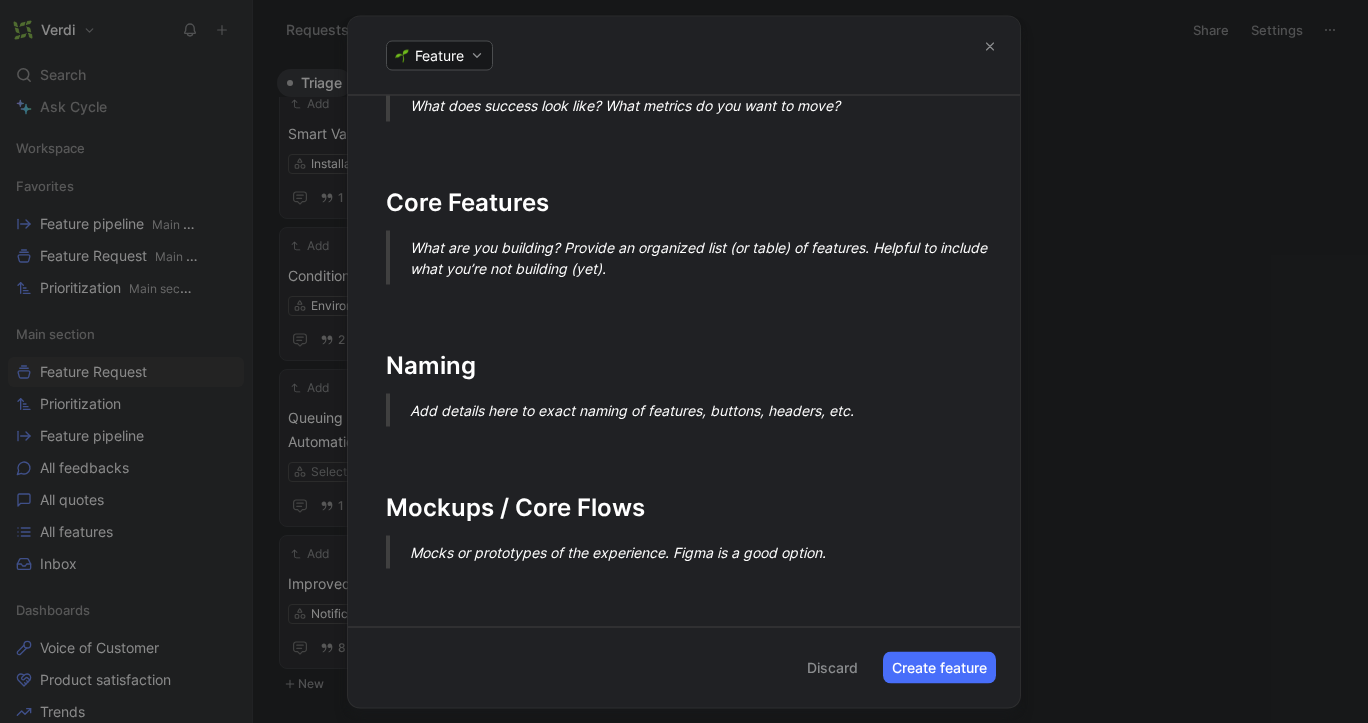 scroll, scrollTop: 0, scrollLeft: 0, axis: both 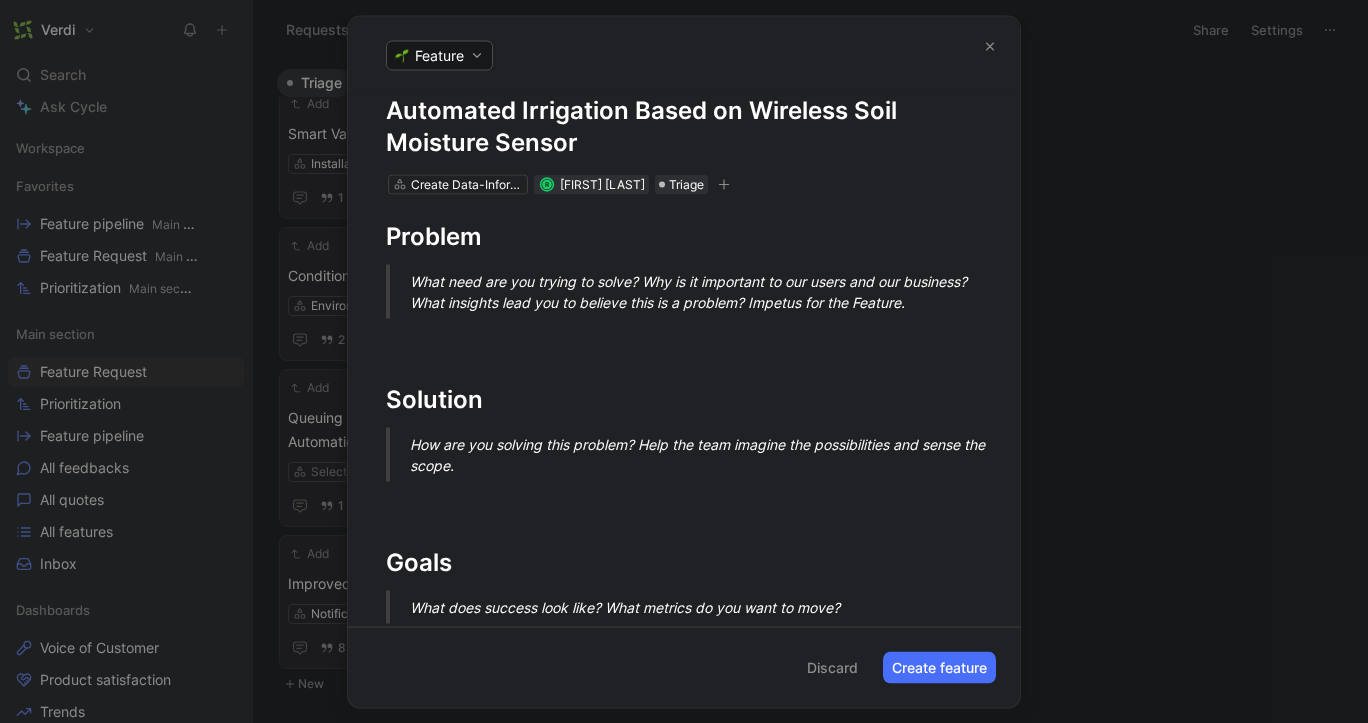 click at bounding box center (724, 184) 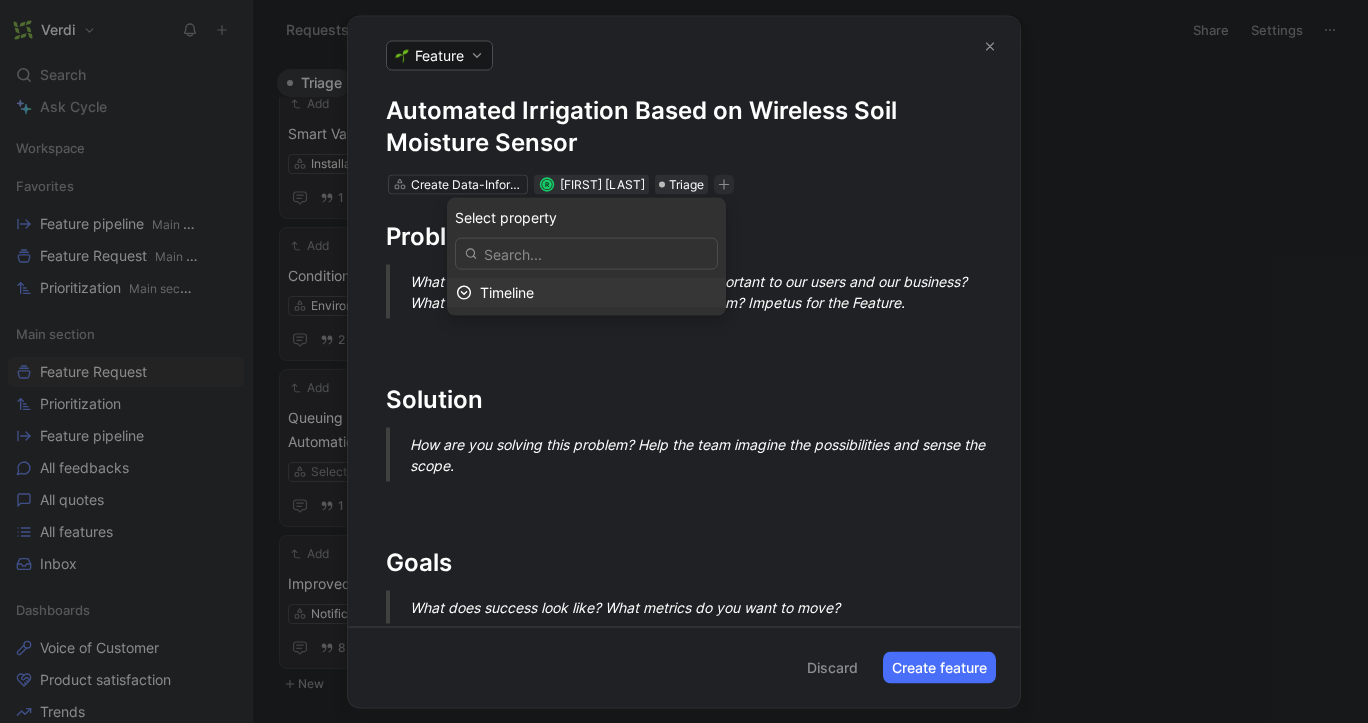 click on "Create Data-Informed Irrigation Schedules R [LAST] [LAST]" at bounding box center (684, 184) 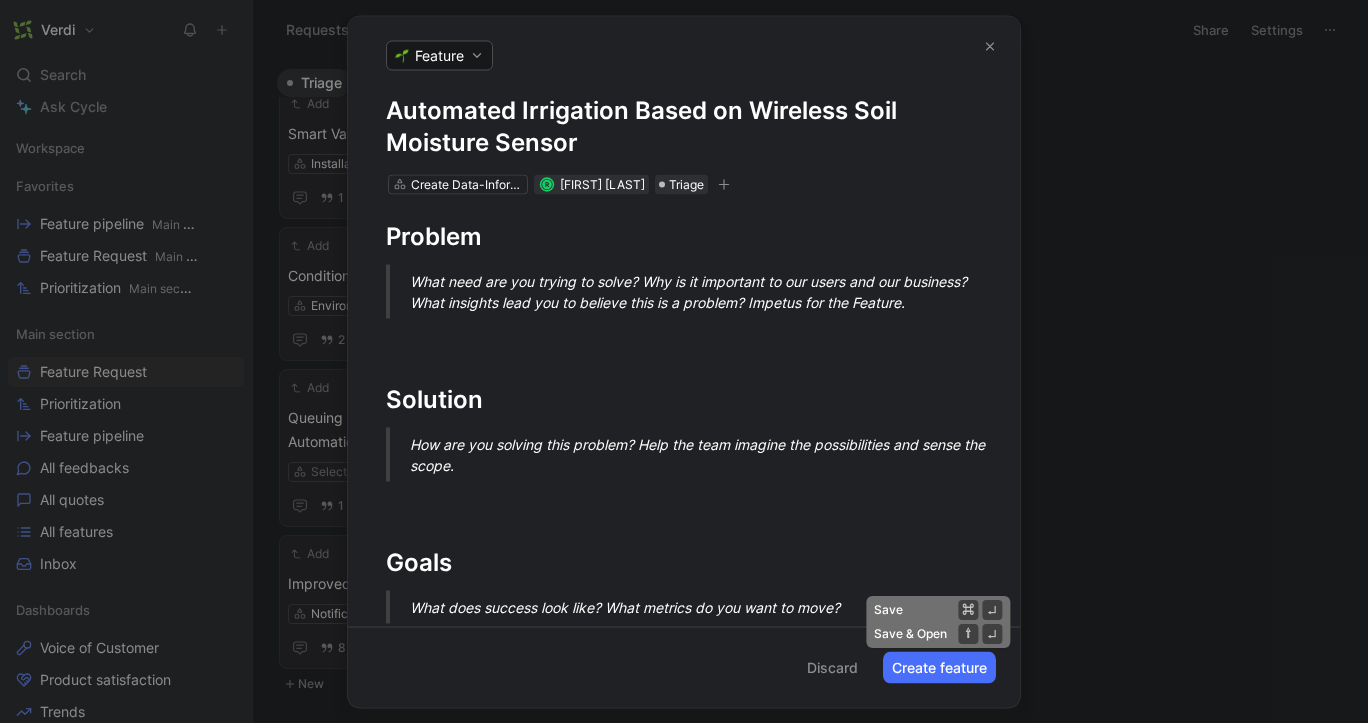 click on "Create feature" at bounding box center (939, 667) 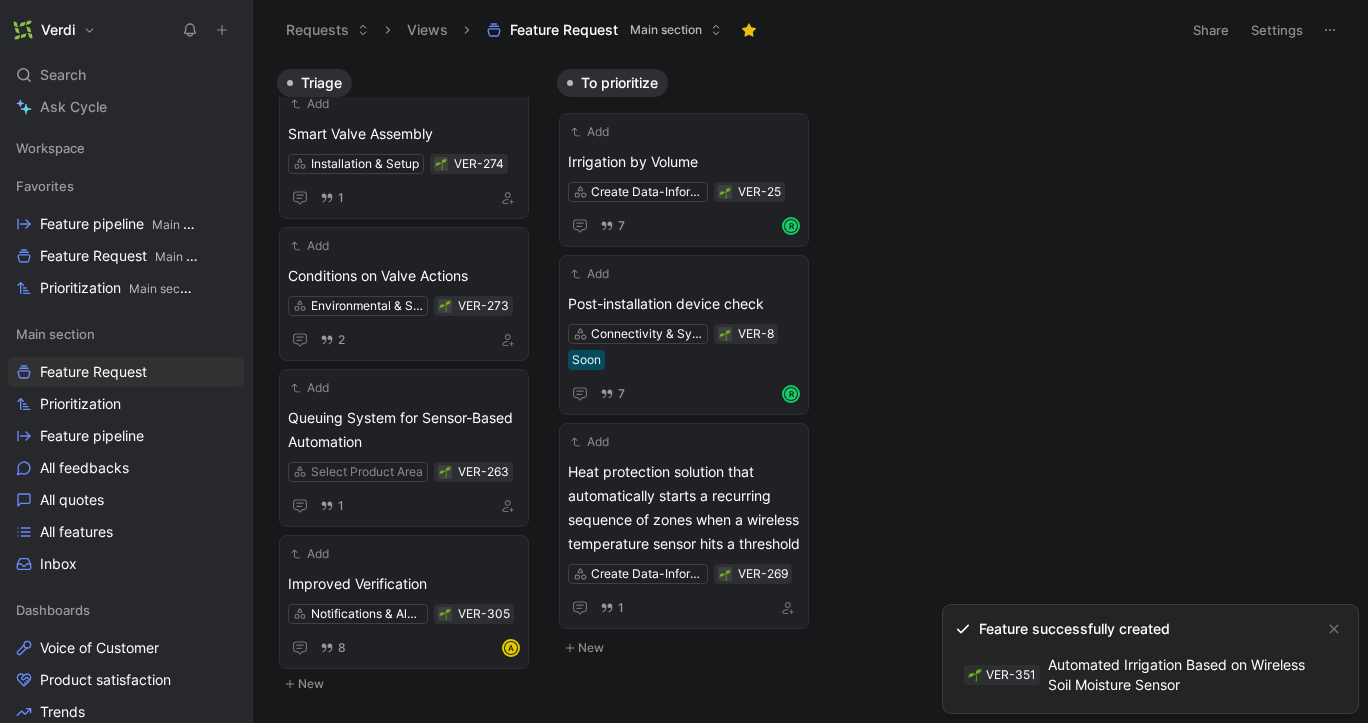 scroll, scrollTop: 809, scrollLeft: 0, axis: vertical 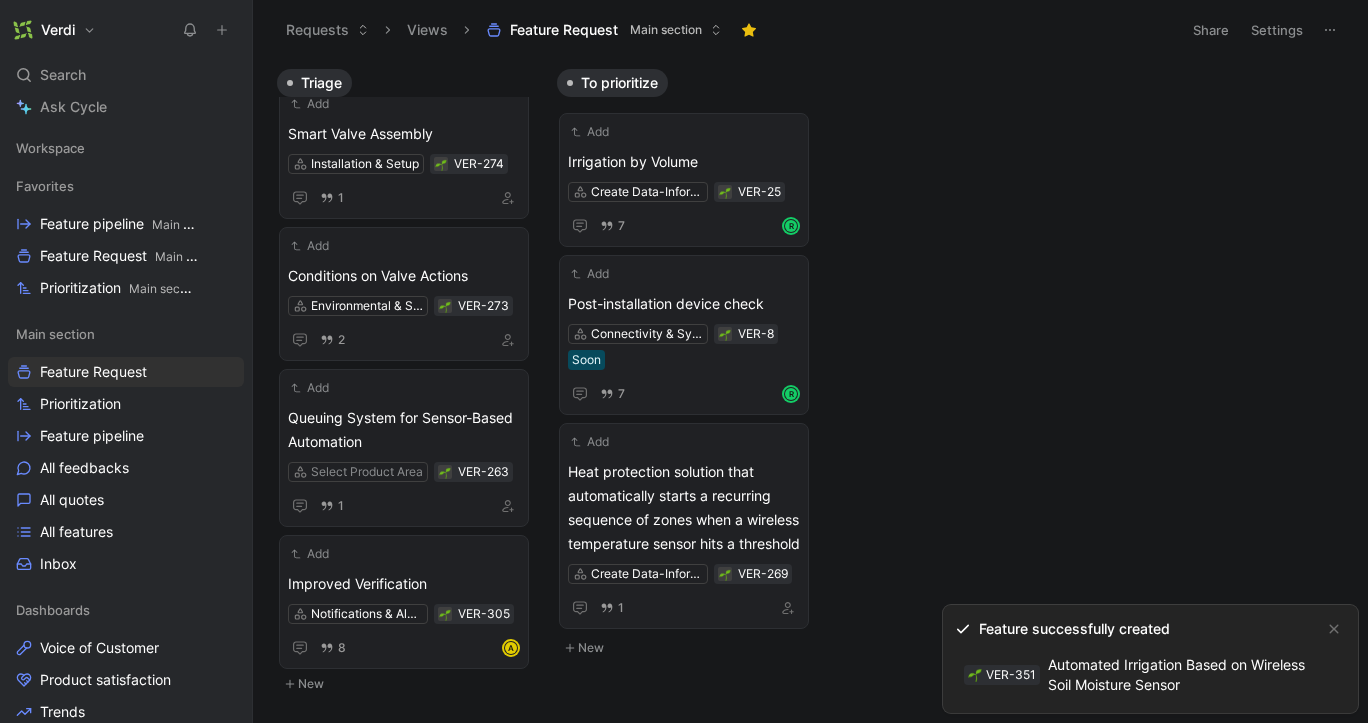 click on "VER-351 Automated Irrigation Based on Wireless Soil Moisture Sensor" at bounding box center [1134, 675] 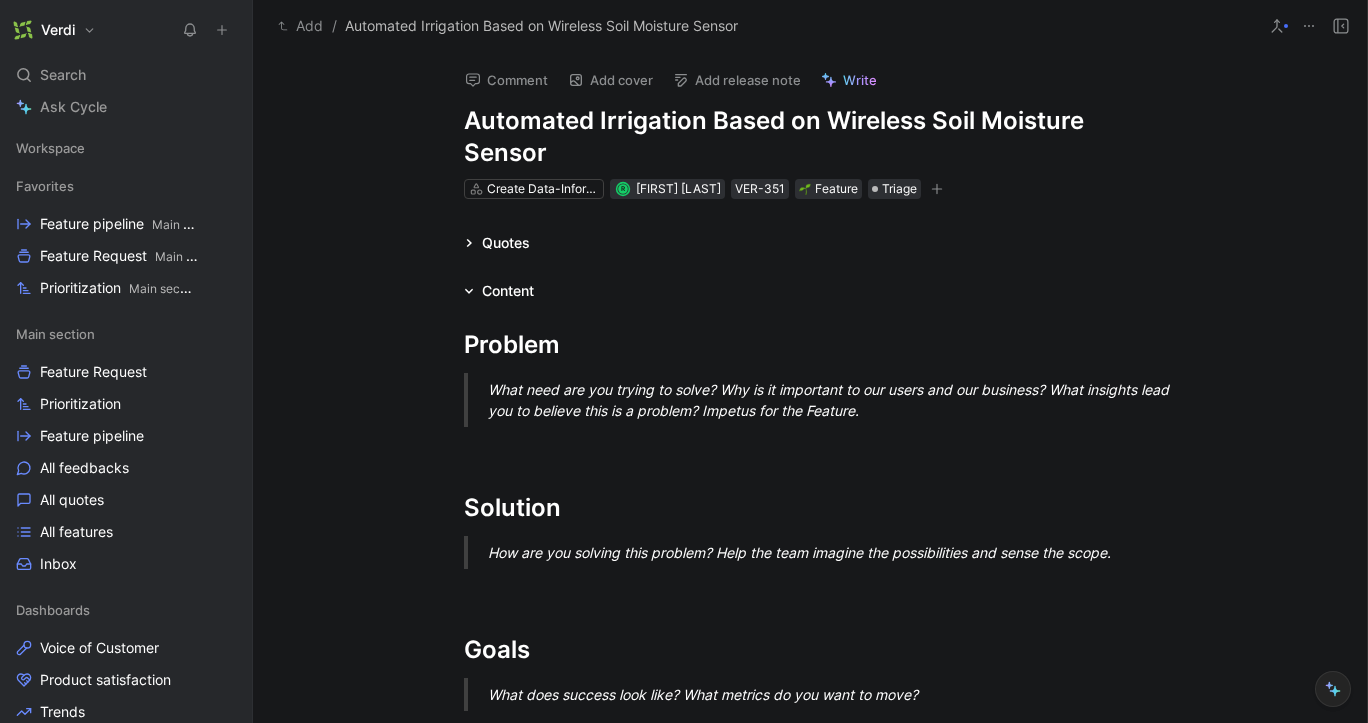 click on "Quotes Content Problem What need are you trying to solve? Why is it important to our users and our business? What insights lead you to believe this is a problem? Impetus for the Feature. Solution How are you solving this problem? Help the team imagine the possibilities and sense the scope. Goals What does success look like? What metrics do you want to move? Core Features What are you building? Provide an organized list (or table) of features. Helpful to include what you’re not building (yet). Naming Add details here to exact naming of features, buttons, headers, etc.  Mockups / Core Flows Mocks or prototypes of the experience. Figma is a good option. Milestones MVP (date)→P0 (date)→P1 (date)→ P2(date) Notes Add notes here before they are ready to be organized into the sections above." at bounding box center (810, 1004) 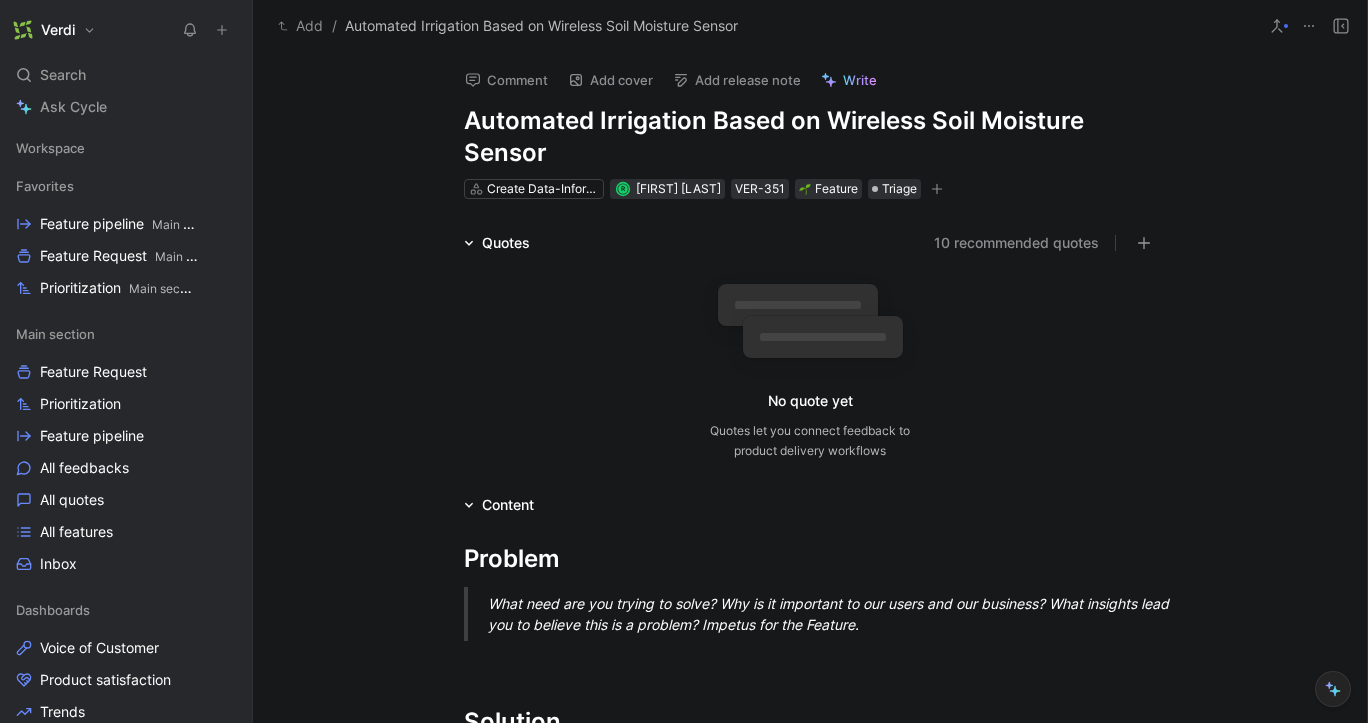 click on "Quotes" at bounding box center [506, 243] 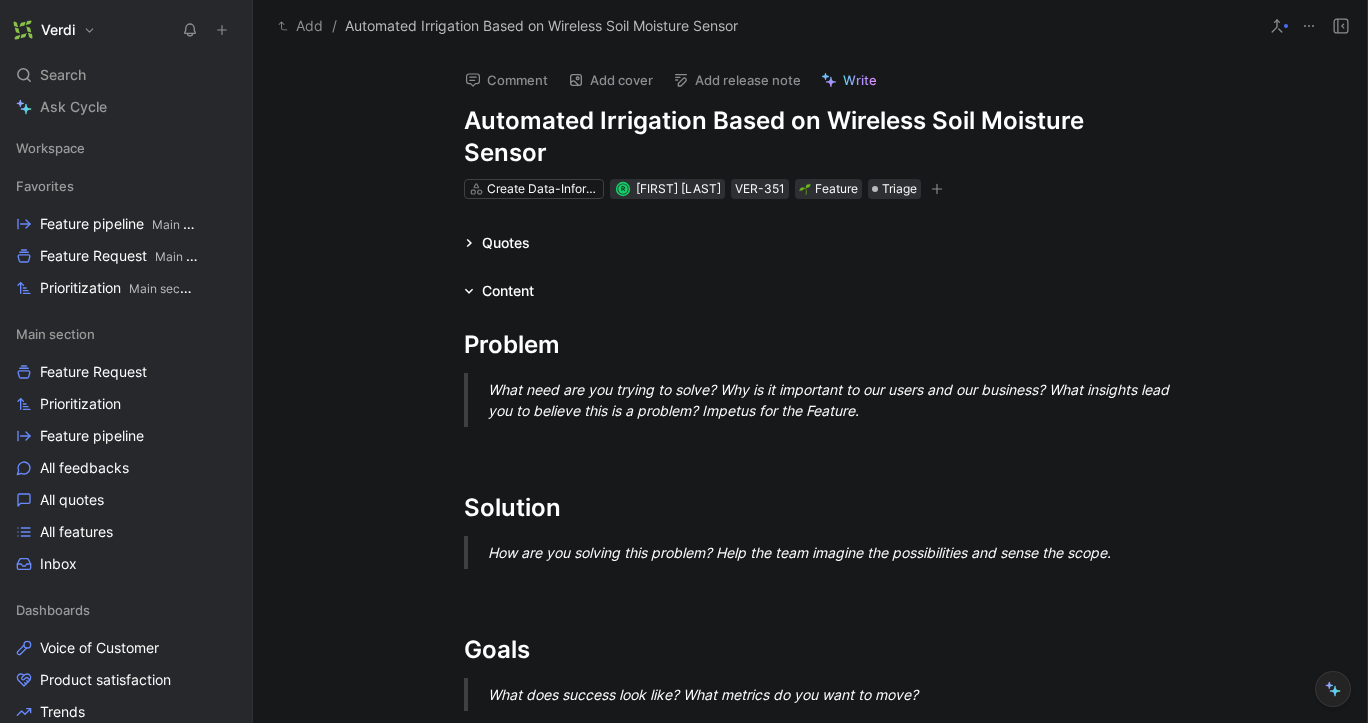 drag, startPoint x: 507, startPoint y: 117, endPoint x: 640, endPoint y: 124, distance: 133.18408 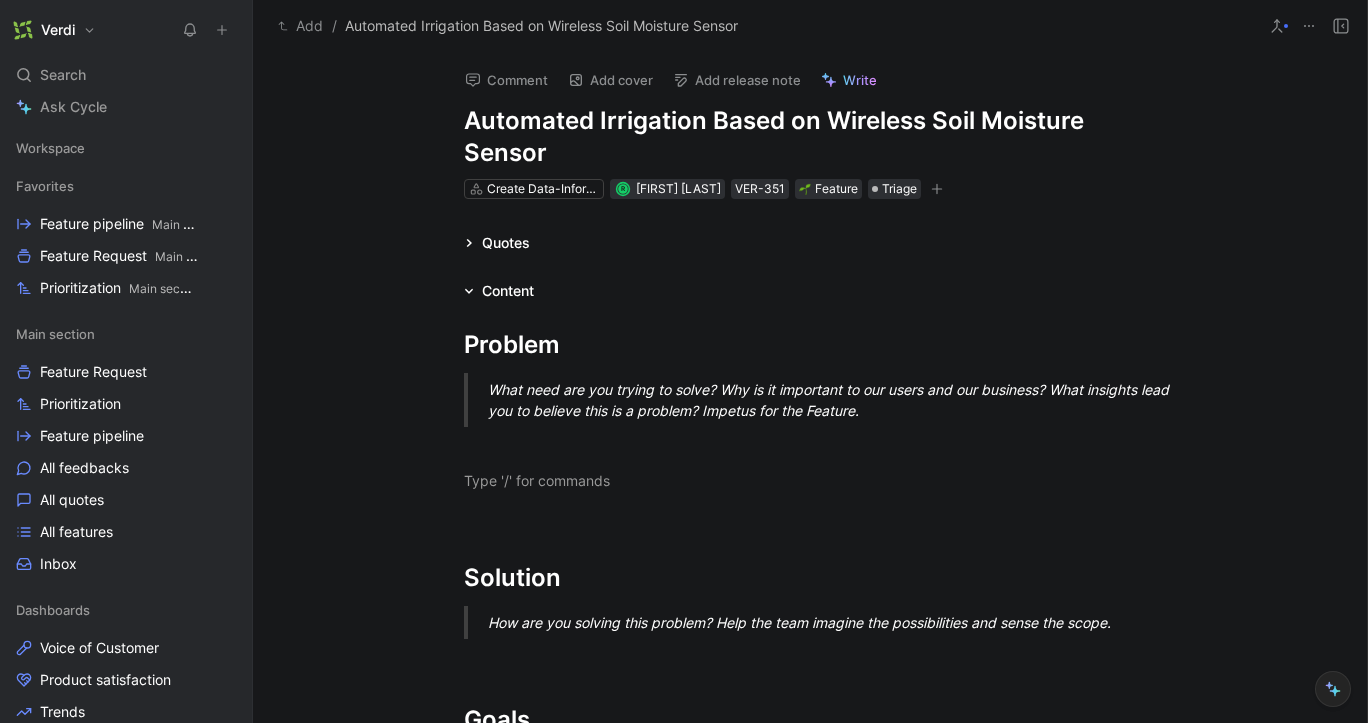 type 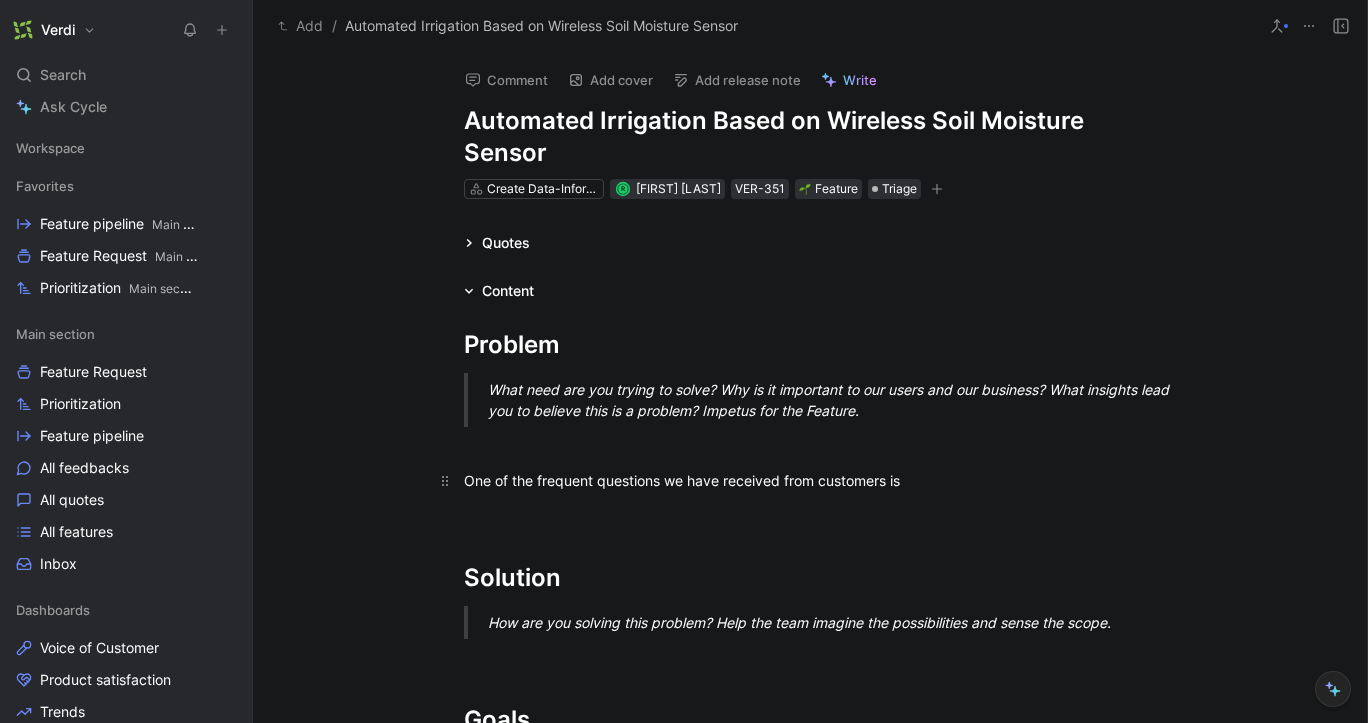 click on "One of the frequent questions we have received from customers is" at bounding box center [810, 480] 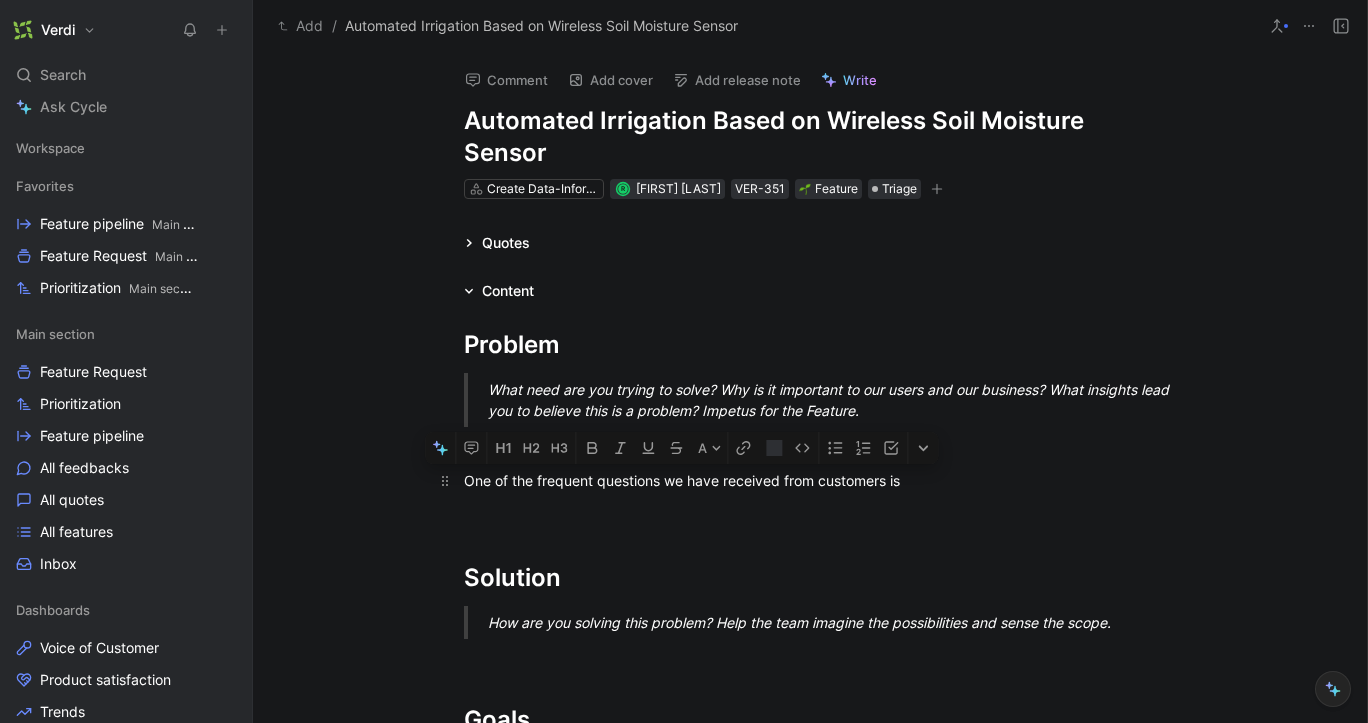 click on "One of the frequent questions we have received from customers is" at bounding box center (810, 480) 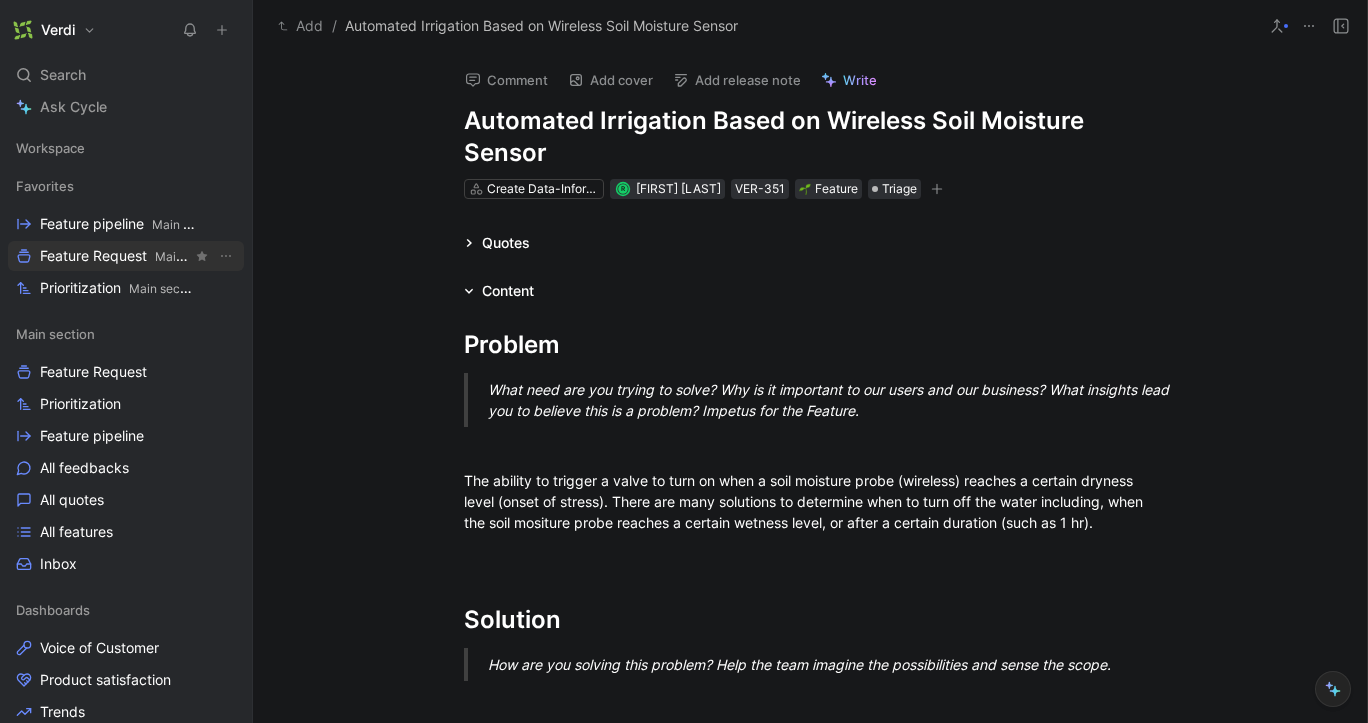 click on "Feature Request Main section" at bounding box center (116, 256) 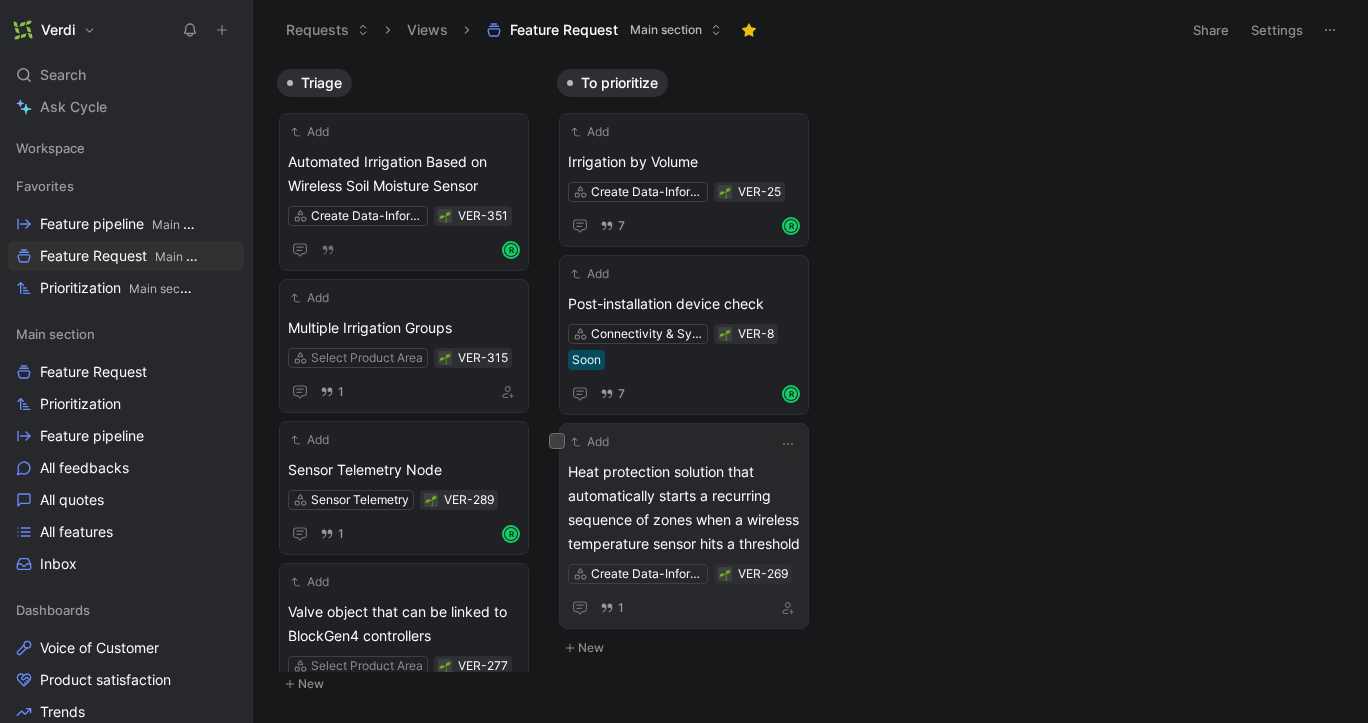 click on "Heat protection solution that automatically starts a recurring sequence of zones when a wireless temperature sensor hits a threshold" at bounding box center (684, 508) 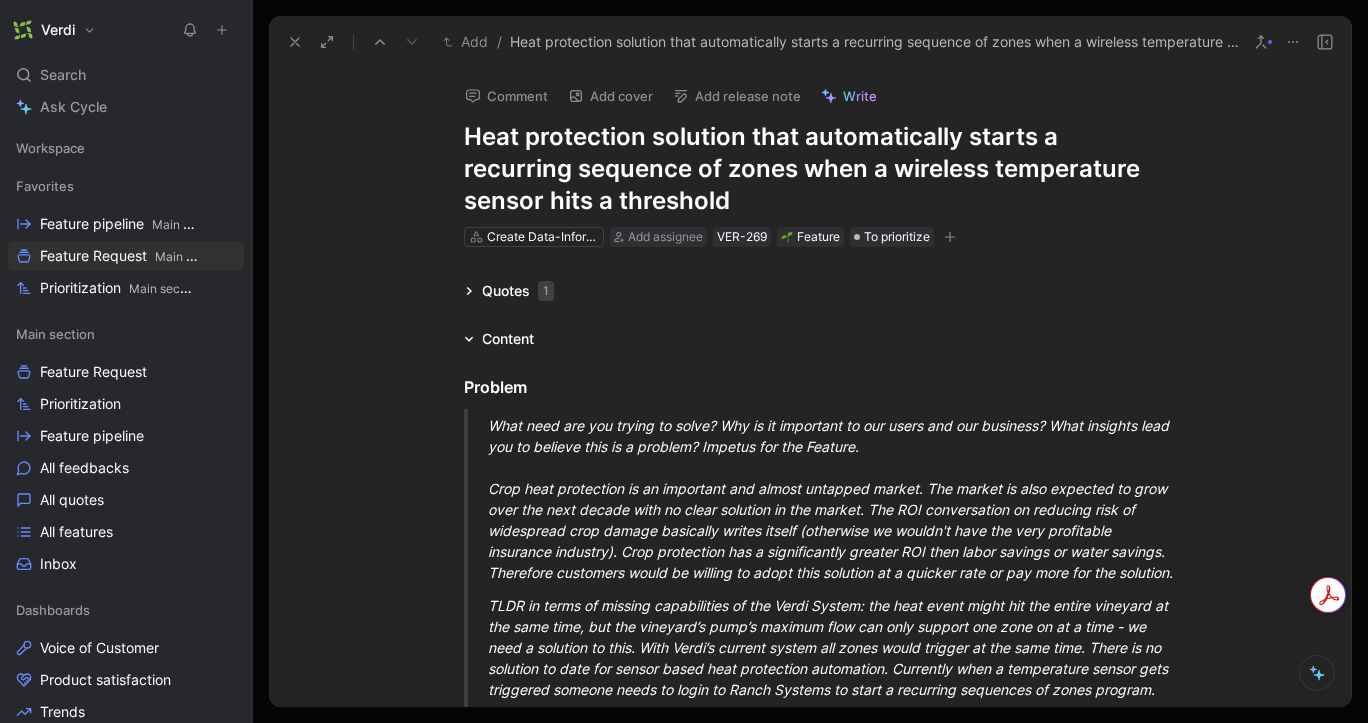 scroll, scrollTop: 103, scrollLeft: 0, axis: vertical 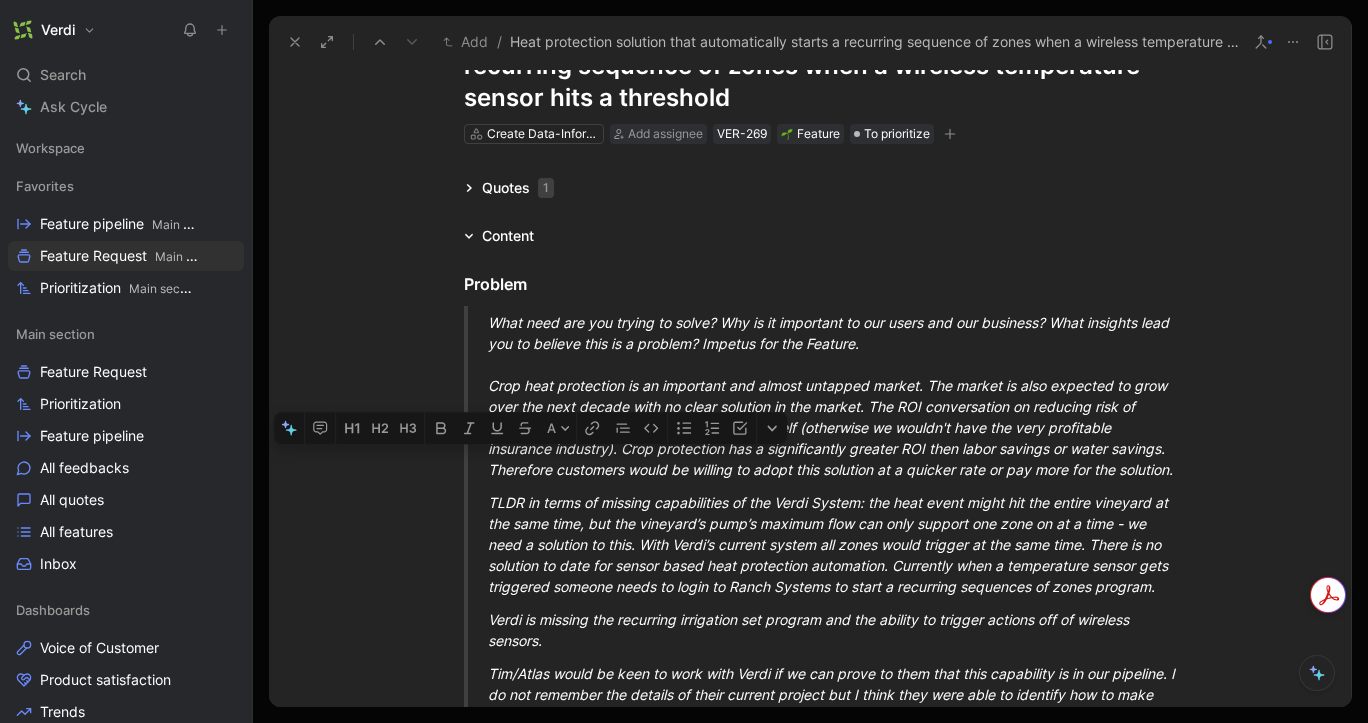 drag, startPoint x: 595, startPoint y: 684, endPoint x: 485, endPoint y: 515, distance: 201.64572 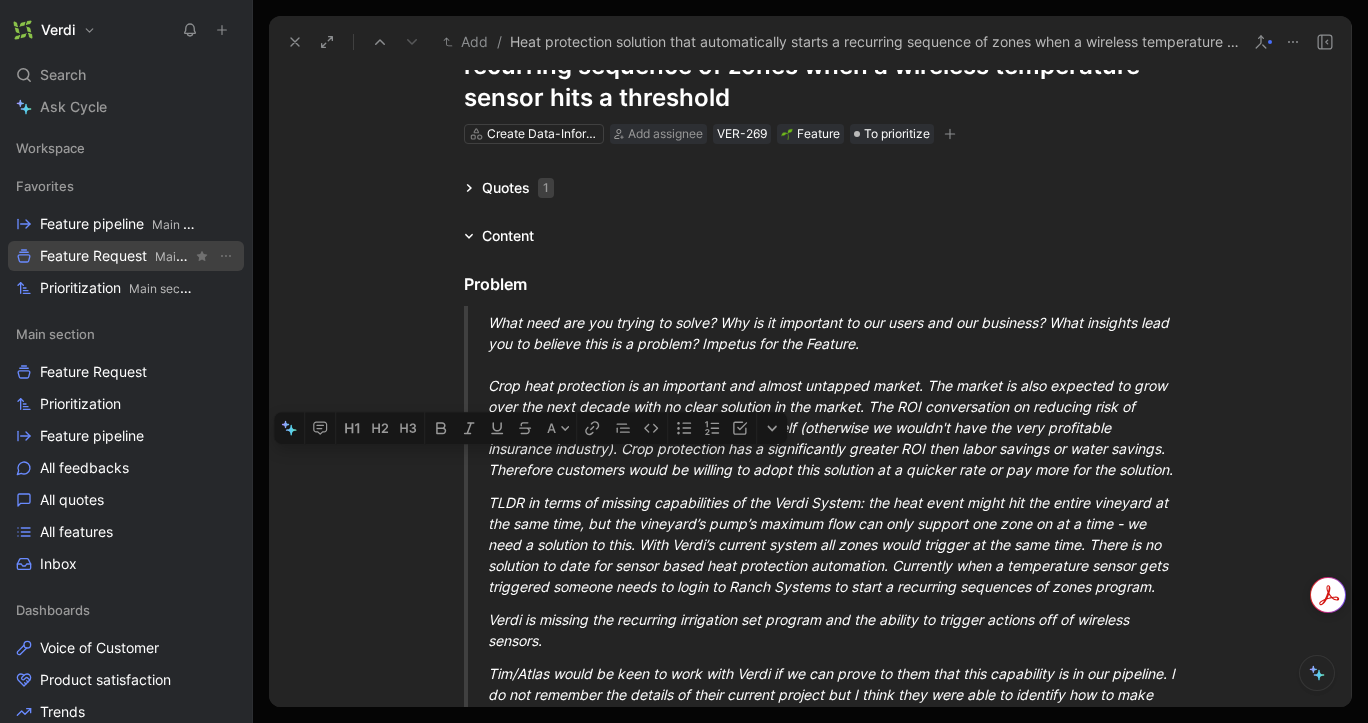 click on "Feature Request Main section" at bounding box center (116, 256) 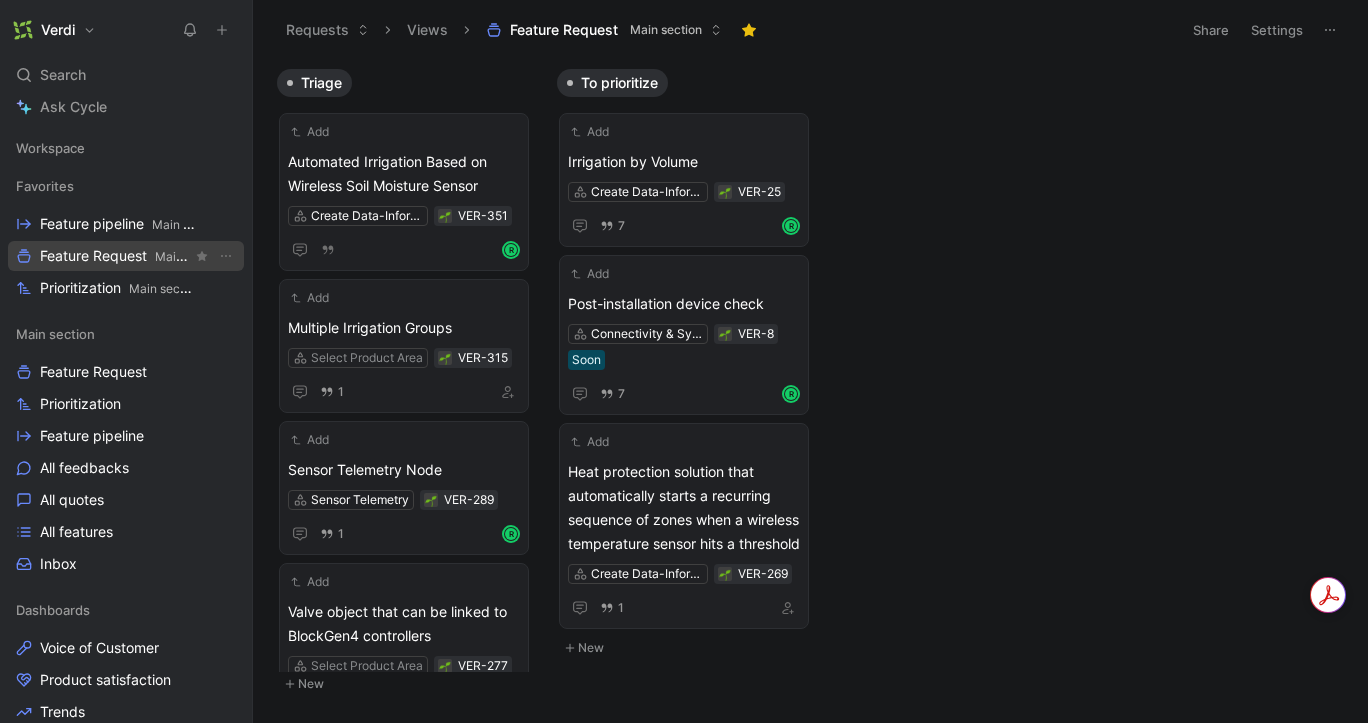 click on "Feature Request Main section" at bounding box center (116, 256) 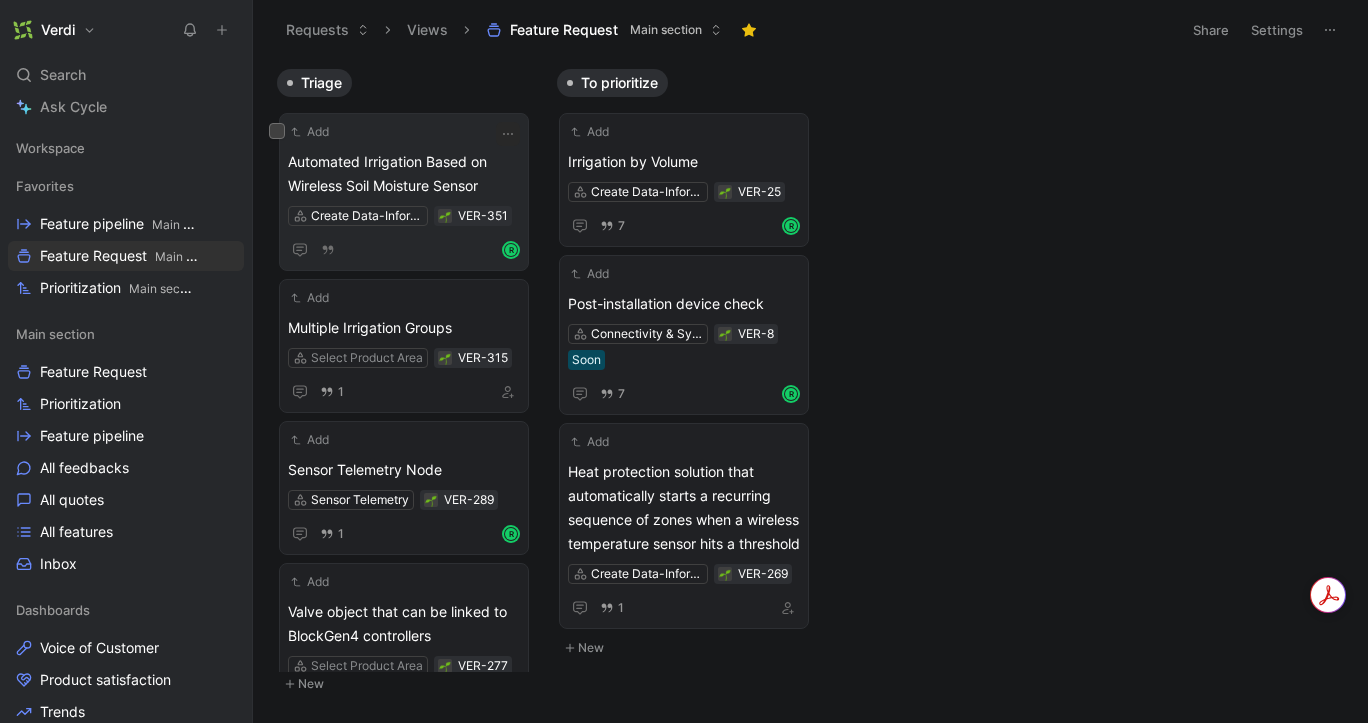 click on "Automated Irrigation Based on Wireless Soil Moisture Sensor" at bounding box center (404, 174) 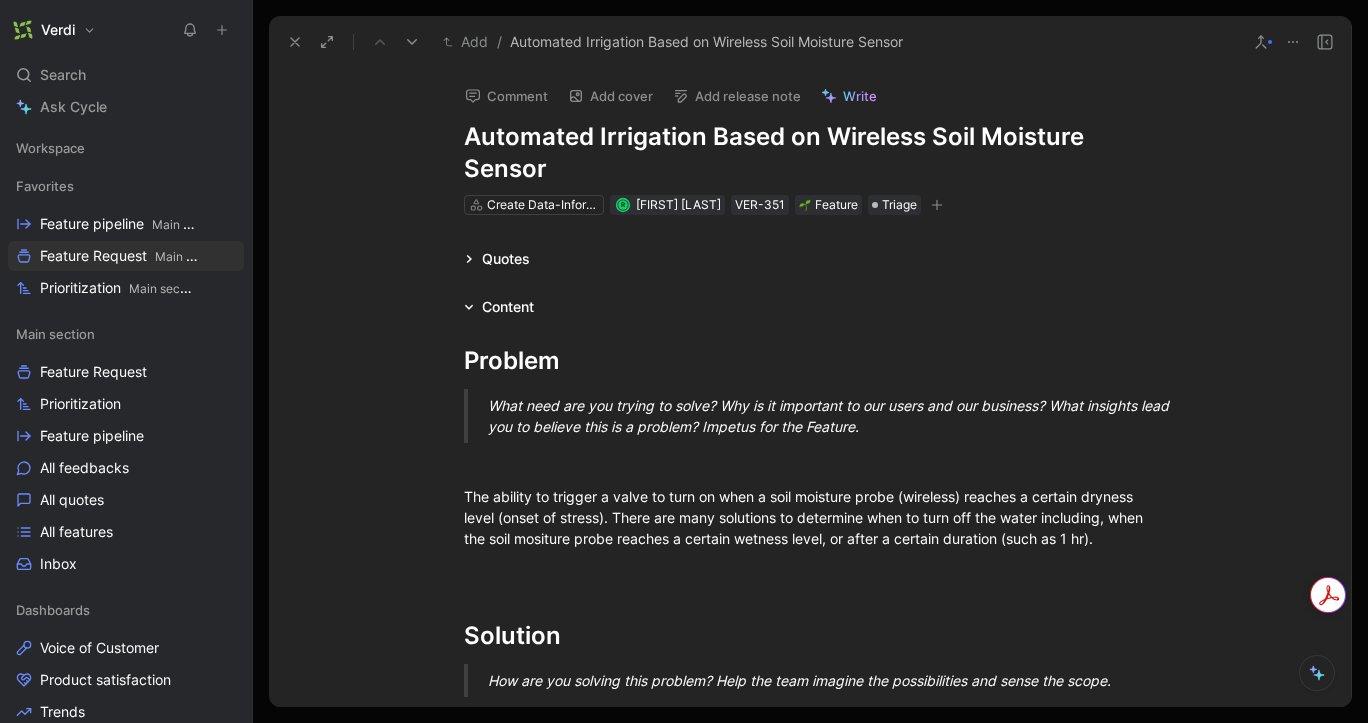scroll, scrollTop: 10, scrollLeft: 0, axis: vertical 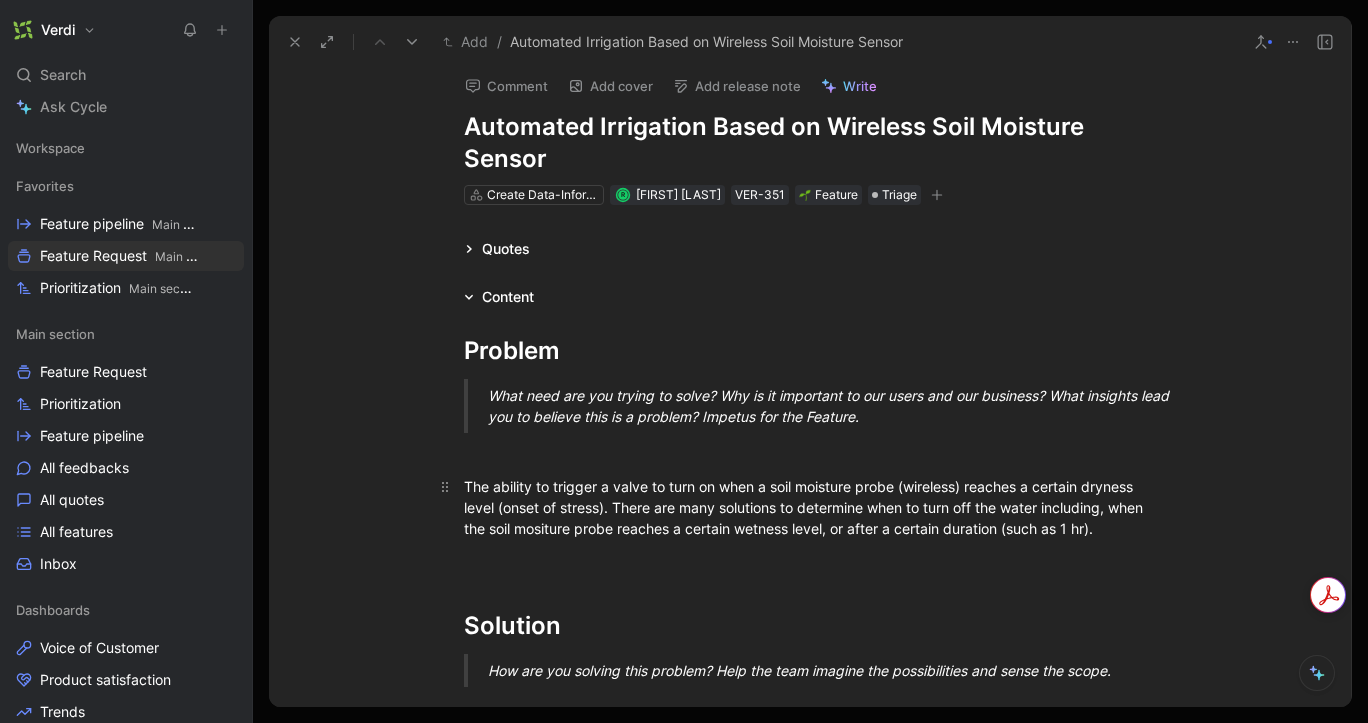 click on "The ability to trigger a valve to turn on when a soil moisture probe (wireless) reaches a certain dryness level (onset of stress). There are many solutions to determine when to turn off the water including, when the soil mositure probe reaches a certain wetness level, or after a certain duration (such as 1 hr)." at bounding box center [810, 507] 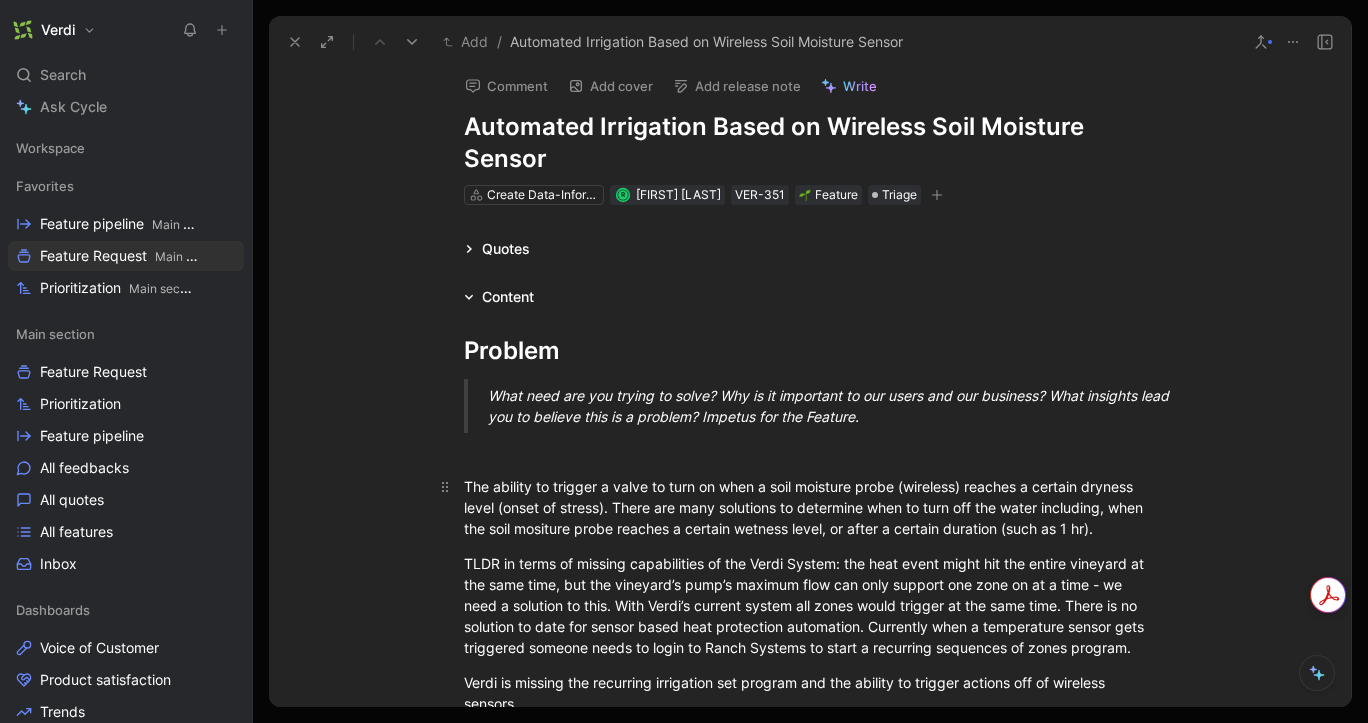 scroll, scrollTop: 40, scrollLeft: 0, axis: vertical 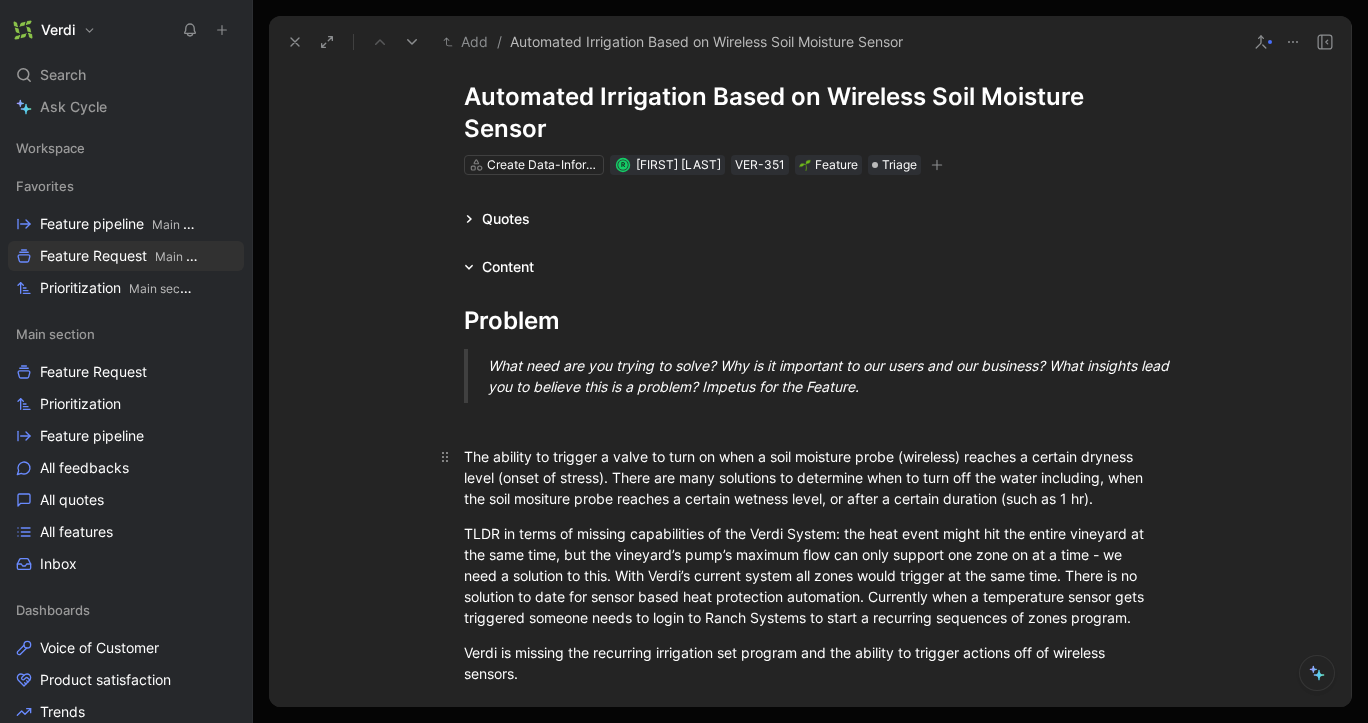 click on "The ability to trigger a valve to turn on when a soil moisture probe (wireless) reaches a certain dryness level (onset of stress). There are many solutions to determine when to turn off the water including, when the soil mositure probe reaches a certain wetness level, or after a certain duration (such as 1 hr)." at bounding box center (810, 477) 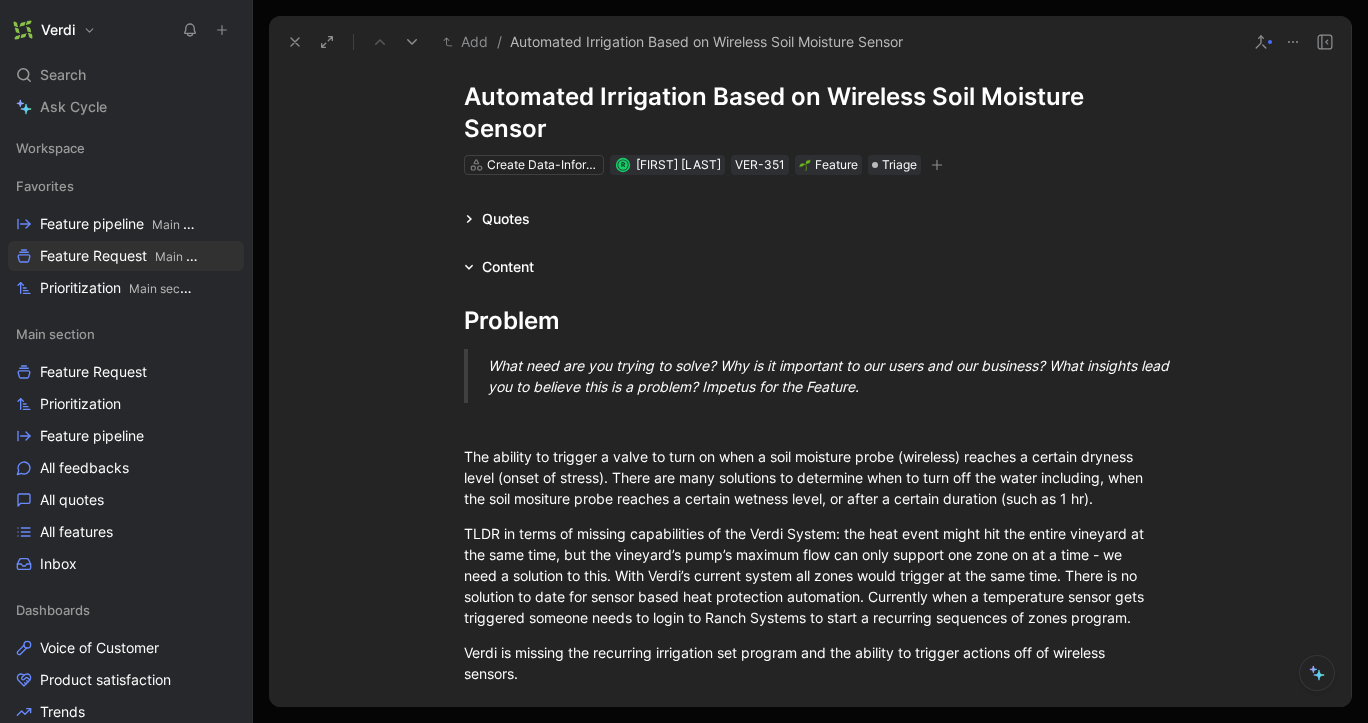 type 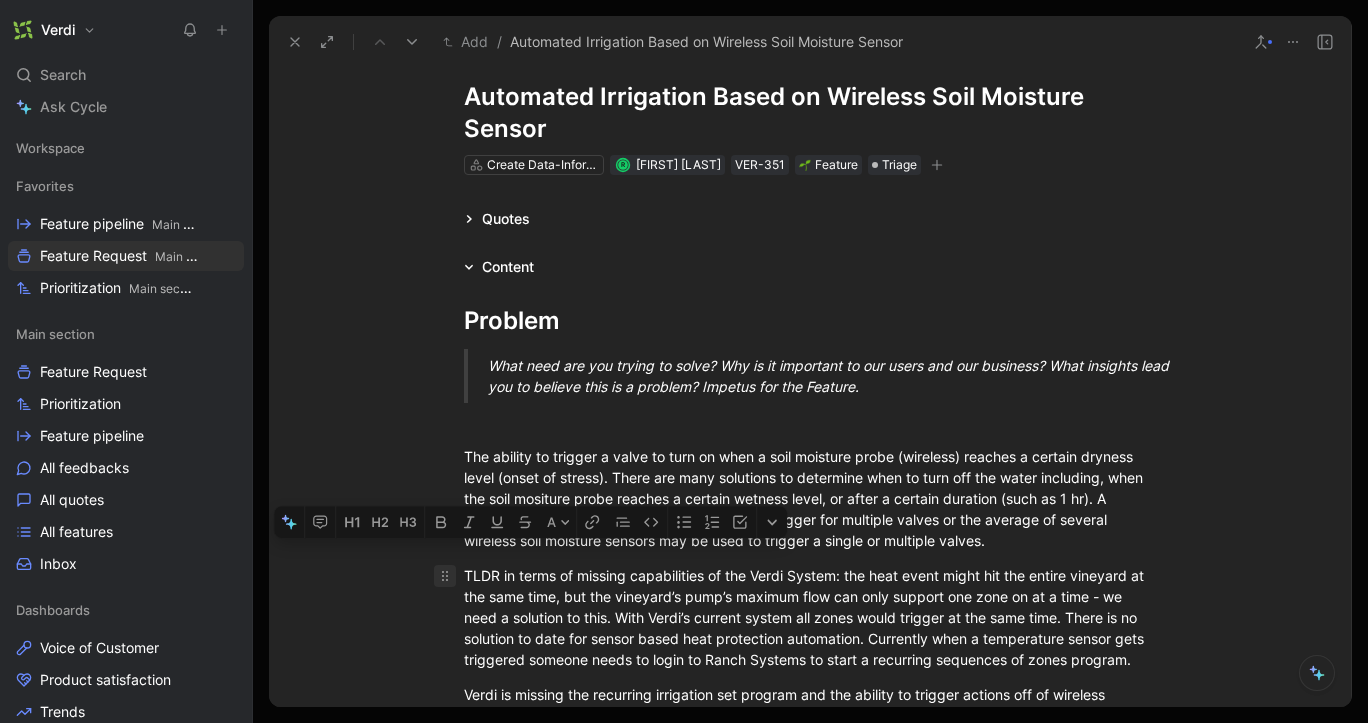 drag, startPoint x: 584, startPoint y: 597, endPoint x: 450, endPoint y: 579, distance: 135.20355 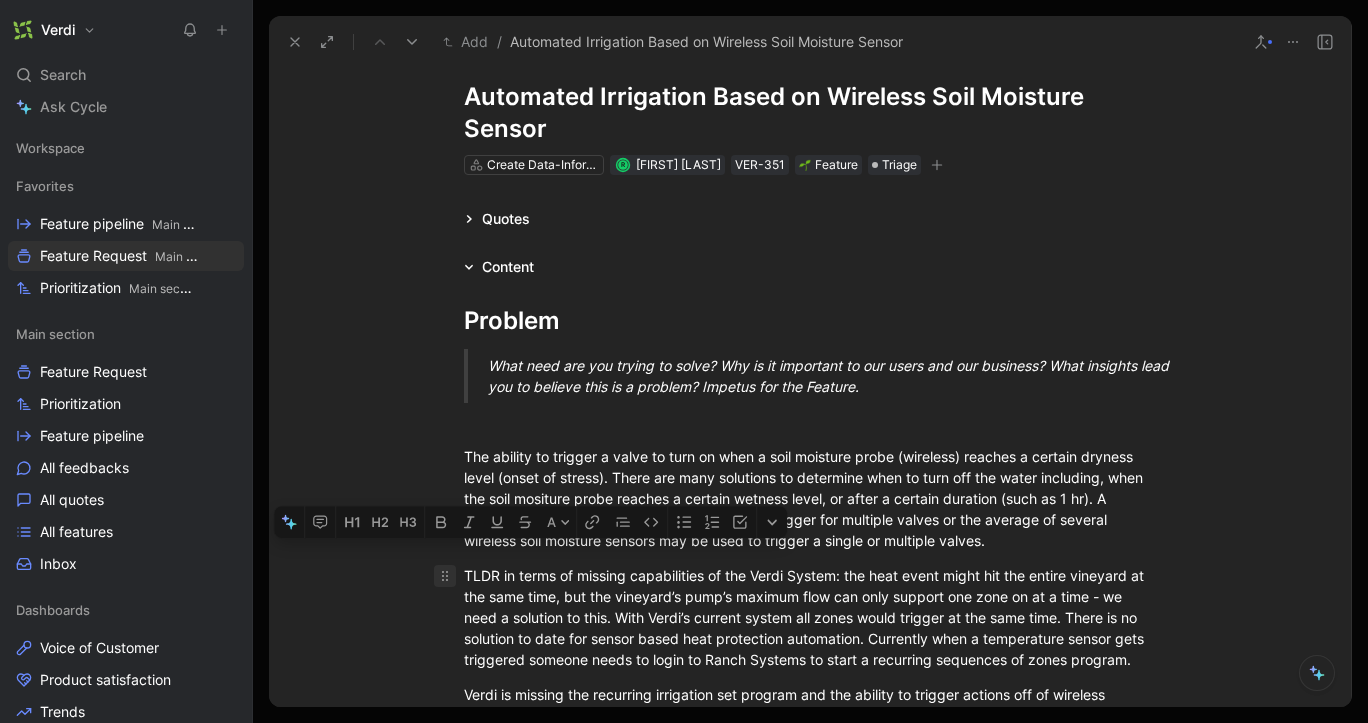 click on "TLDR in terms of missing capabilities of the Verdi System: the heat event might hit the entire vineyard at the same time, but the vineyard’s pump’s maximum flow can only support one zone on at a time - we need a solution to this. With Verdi’s current system all zones would trigger at the same time. There is no solution to date for sensor based heat protection automation. Currently when a temperature sensor gets triggered someone needs to login to Ranch Systems to start a recurring sequences of zones program." at bounding box center [810, 617] 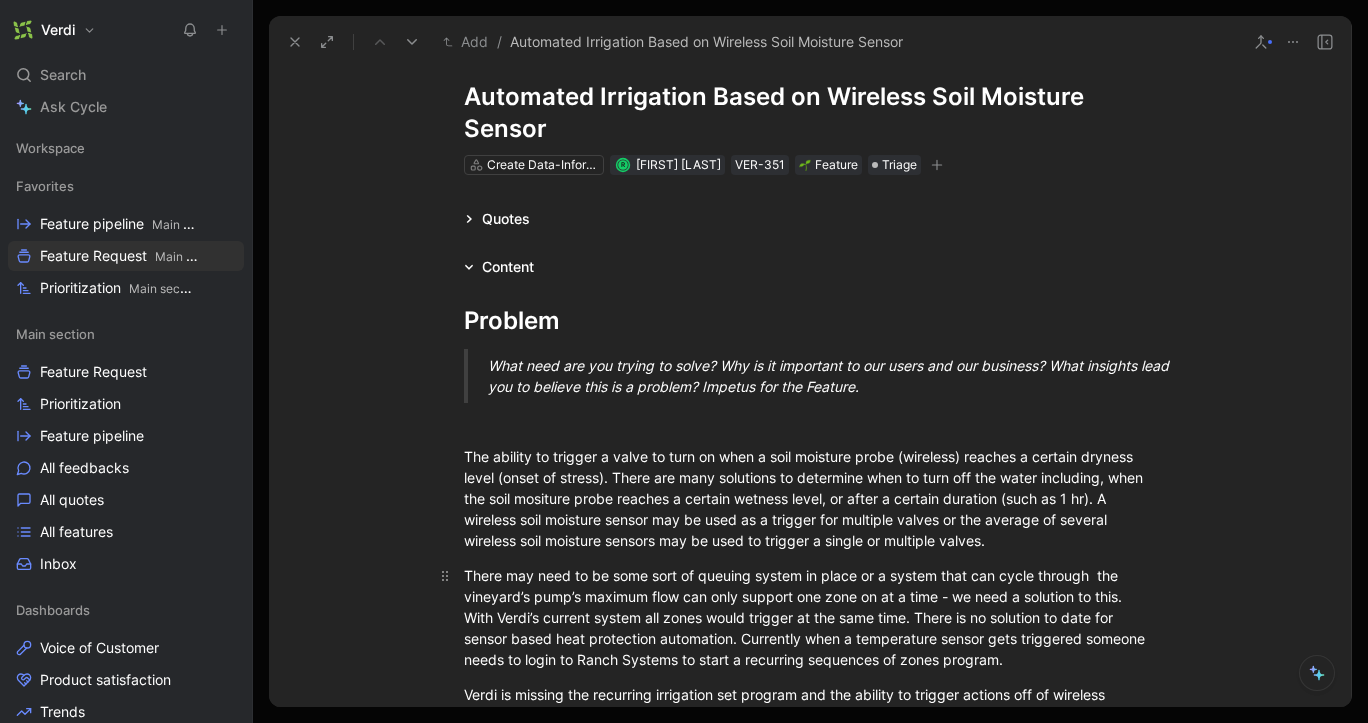 drag, startPoint x: 638, startPoint y: 577, endPoint x: 836, endPoint y: 568, distance: 198.20444 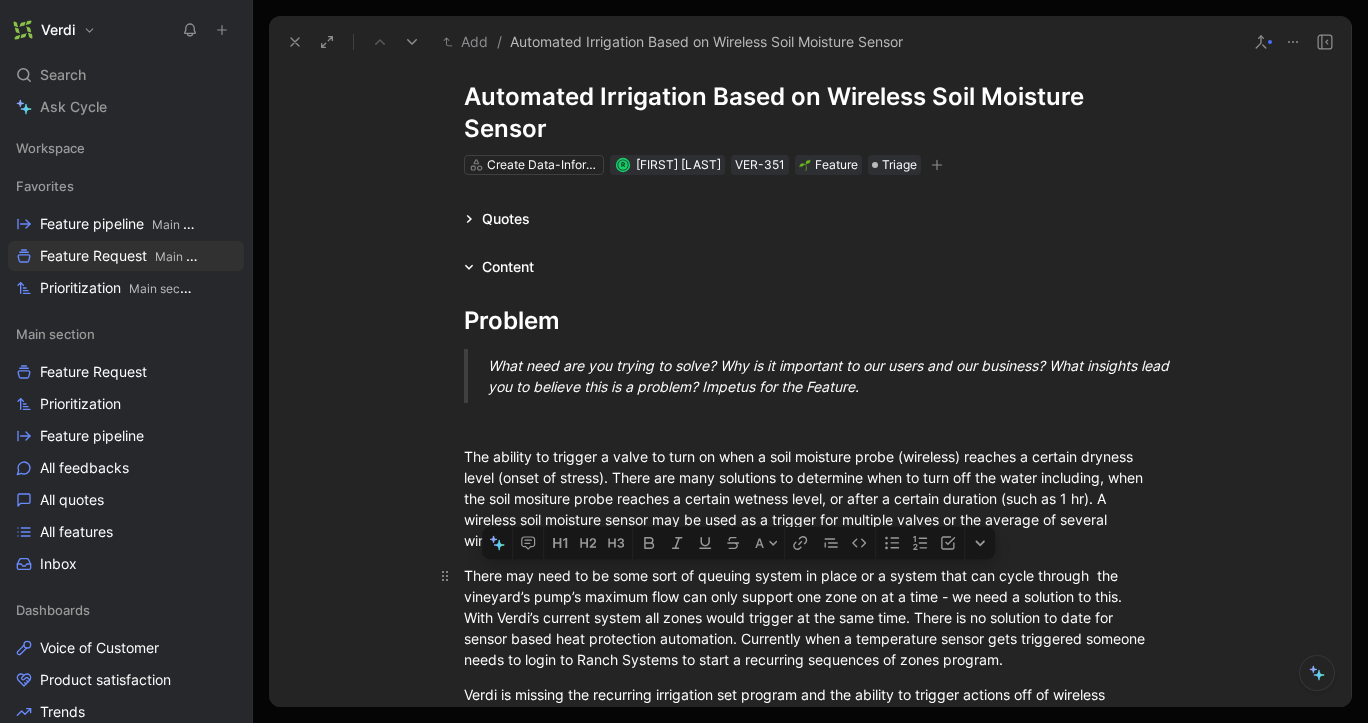 click on "There may need to be some sort of queuing system in place or a system that can cycle through  the vineyard’s pump’s maximum flow can only support one zone on at a time - we need a solution to this. With Verdi’s current system all zones would trigger at the same time. There is no solution to date for sensor based heat protection automation. Currently when a temperature sensor gets triggered someone needs to login to Ranch Systems to start a recurring sequences of zones program." at bounding box center [810, 617] 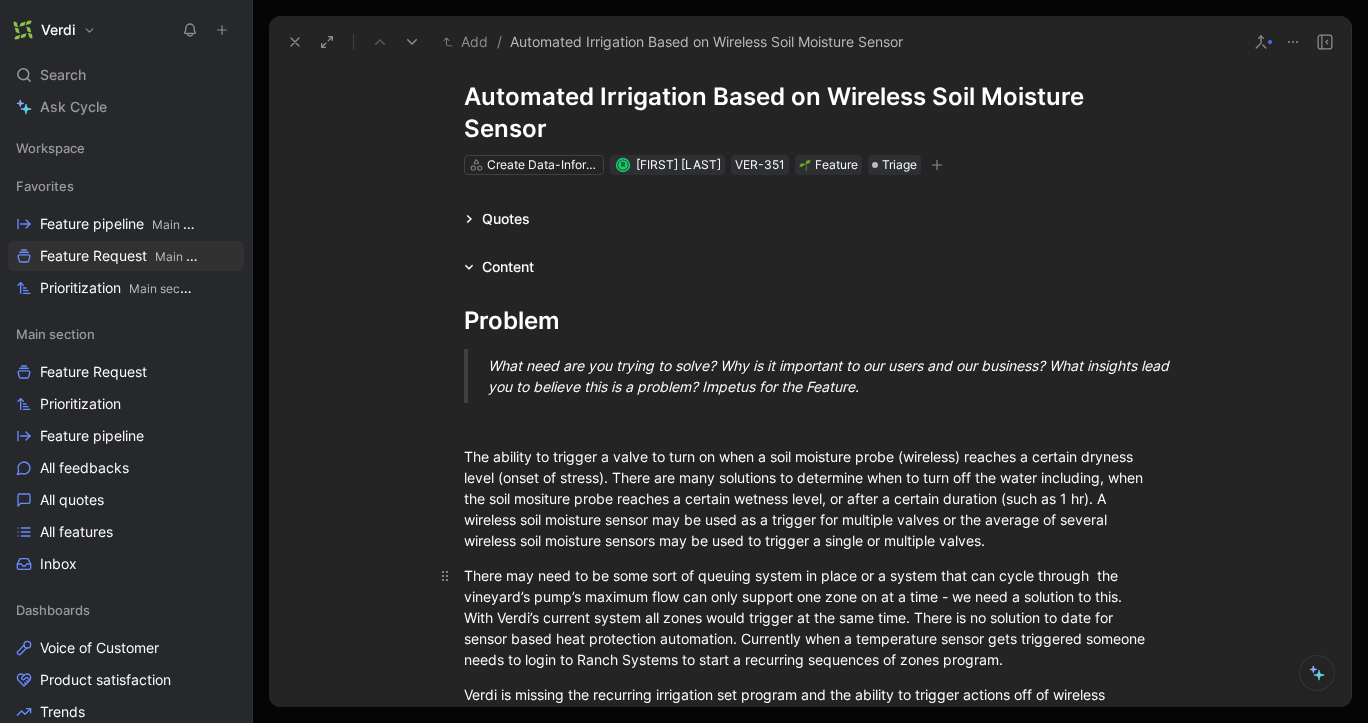click on "There may need to be some sort of queuing system in place or a system that can cycle through  the vineyard’s pump’s maximum flow can only support one zone on at a time - we need a solution to this. With Verdi’s current system all zones would trigger at the same time. There is no solution to date for sensor based heat protection automation. Currently when a temperature sensor gets triggered someone needs to login to Ranch Systems to start a recurring sequences of zones program." at bounding box center [810, 617] 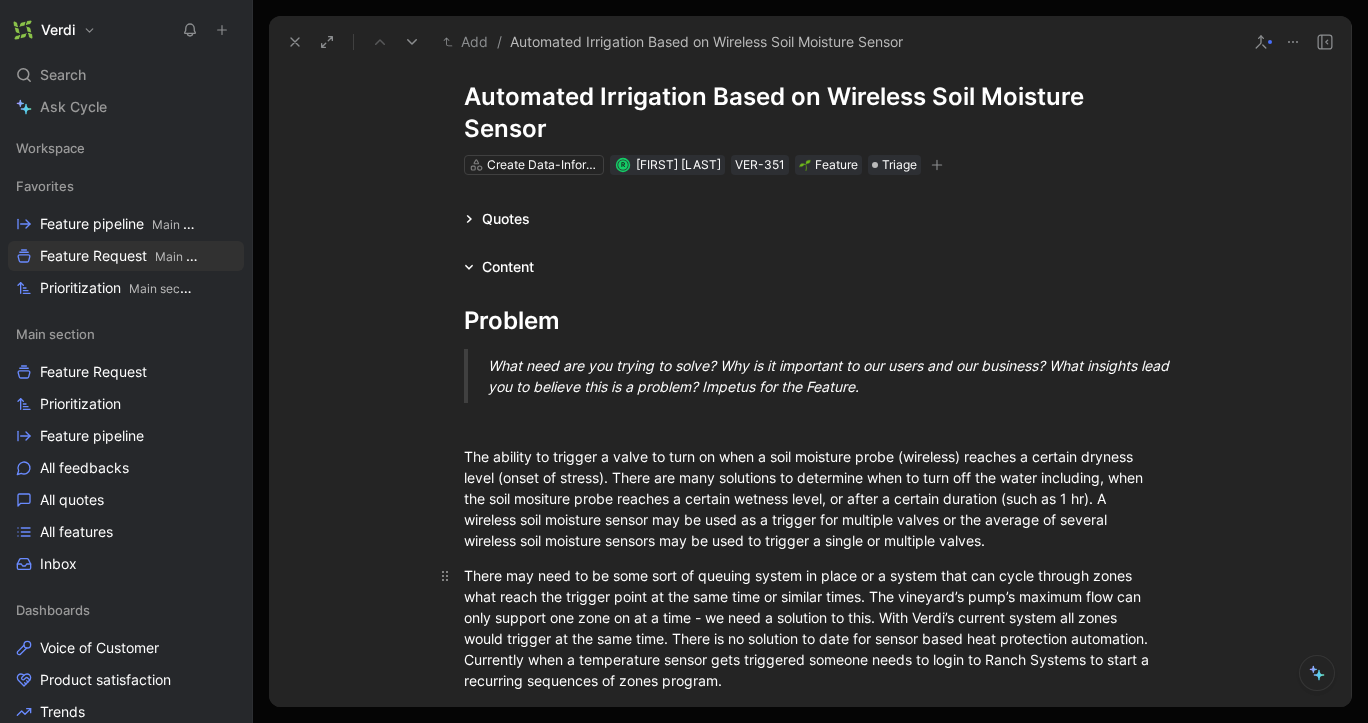 click on "There may need to be some sort of queuing system in place or a system that can cycle through zones what reach the trigger point at the same time or similar times. The vineyard’s pump’s maximum flow can only support one zone on at a time - we need a solution to this. With Verdi’s current system all zones would trigger at the same time. There is no solution to date for sensor based heat protection automation. Currently when a temperature sensor gets triggered someone needs to login to Ranch Systems to start a recurring sequences of zones program." at bounding box center [810, 628] 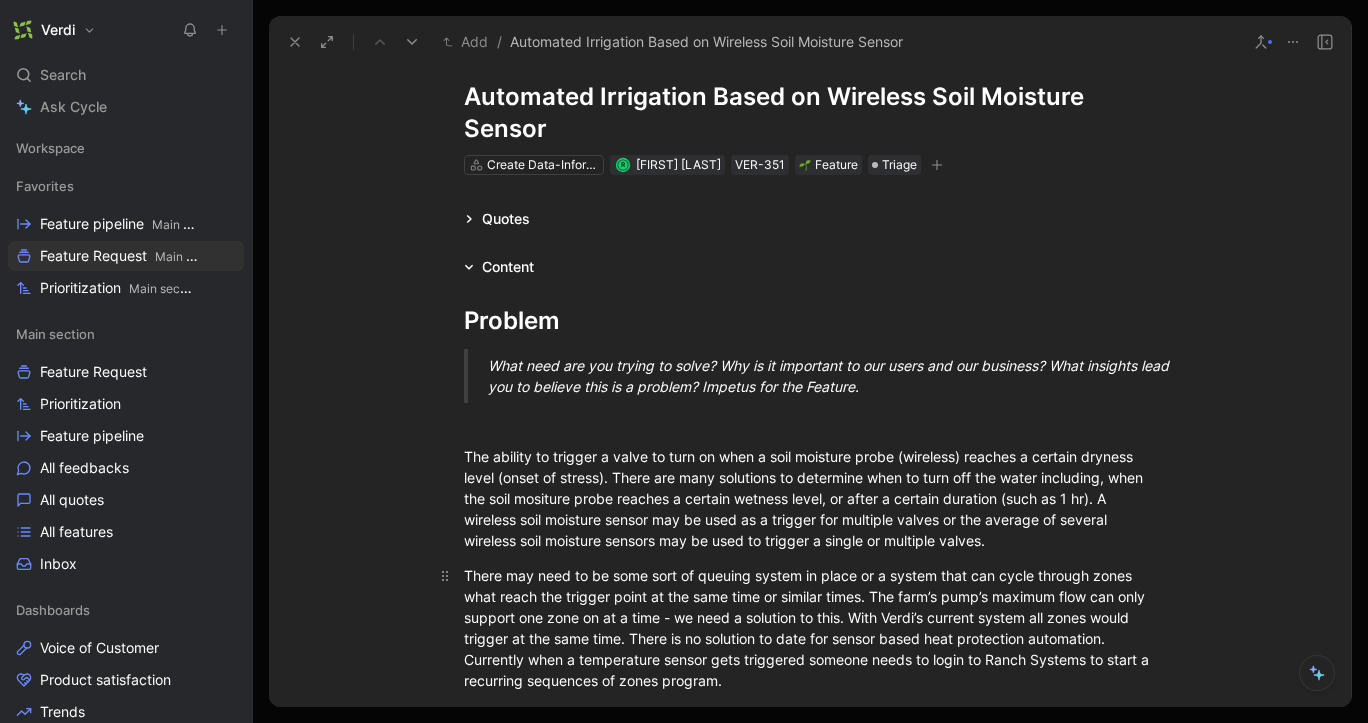 click on "There may need to be some sort of queuing system in place or a system that can cycle through zones what reach the trigger point at the same time or similar times. The farm’s pump’s maximum flow can only support one zone on at a time - we need a solution to this. With Verdi’s current system all zones would trigger at the same time. There is no solution to date for sensor based heat protection automation. Currently when a temperature sensor gets triggered someone needs to login to Ranch Systems to start a recurring sequences of zones program." at bounding box center (810, 628) 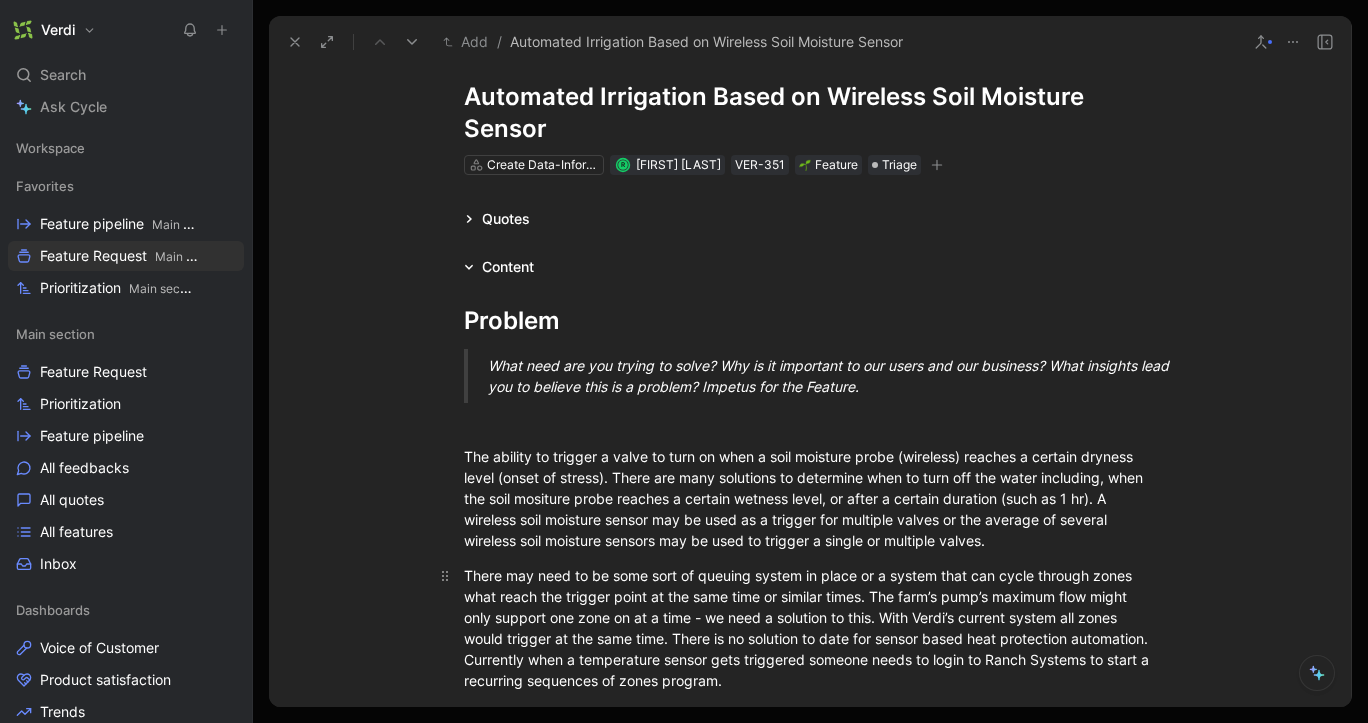 click on "There may need to be some sort of queuing system in place or a system that can cycle through zones what reach the trigger point at the same time or similar times. The farm’s pump’s maximum flow might only support one zone on at a time - we need a solution to this. With Verdi’s current system all zones would trigger at the same time. There is no solution to date for sensor based heat protection automation. Currently when a temperature sensor gets triggered someone needs to login to Ranch Systems to start a recurring sequences of zones program." at bounding box center [810, 628] 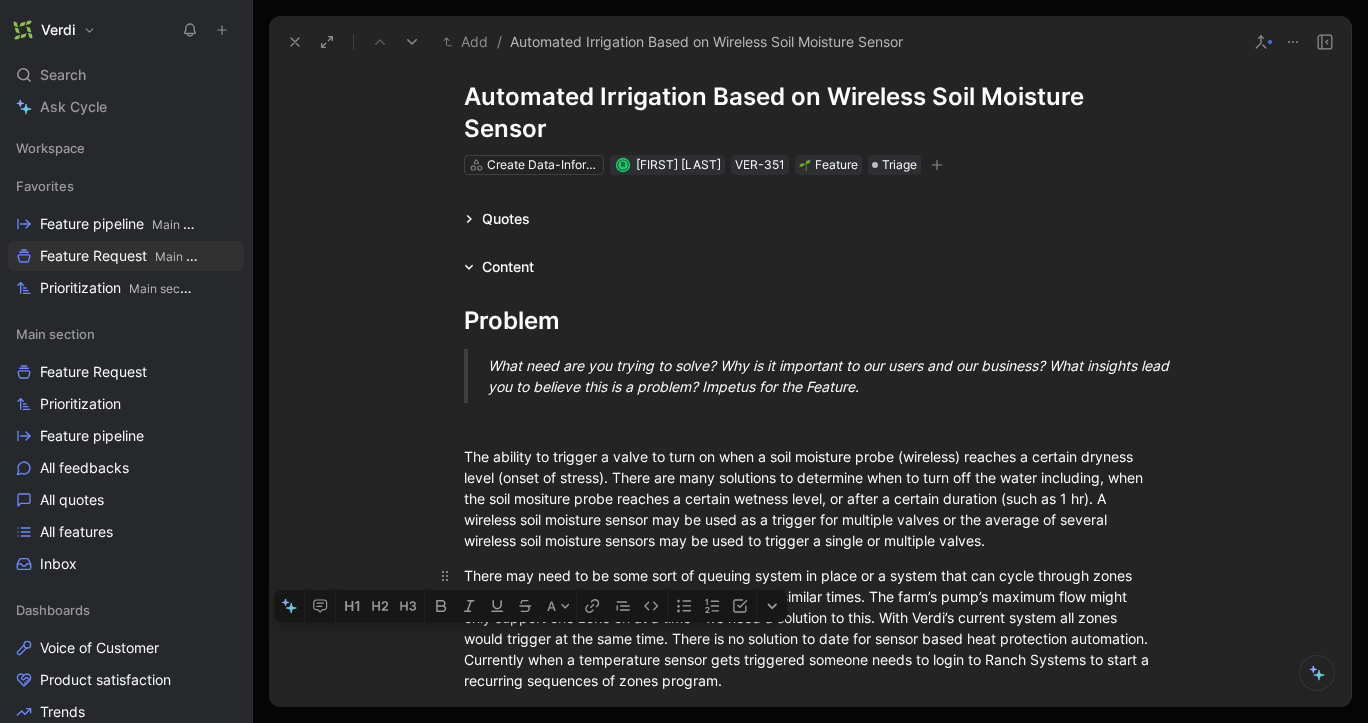 click on "There may need to be some sort of queuing system in place or a system that can cycle through zones what reach the trigger point at the same time or similar times. The farm’s pump’s maximum flow might only support one zone on at a time - we need a solution to this. With Verdi’s current system all zones would trigger at the same time. There is no solution to date for sensor based heat protection automation. Currently when a temperature sensor gets triggered someone needs to login to Ranch Systems to start a recurring sequences of zones program." at bounding box center [810, 628] 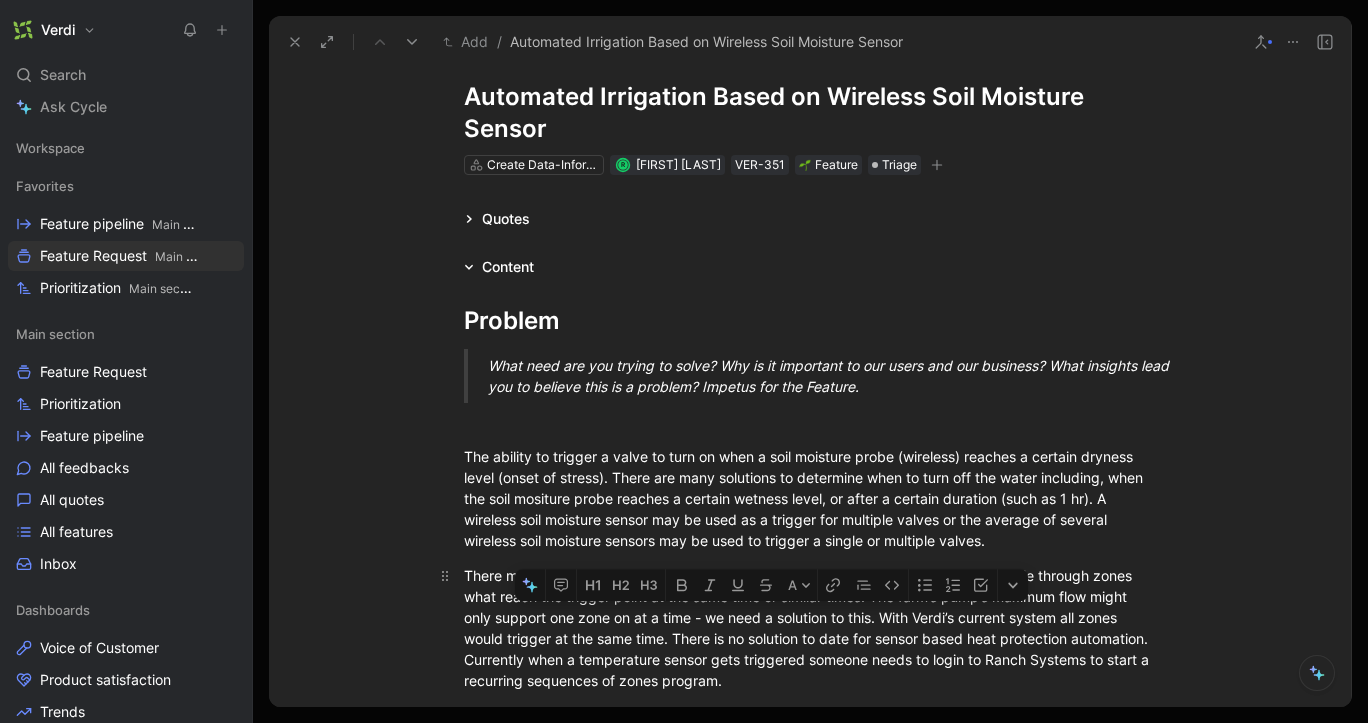 drag, startPoint x: 661, startPoint y: 637, endPoint x: 880, endPoint y: 607, distance: 221.04524 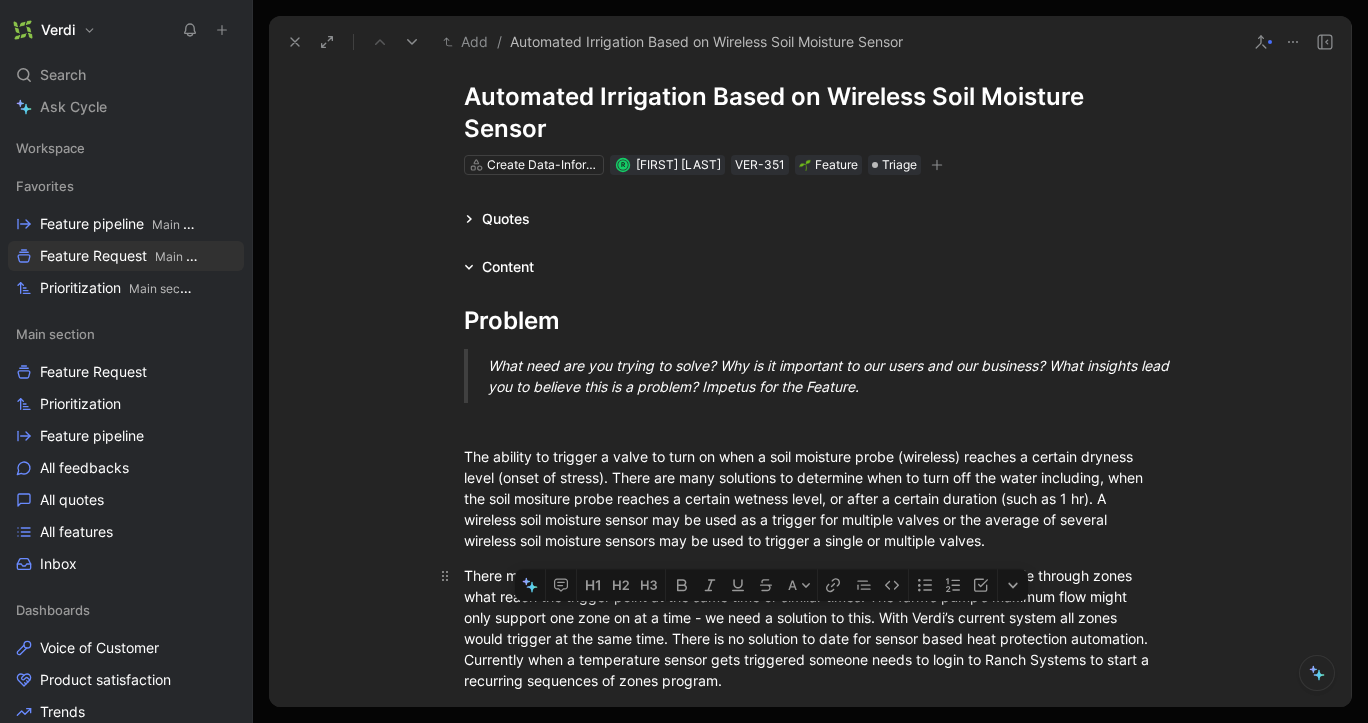 click on "There may need to be some sort of queuing system in place or a system that can cycle through zones what reach the trigger point at the same time or similar times. The farm’s pump’s maximum flow might only support one zone on at a time - we need a solution to this. With Verdi’s current system all zones would trigger at the same time. There is no solution to date for sensor based heat protection automation. Currently when a temperature sensor gets triggered someone needs to login to Ranch Systems to start a recurring sequences of zones program." at bounding box center (810, 628) 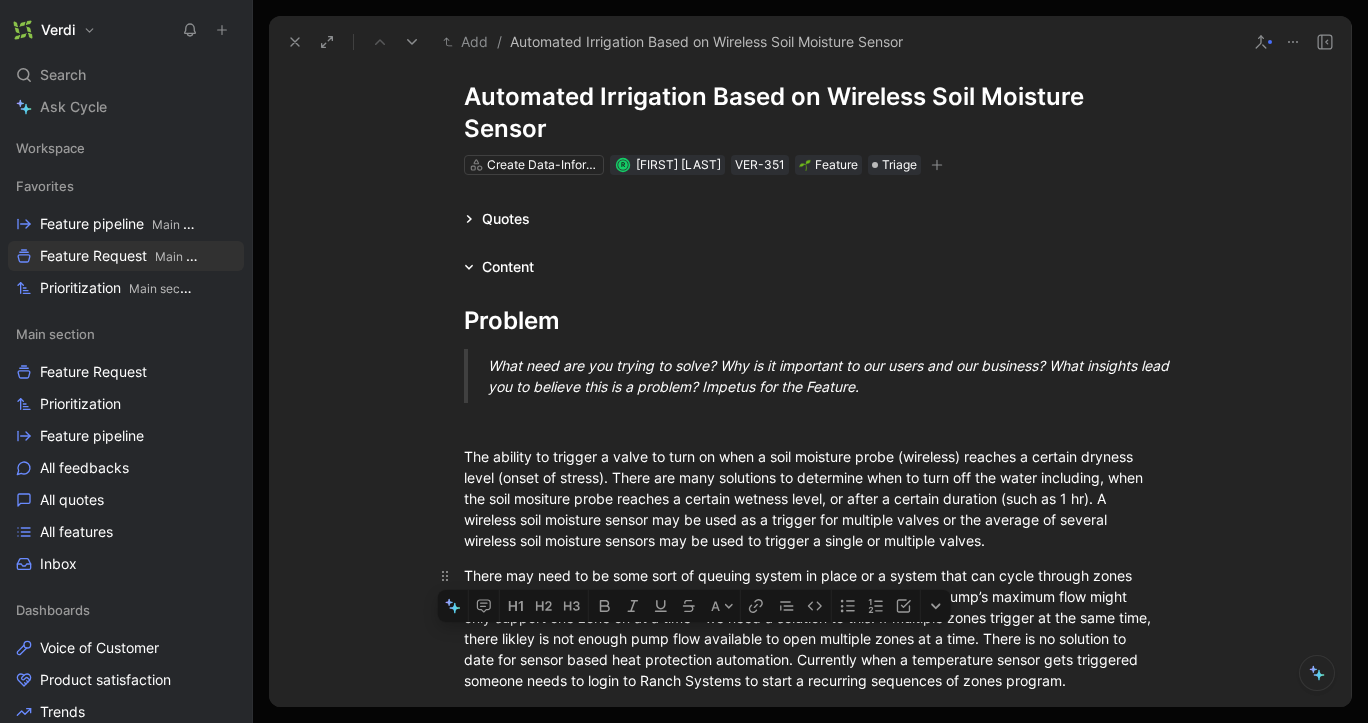 drag, startPoint x: 726, startPoint y: 694, endPoint x: 870, endPoint y: 657, distance: 148.6775 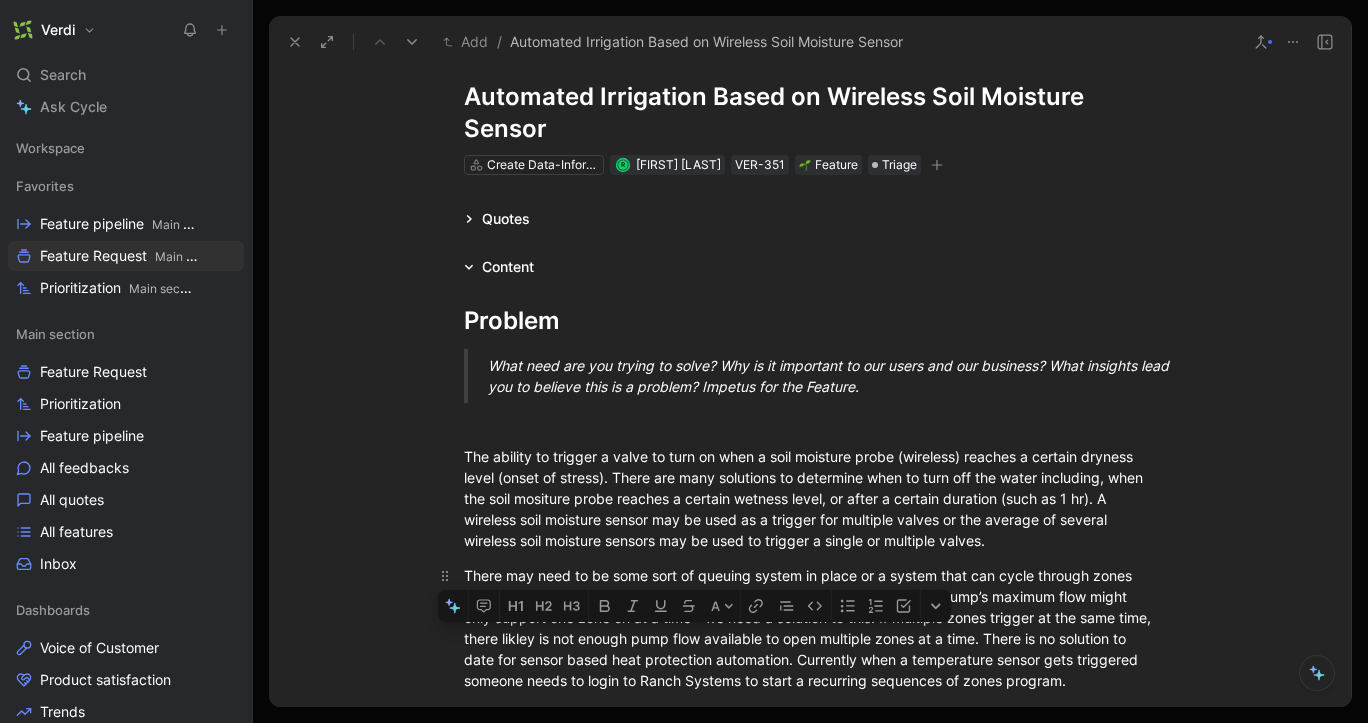 click on "There may need to be some sort of queuing system in place or a system that can cycle through zones what reach the trigger point at the same time or similar times. The farm’s pump’s maximum flow might only support one zone on at a time - we need a solution to this. If multiple zones trigger at the same time, there likley is not enough pump flow available to open multiple zones at a time. There is no solution to date for sensor based heat protection automation. Currently when a temperature sensor gets triggered someone needs to login to Ranch Systems to start a recurring sequences of zones program." at bounding box center (810, 628) 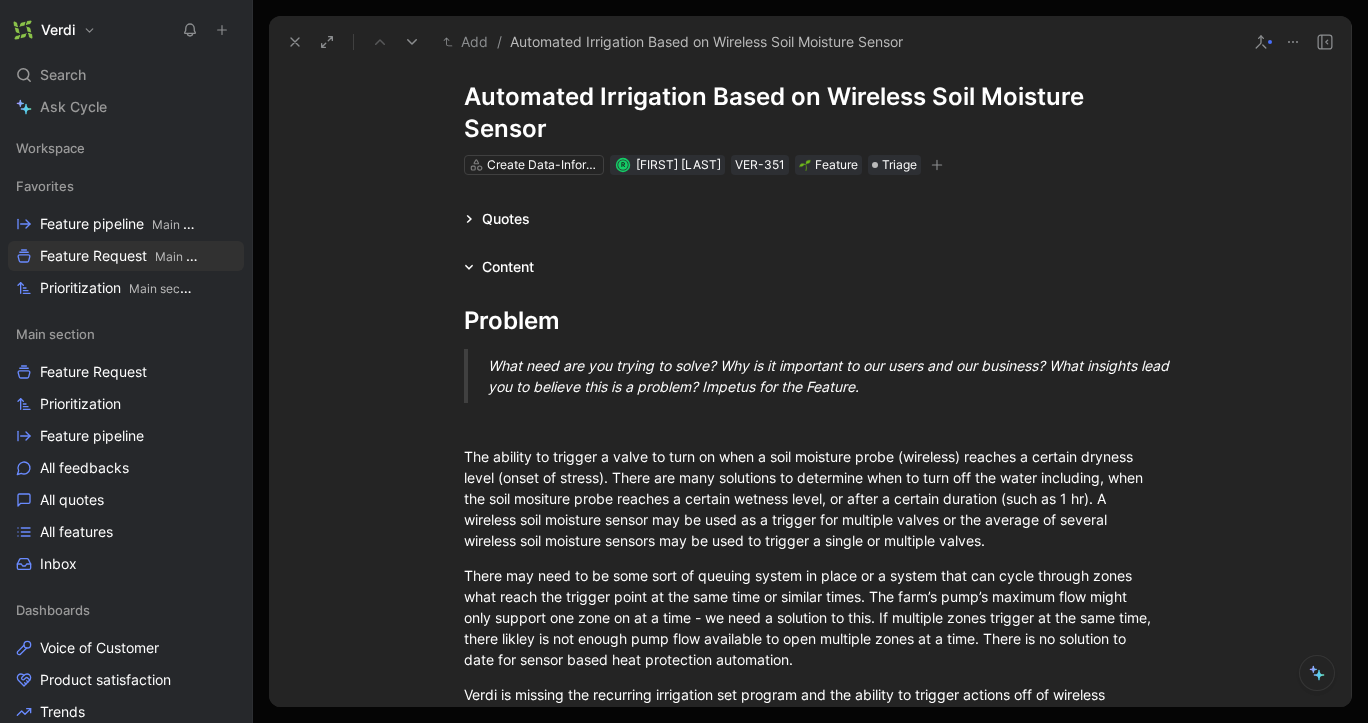 scroll, scrollTop: 187, scrollLeft: 0, axis: vertical 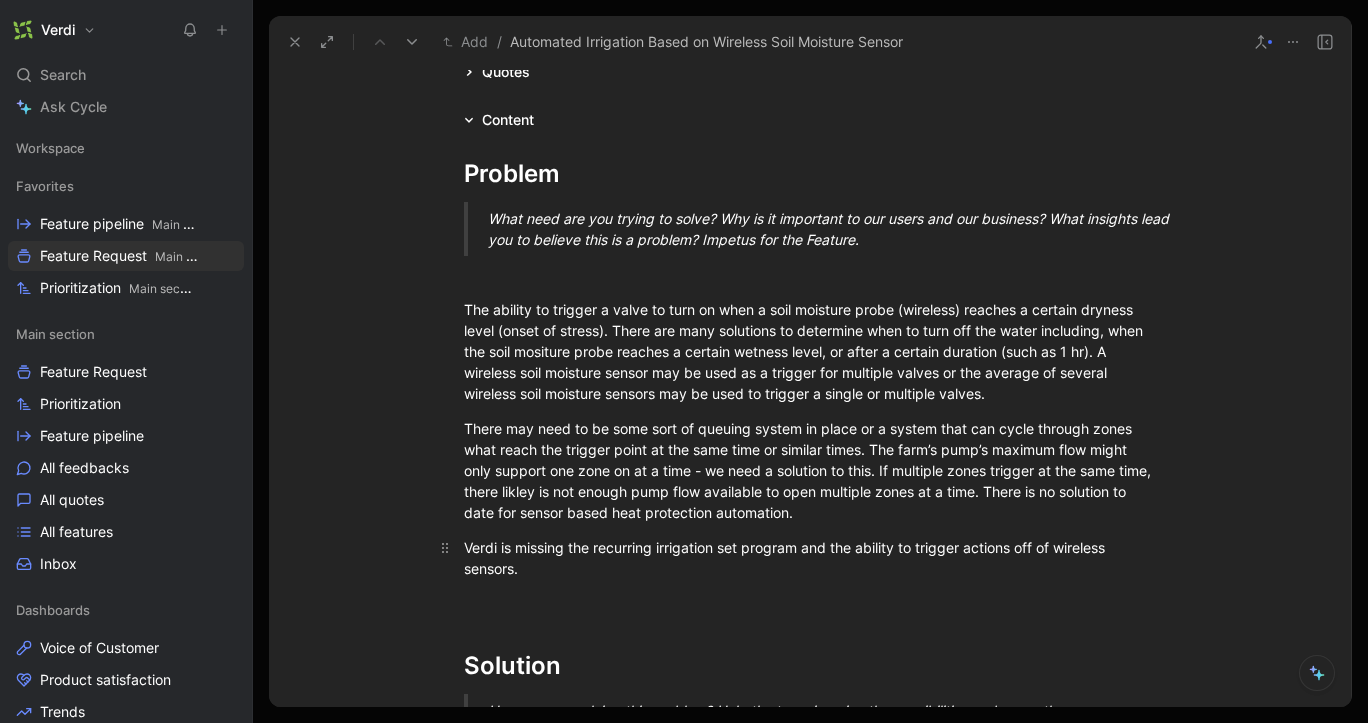 click on "Verdi is missing the recurring irrigation set program and the ability to trigger actions off of wireless sensors." at bounding box center (810, 558) 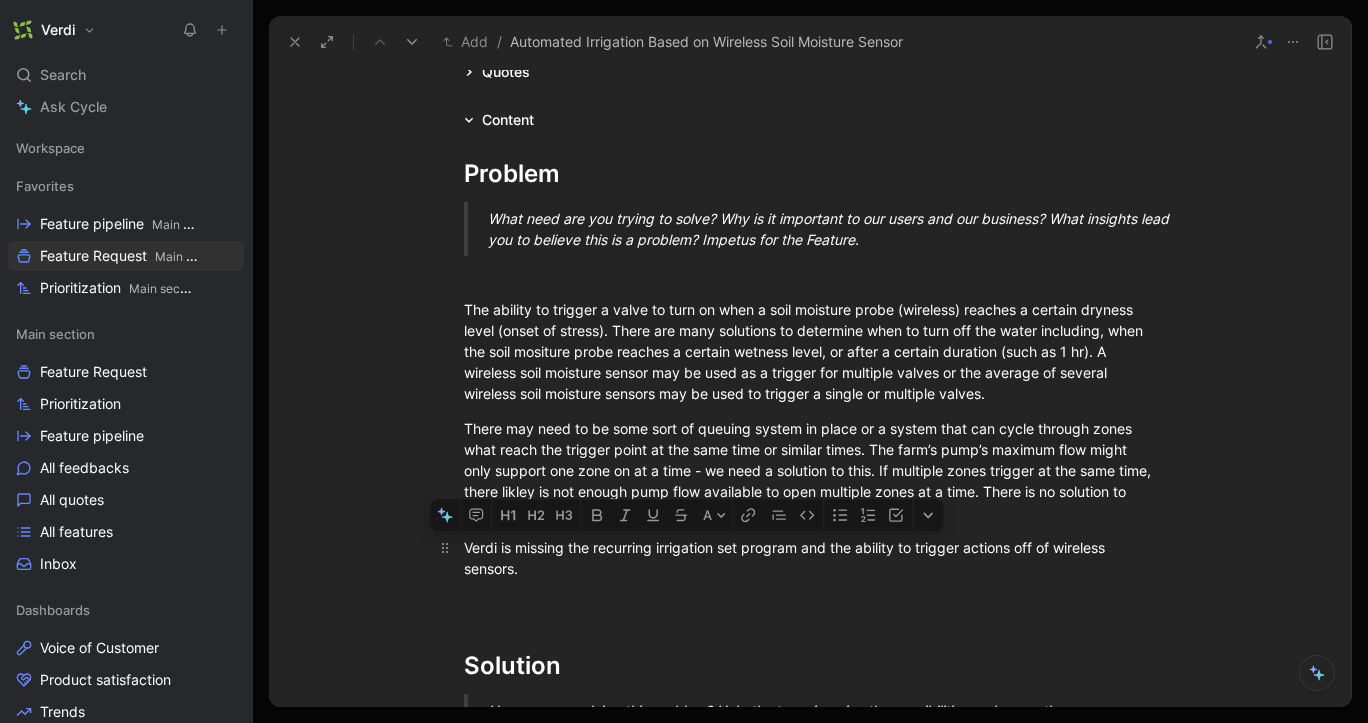 drag, startPoint x: 766, startPoint y: 548, endPoint x: 568, endPoint y: 551, distance: 198.02272 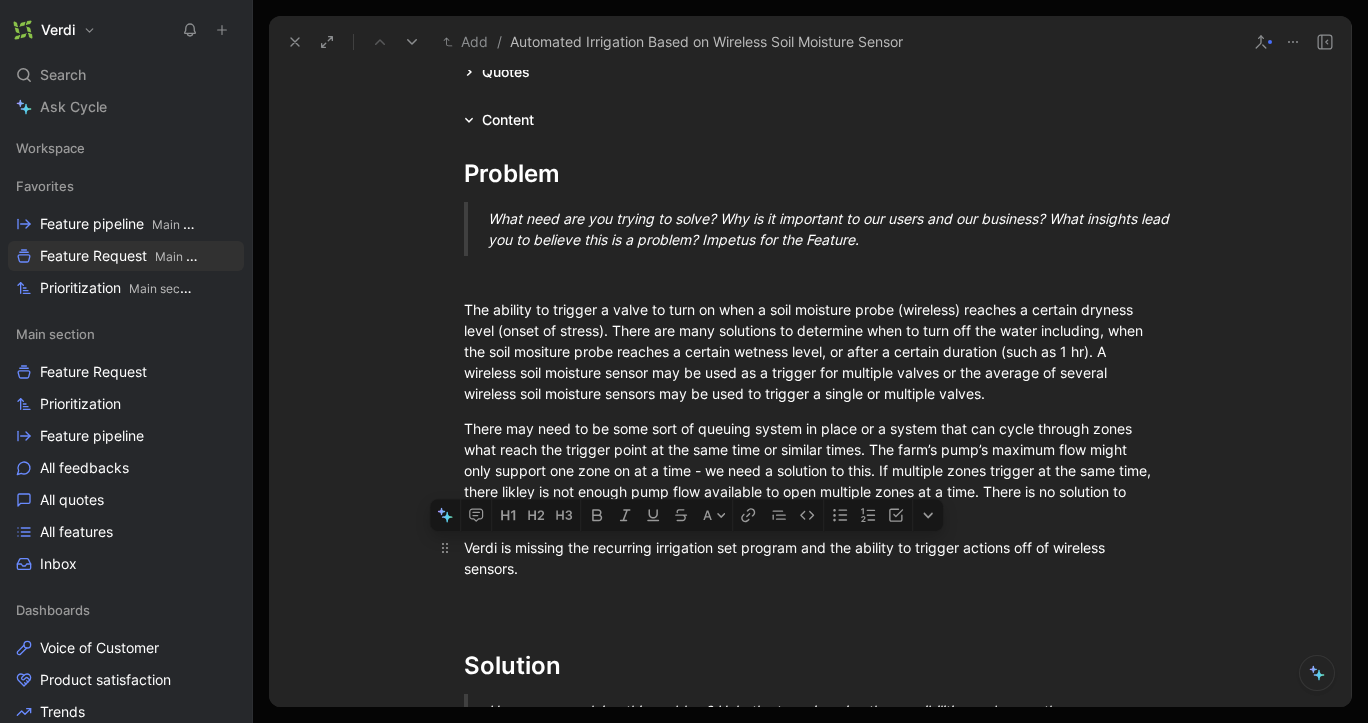 click on "Verdi is missing the recurring irrigation set program and the ability to trigger actions off of wireless sensors." at bounding box center [810, 558] 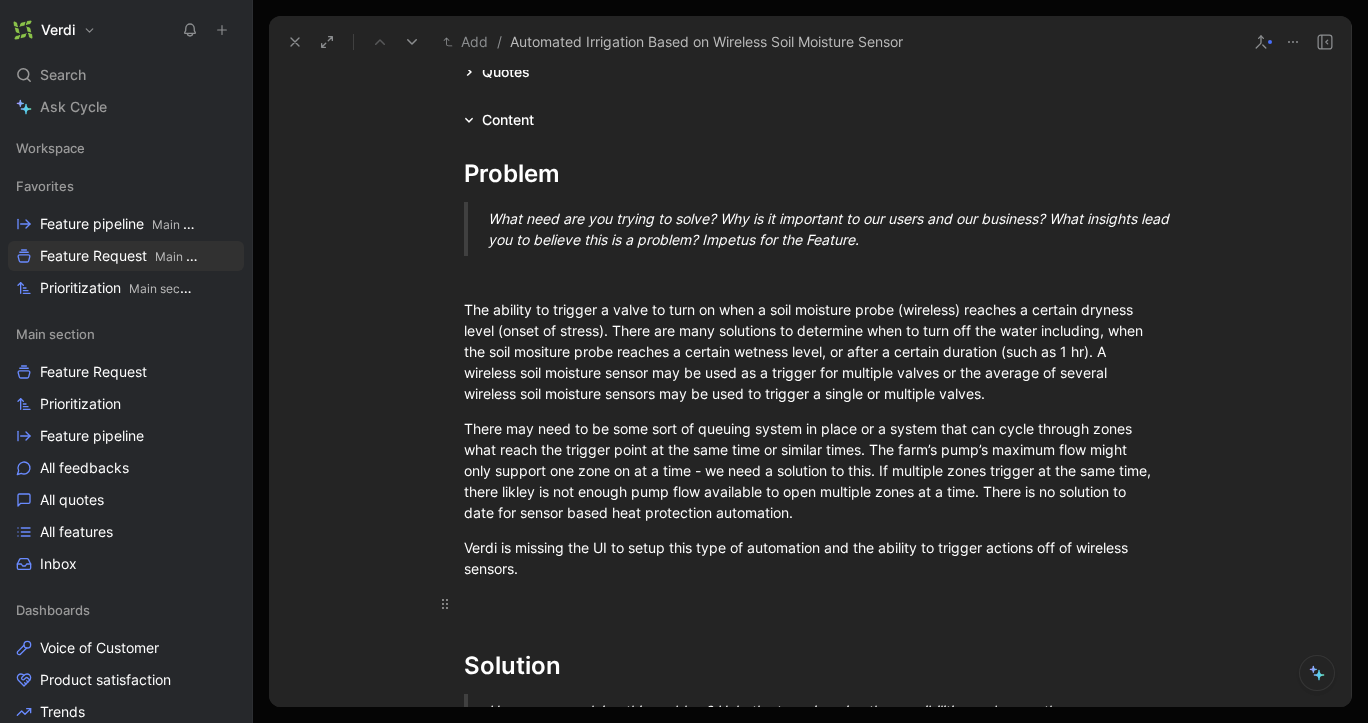 click at bounding box center (810, 603) 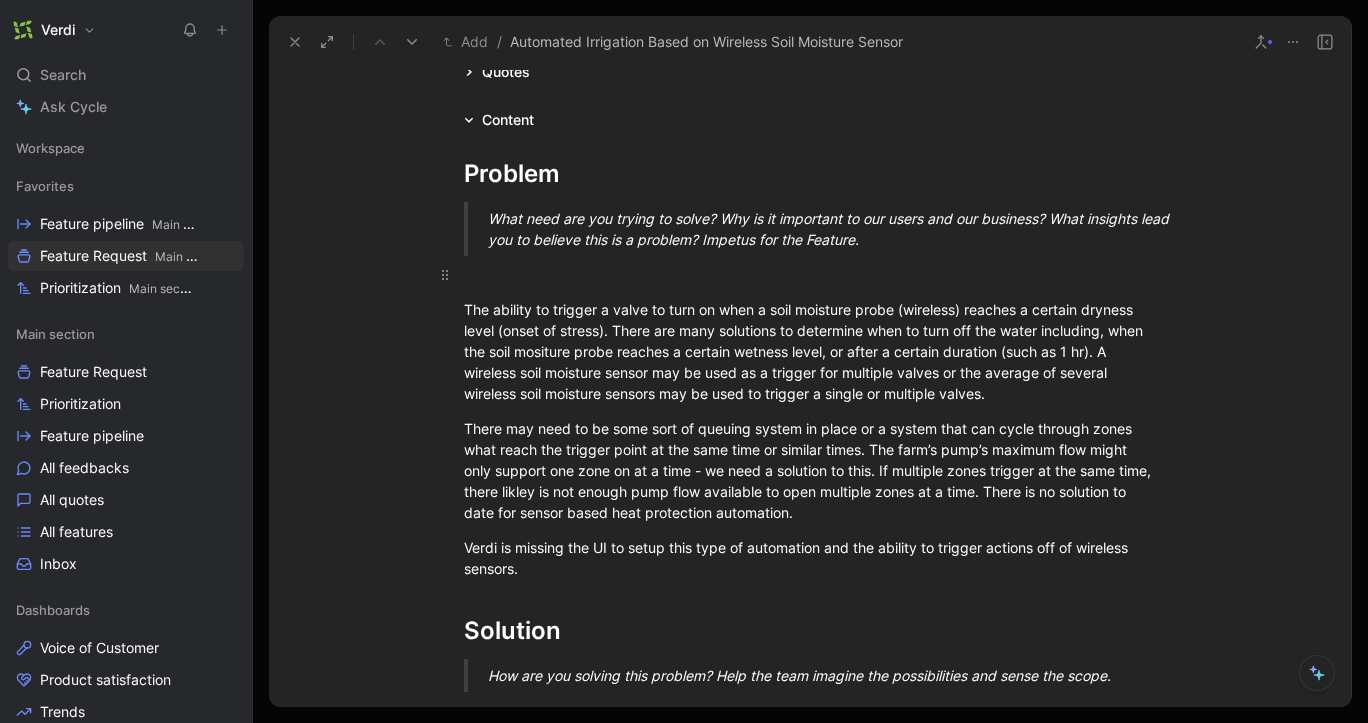 scroll, scrollTop: 0, scrollLeft: 0, axis: both 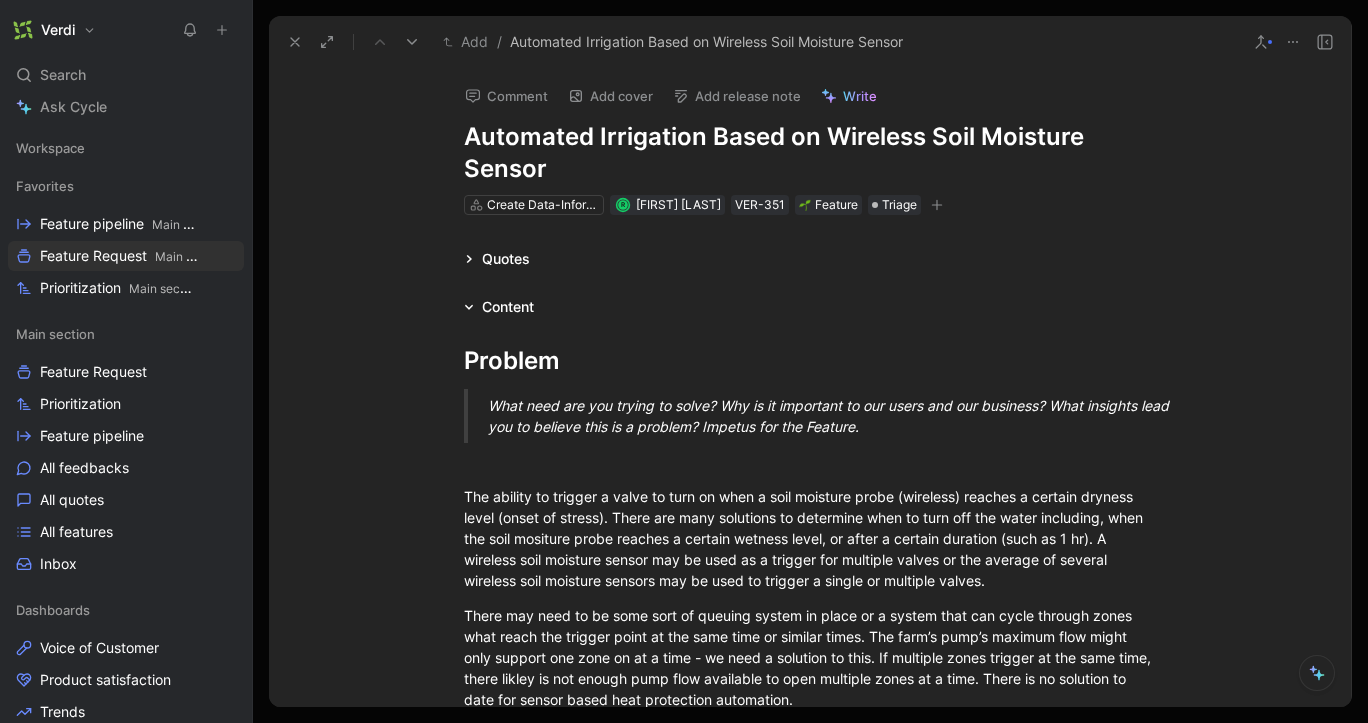 click on "Quotes" at bounding box center (506, 259) 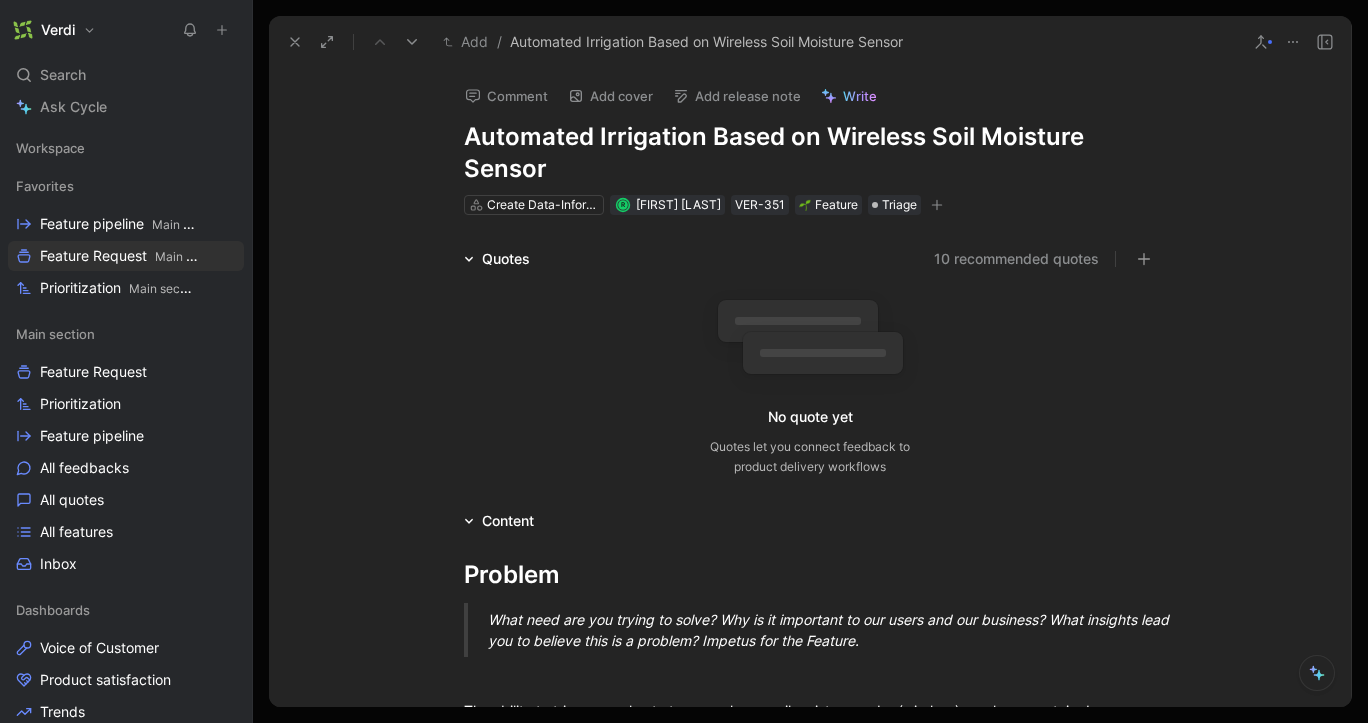 click on "Quotes" at bounding box center (506, 259) 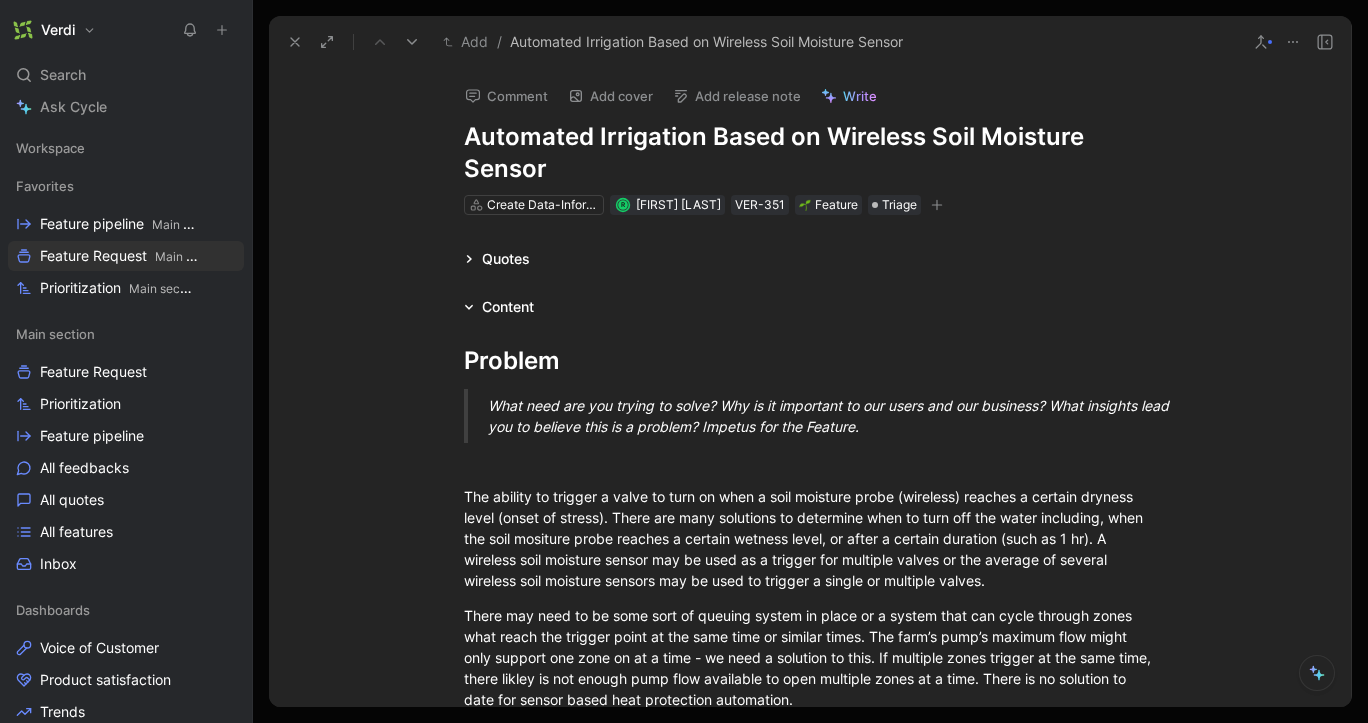 click 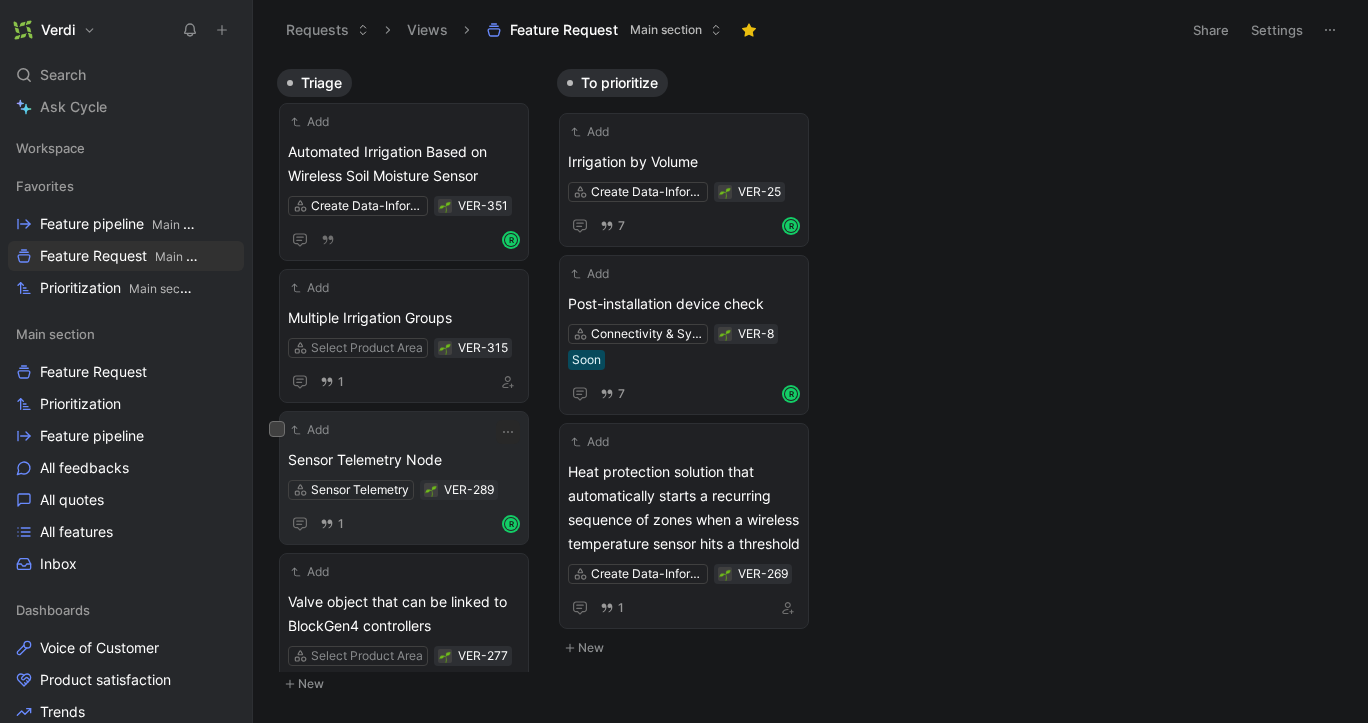 scroll, scrollTop: 0, scrollLeft: 0, axis: both 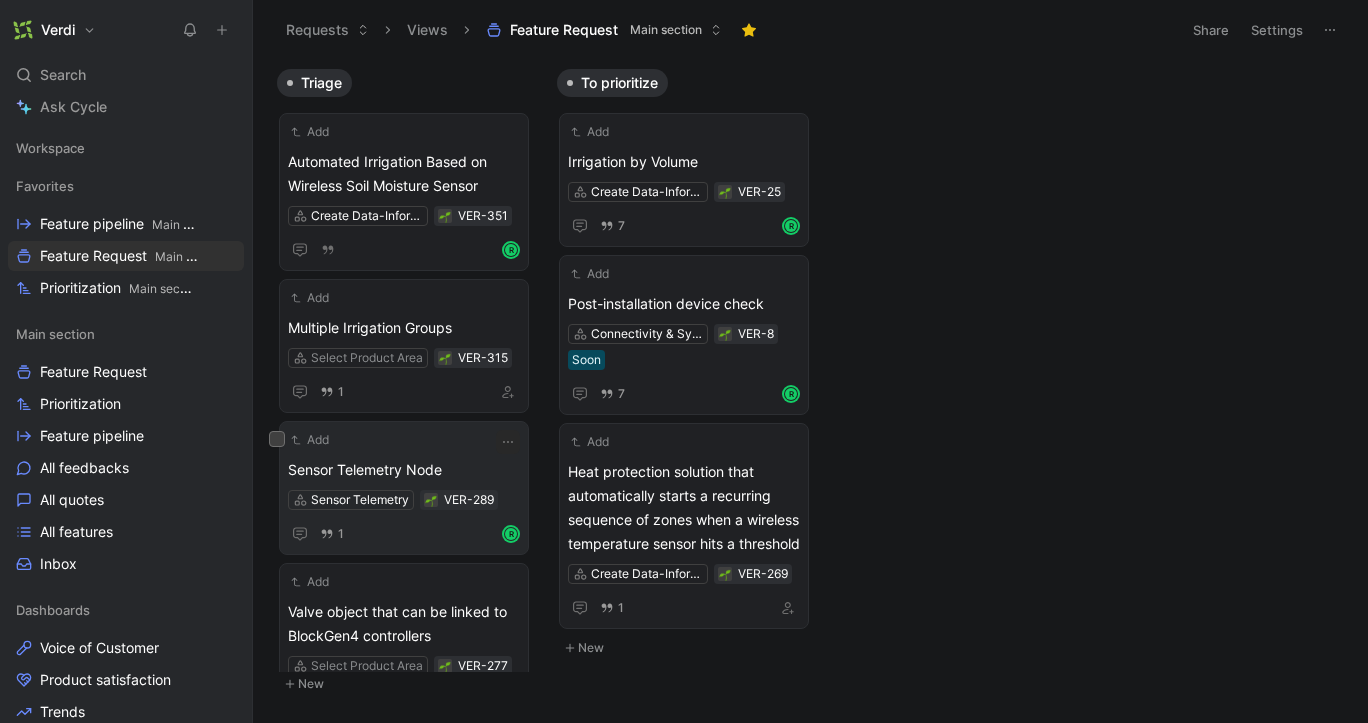 click on "Sensor Telemetry Node" at bounding box center (404, 470) 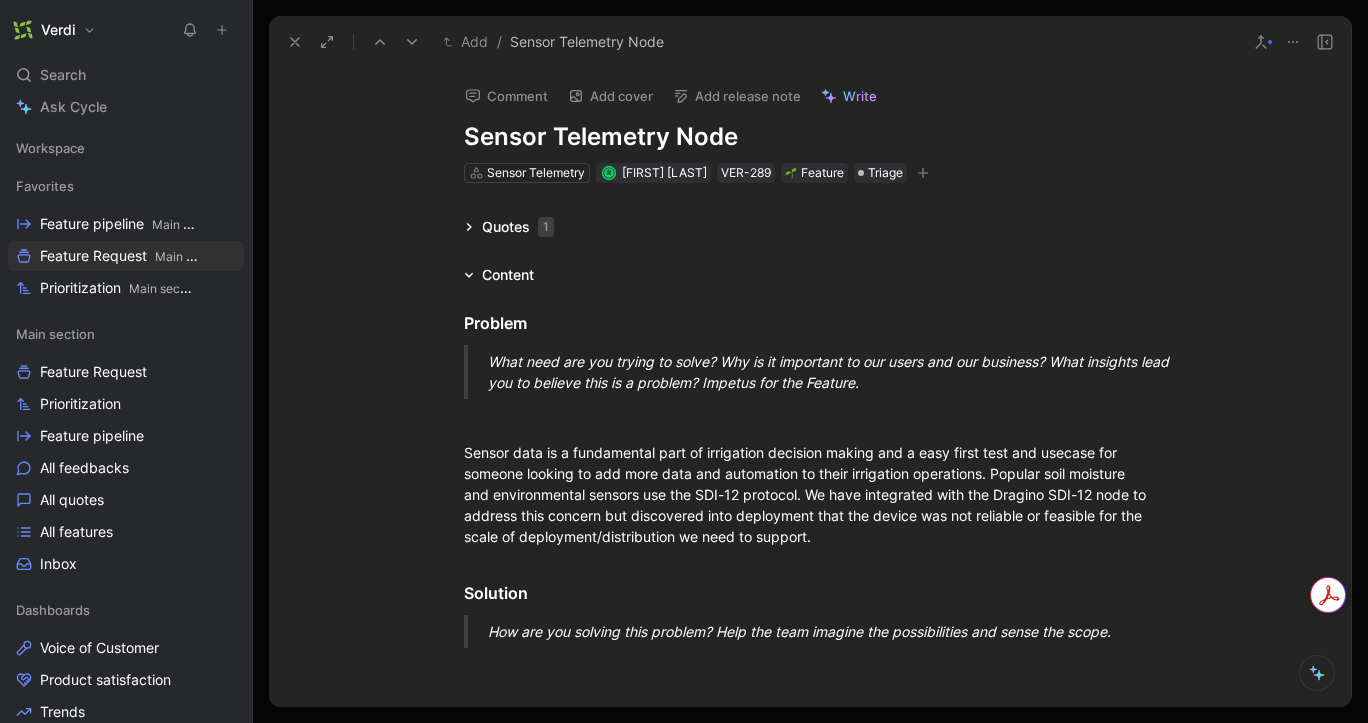 click on "Comment Add cover Add release note Write Sensor Telemetry Node Sensor Telemetry R [LAST] VER-289 Feature Triage Quotes 1 Content Problem What need are you trying to solve? Why is it important to our users and our business? What insights lead you to believe this is a problem? Impetus for the Feature. Sensor data is a fundamental part of irrigation decision making and a easy first test and usecase for someone looking to add more data and automation to their irrigation operations. Popular soil moisture and environmental sensors use the SDI-12 protocol. We have integrated with the Dragino SDI-12 node to address this concern but discovered into deployment that the device was not reliable or feasible for the scale of deployment/distribution we need to support. Solution How are you solving this problem? Help the team imagine the possibilities and sense the scope. Goals What does success look like? What metrics do you want to move? Core Features Mockups / Core Flows Milestones Notes" at bounding box center [810, 387] 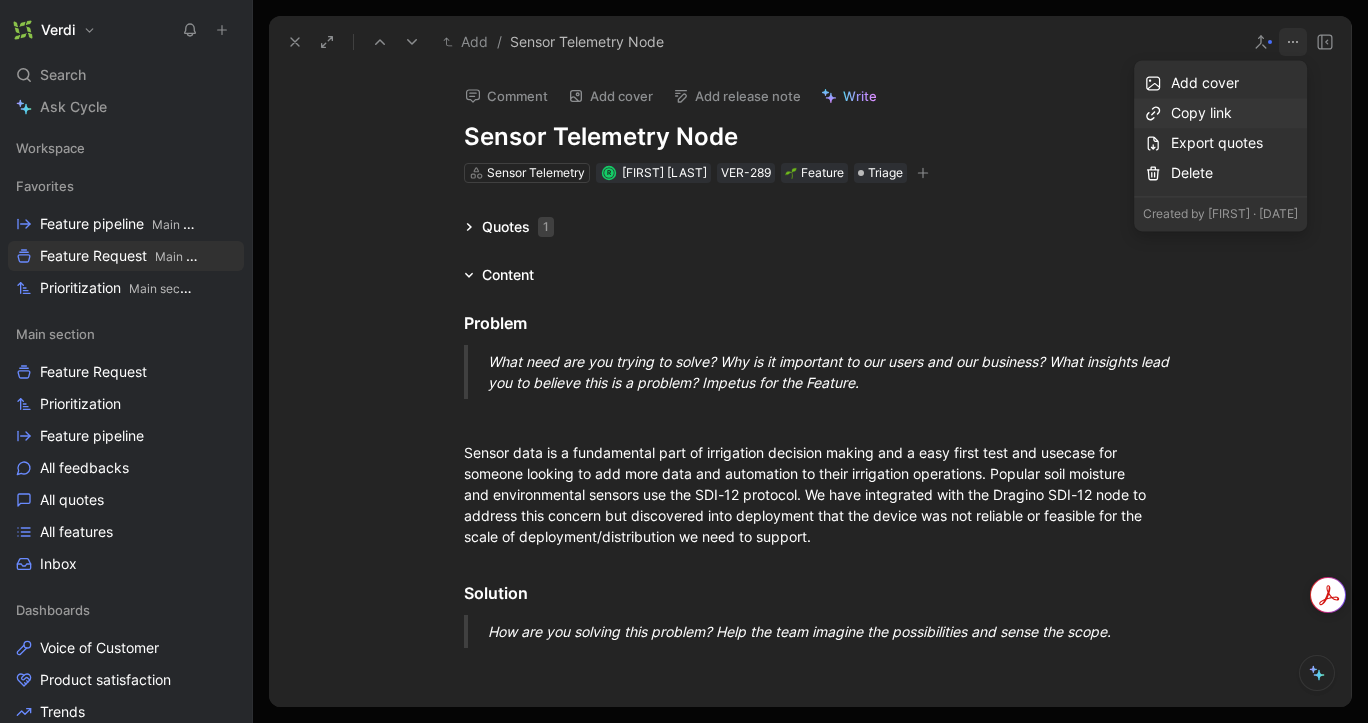 click on "Copy link" at bounding box center (1234, 113) 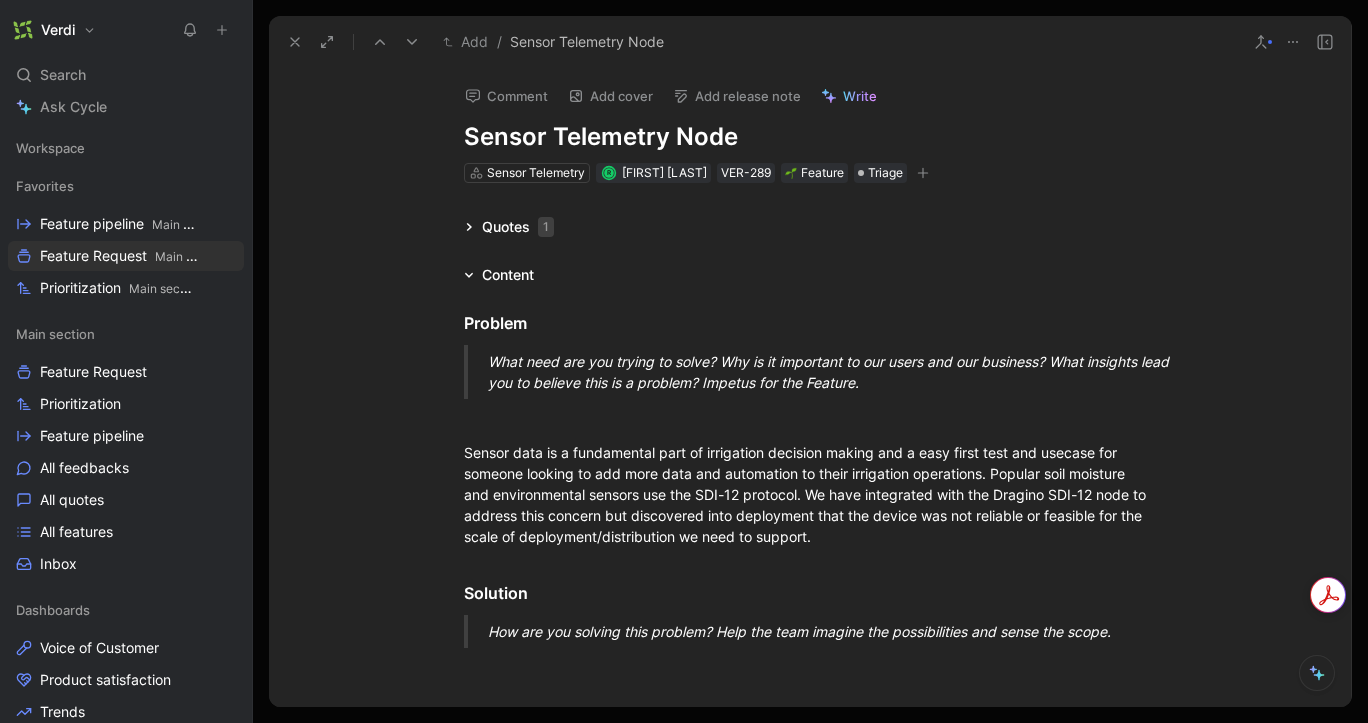 click on "Add / Sensor Telemetry Node" at bounding box center [759, 42] 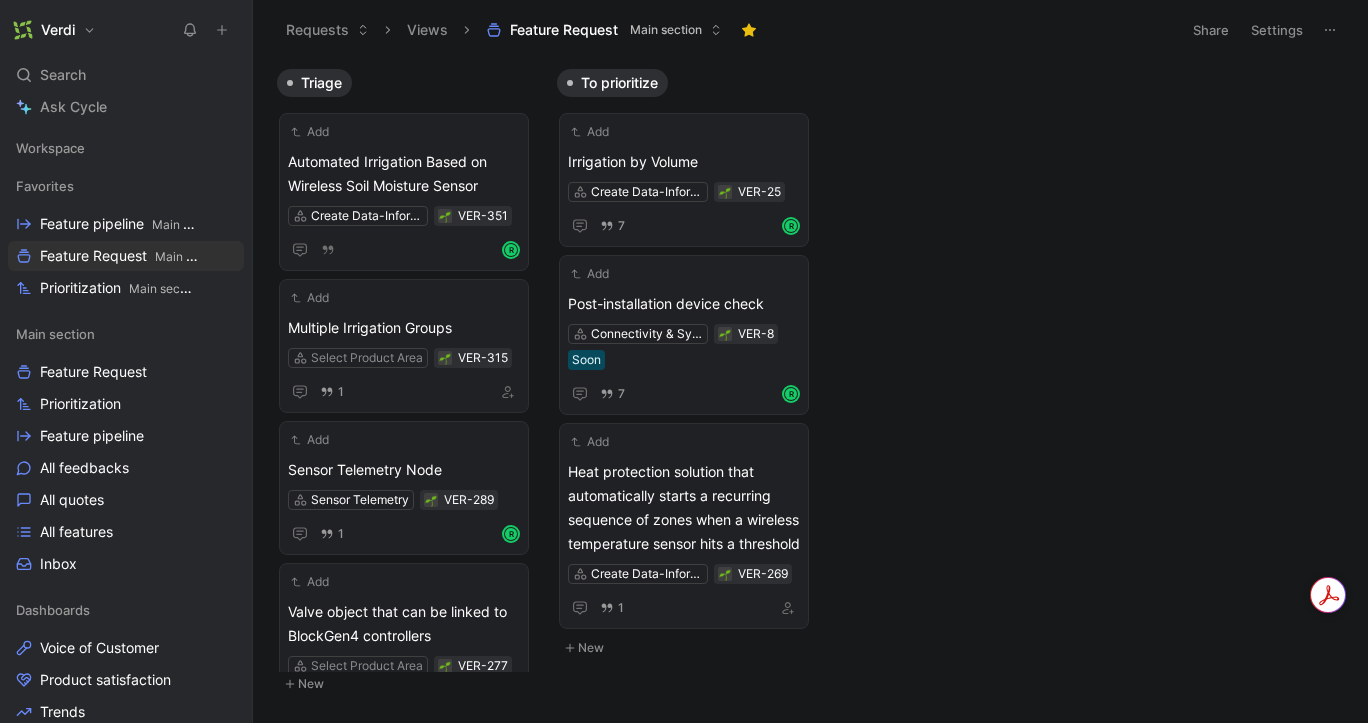 click at bounding box center (222, 30) 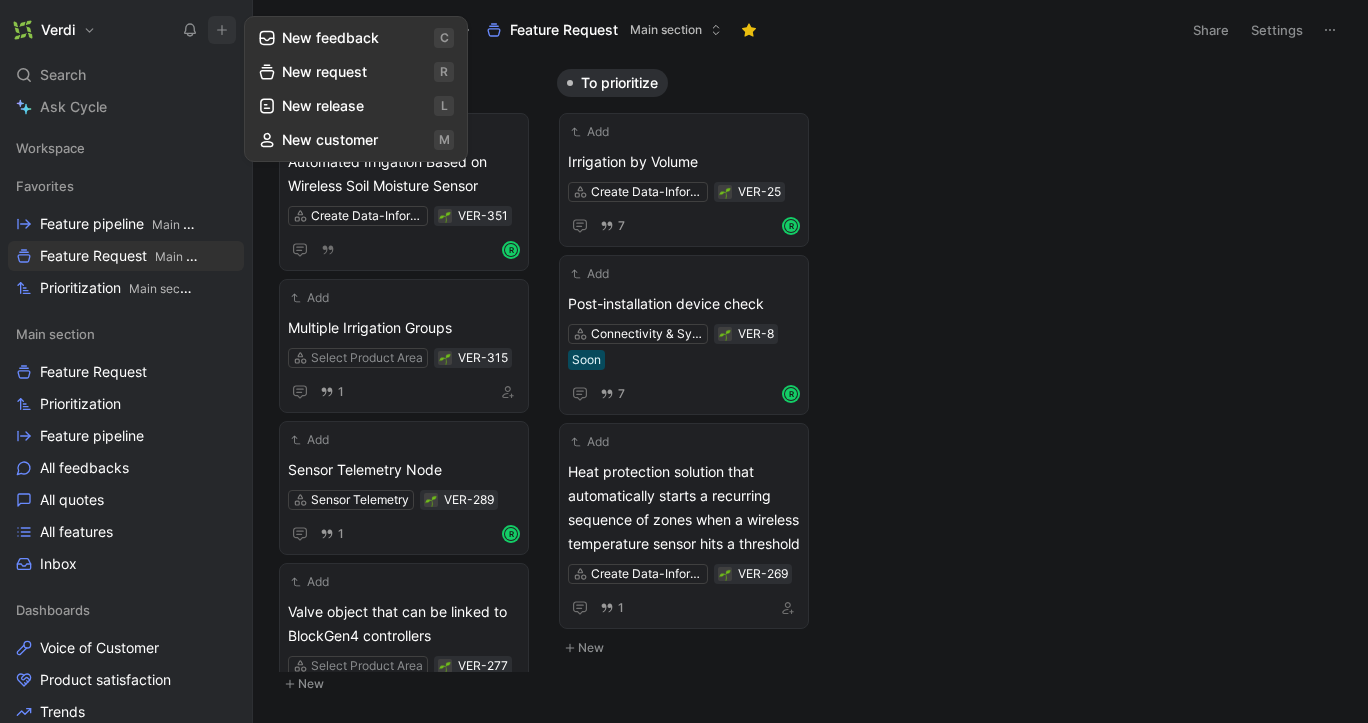 click on "New request r" at bounding box center [356, 72] 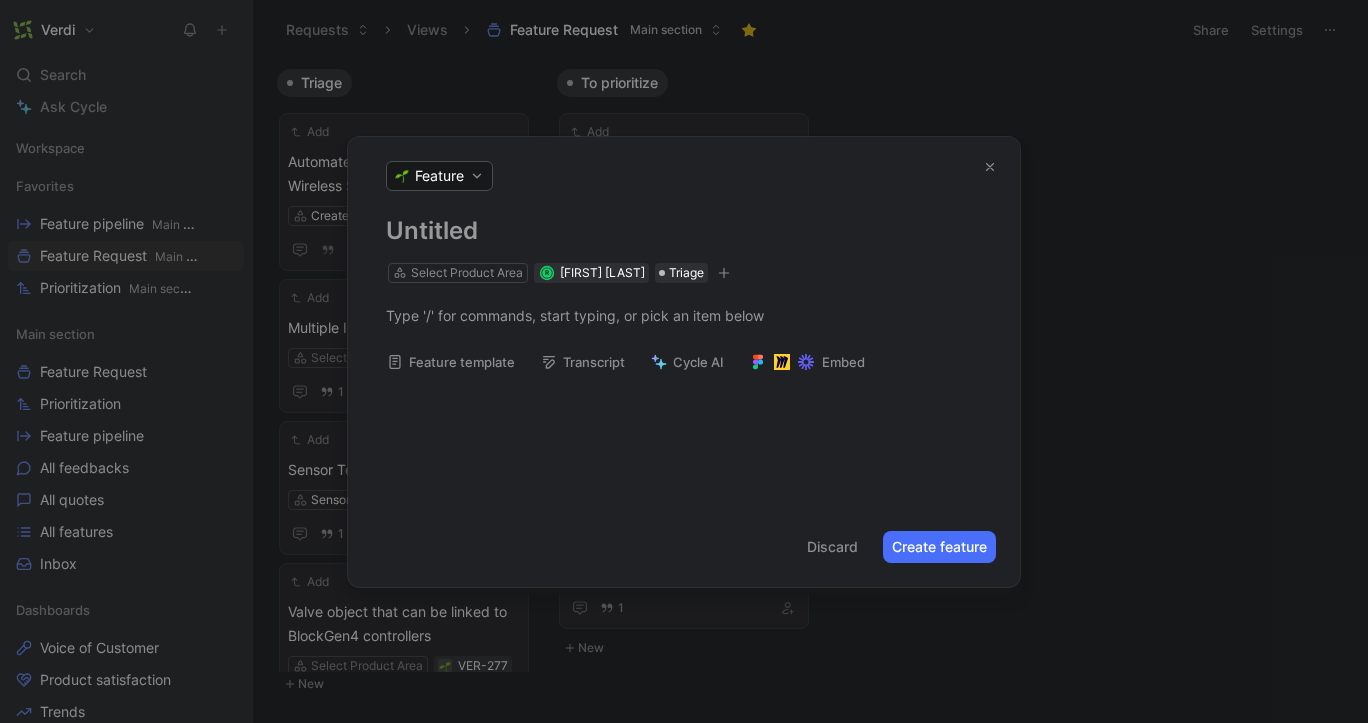 type 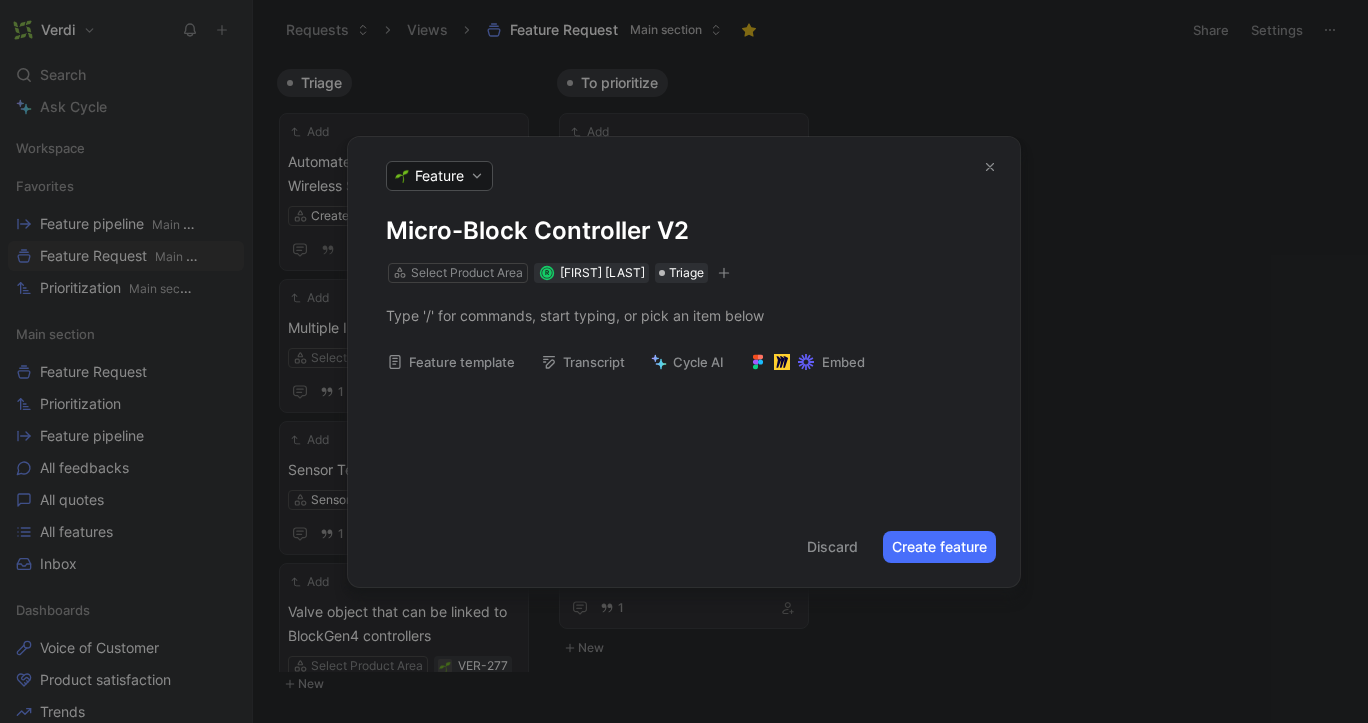 click on "Feature template" at bounding box center [451, 362] 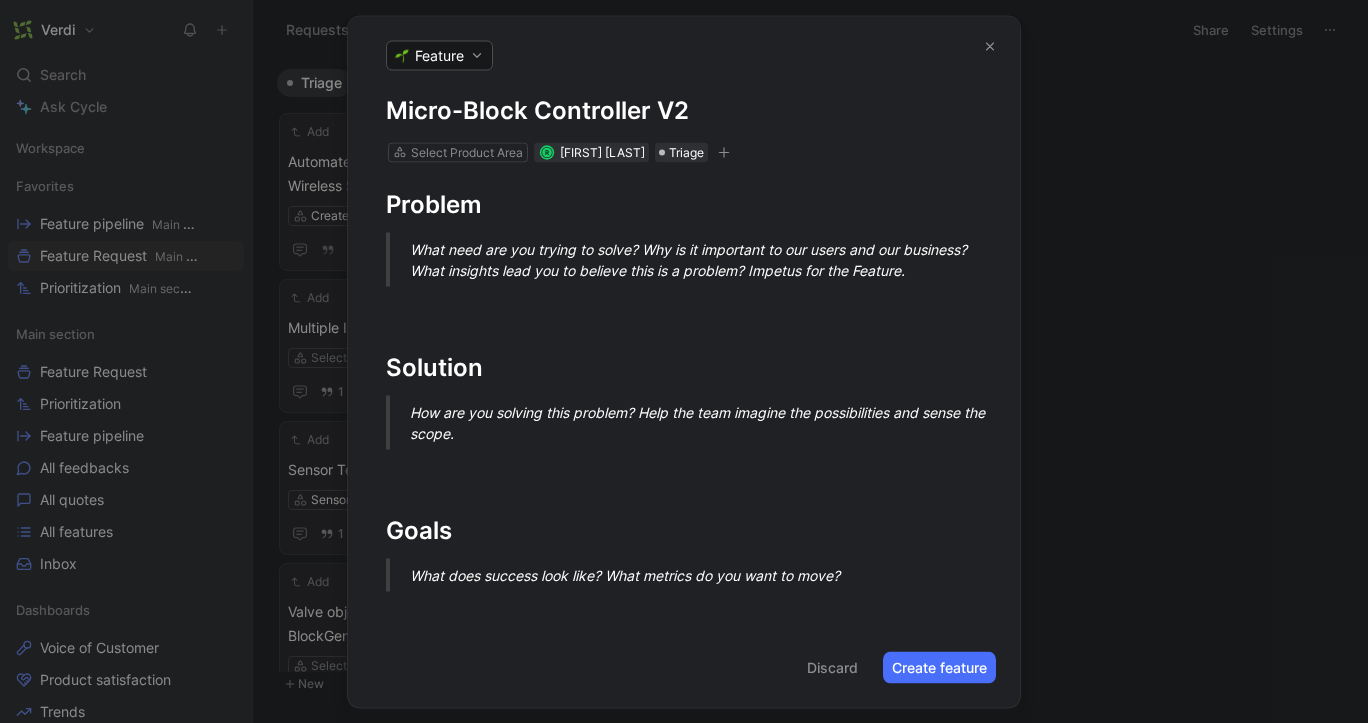 click on "What need are you trying to solve? Why is it important to our users and our business? What insights lead you to believe this is a problem? Impetus for the Feature." at bounding box center [708, 259] 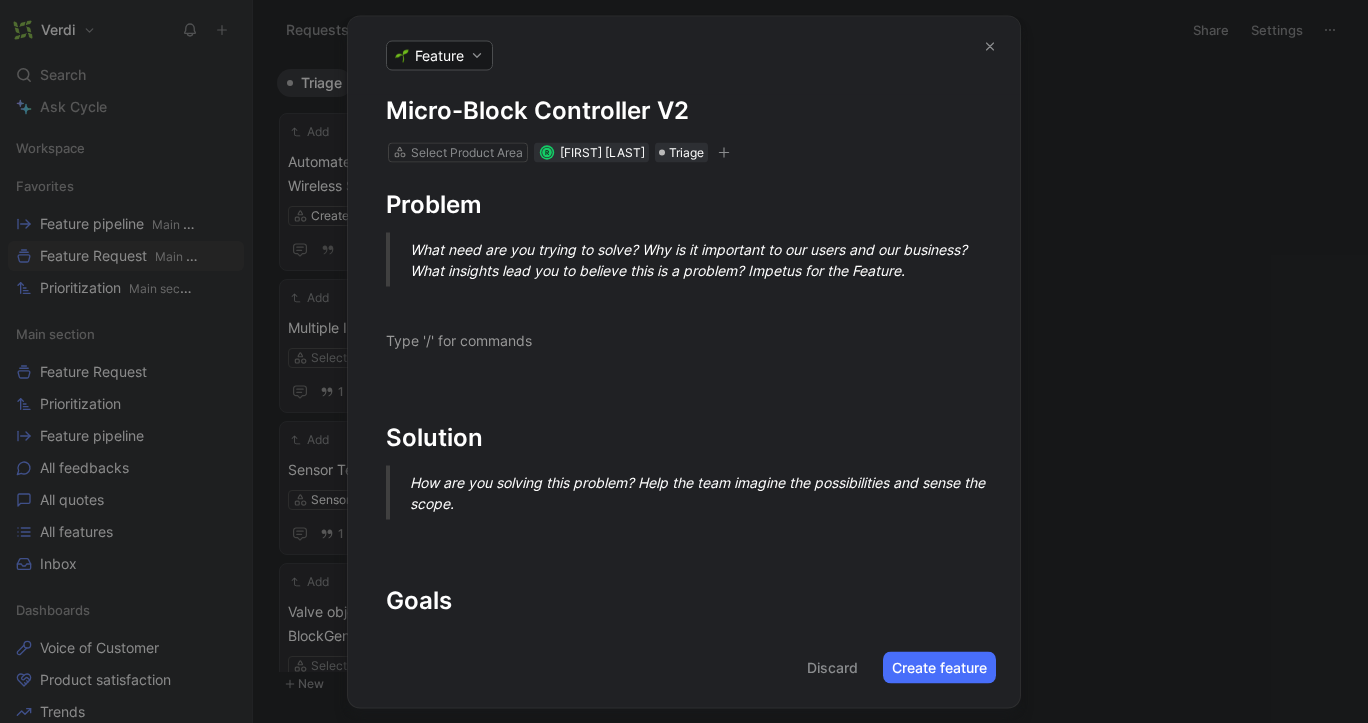 type 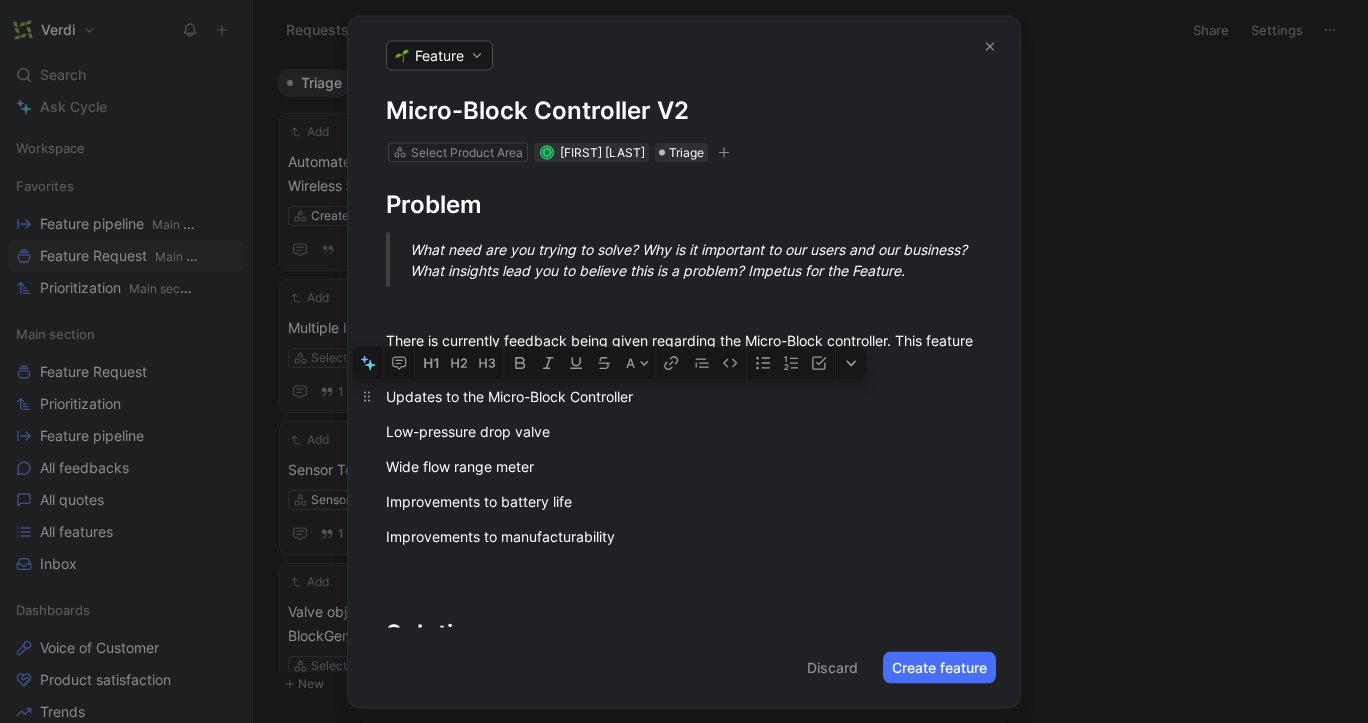 drag, startPoint x: 645, startPoint y: 535, endPoint x: 378, endPoint y: 400, distance: 299.1889 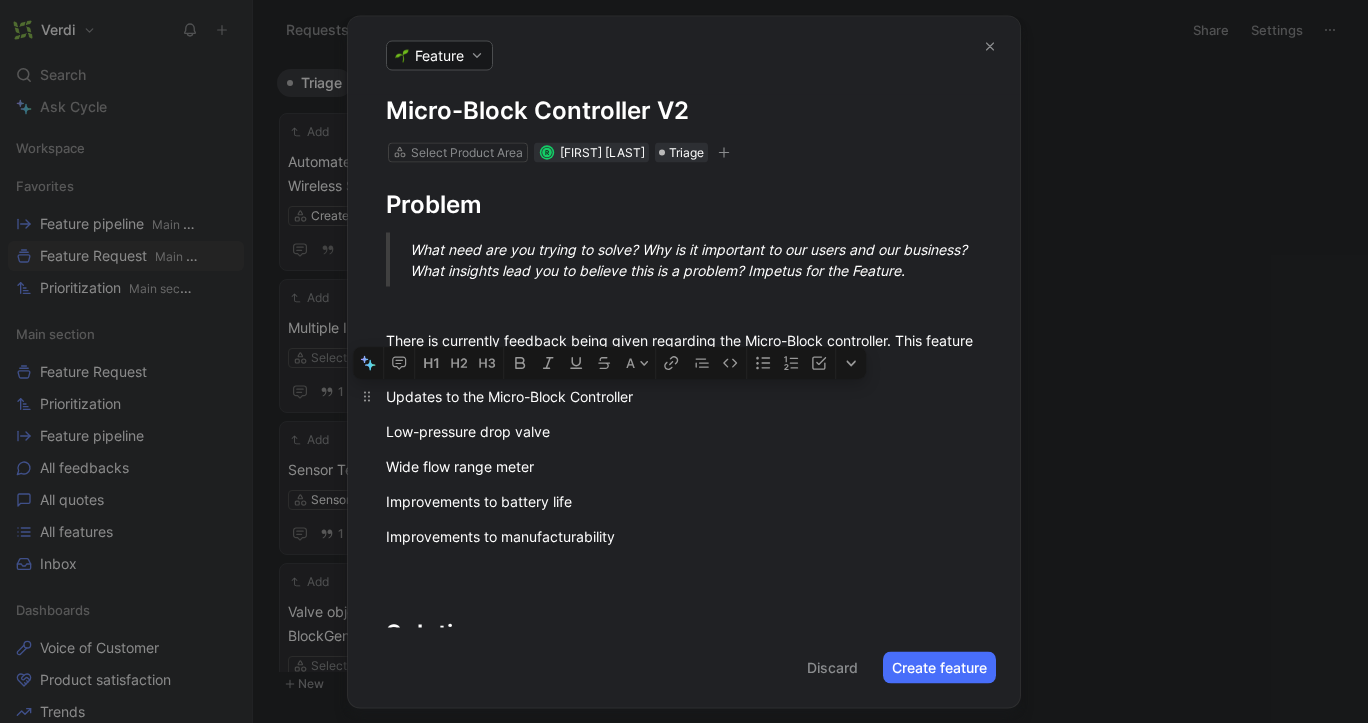 click on "Problem What need are you trying to solve? Why is it important to our users and our business? What insights lead you to believe this is a problem? Impetus for the Feature. There is currently feedback being given regarding the Micro-Block controller. This feature document will be used to keep track of that. Updates to the Micro-Block Controller Low-pressure drop valve Wide flow range meter Improvements to battery life Improvements to manufacturability  Solution How are you solving this problem? Help the team imagine the possibilities and sense the scope. Goals What does success look like? What metrics do you want to move? Core Features What are you building? Provide an organized list (or table) of features. Helpful to include what you’re not building (yet). Naming Add details here to exact naming of features, buttons, headers, etc.  Mockups / Core Flows Mocks or prototypes of the experience. Figma is a good option. Milestones MVP (date)→P0 (date)→P1 (date)→ P2(date) Notes" at bounding box center [684, 934] 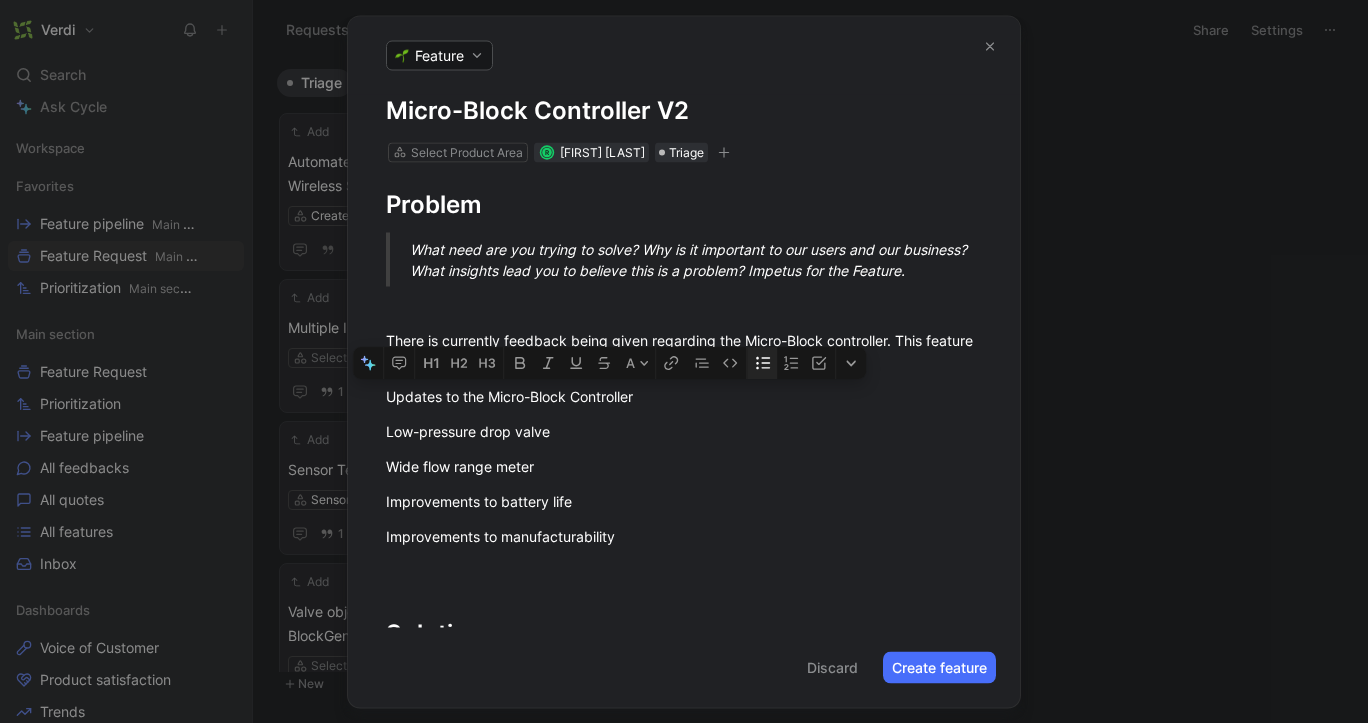 click at bounding box center (762, 363) 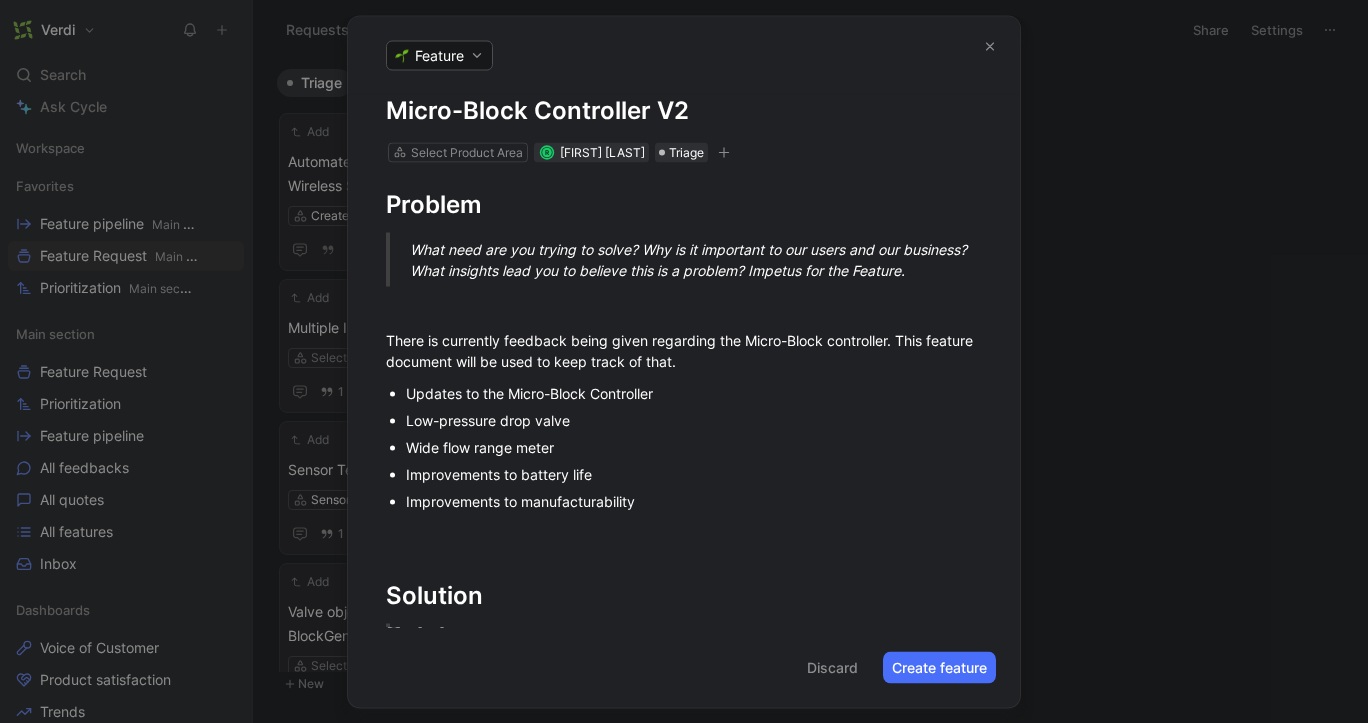 click on "Wide flow range meter" at bounding box center [694, 446] 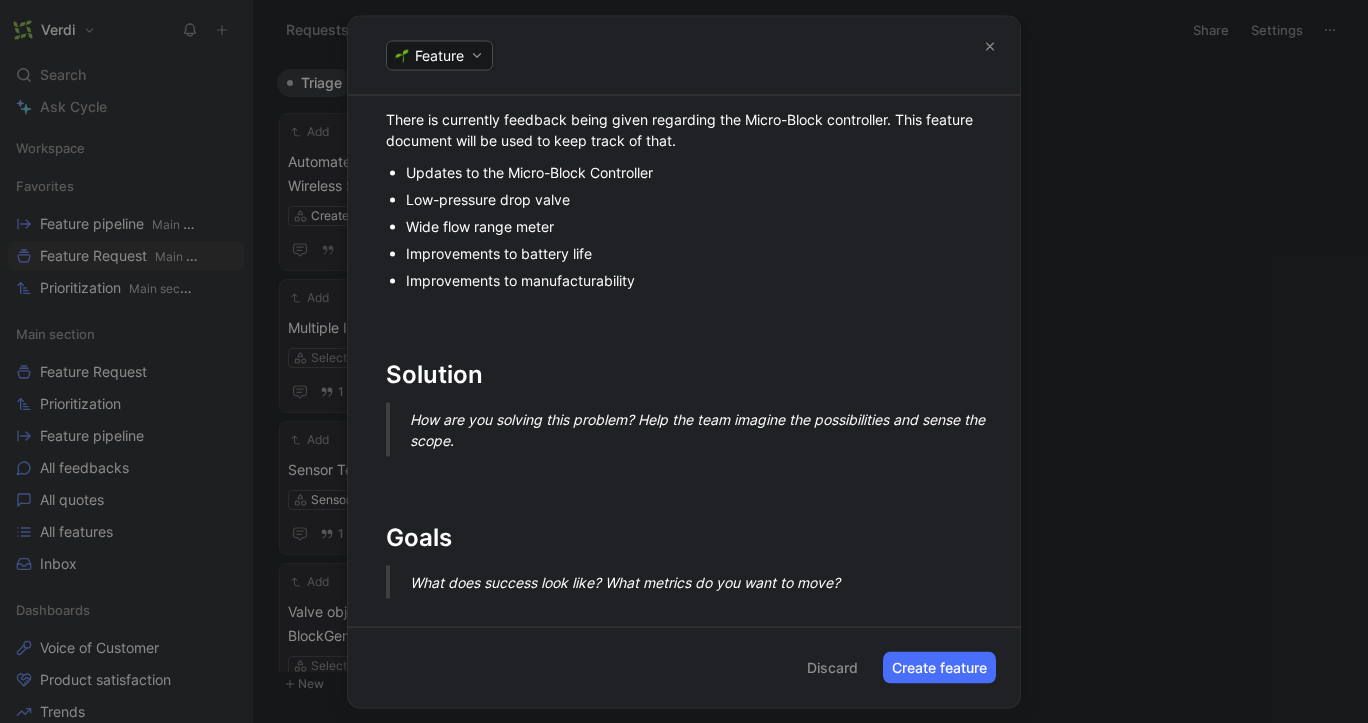 scroll, scrollTop: 0, scrollLeft: 0, axis: both 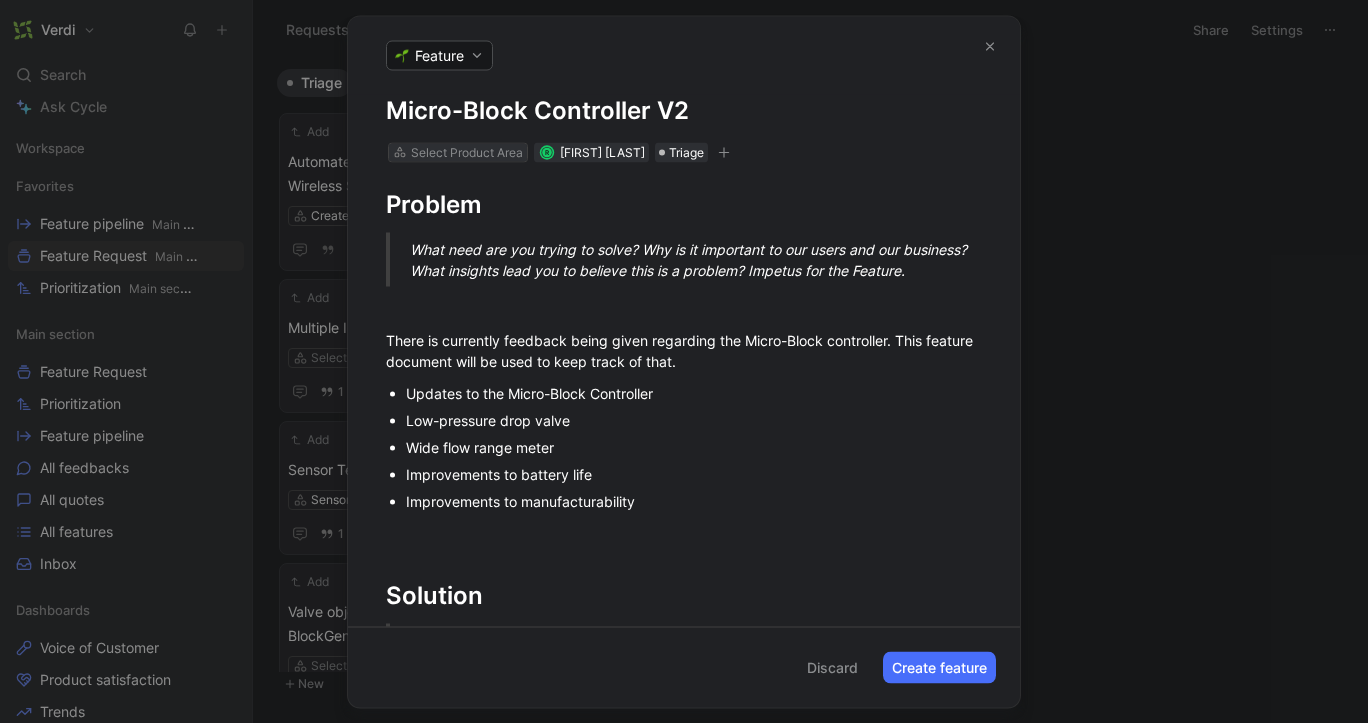 click on "Select Product Area" at bounding box center [467, 152] 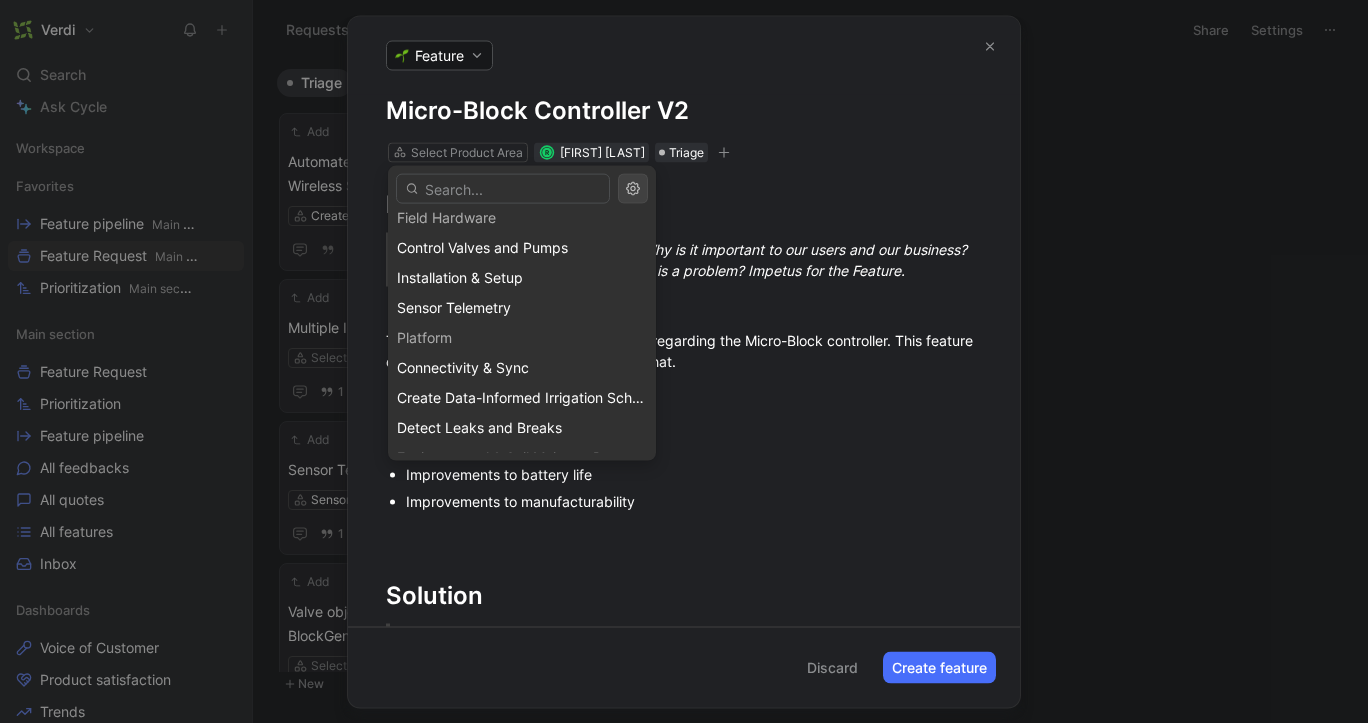 scroll, scrollTop: 0, scrollLeft: 0, axis: both 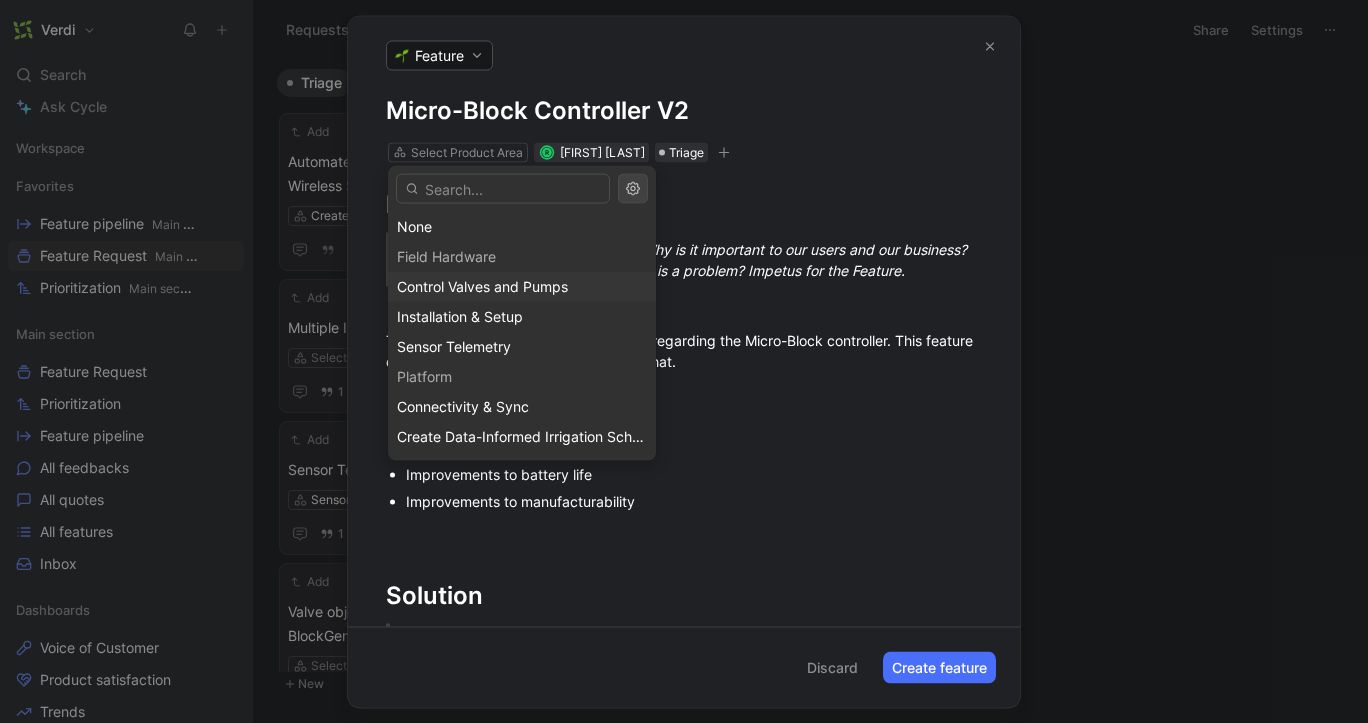 click on "Control Valves and Pumps" at bounding box center [482, 286] 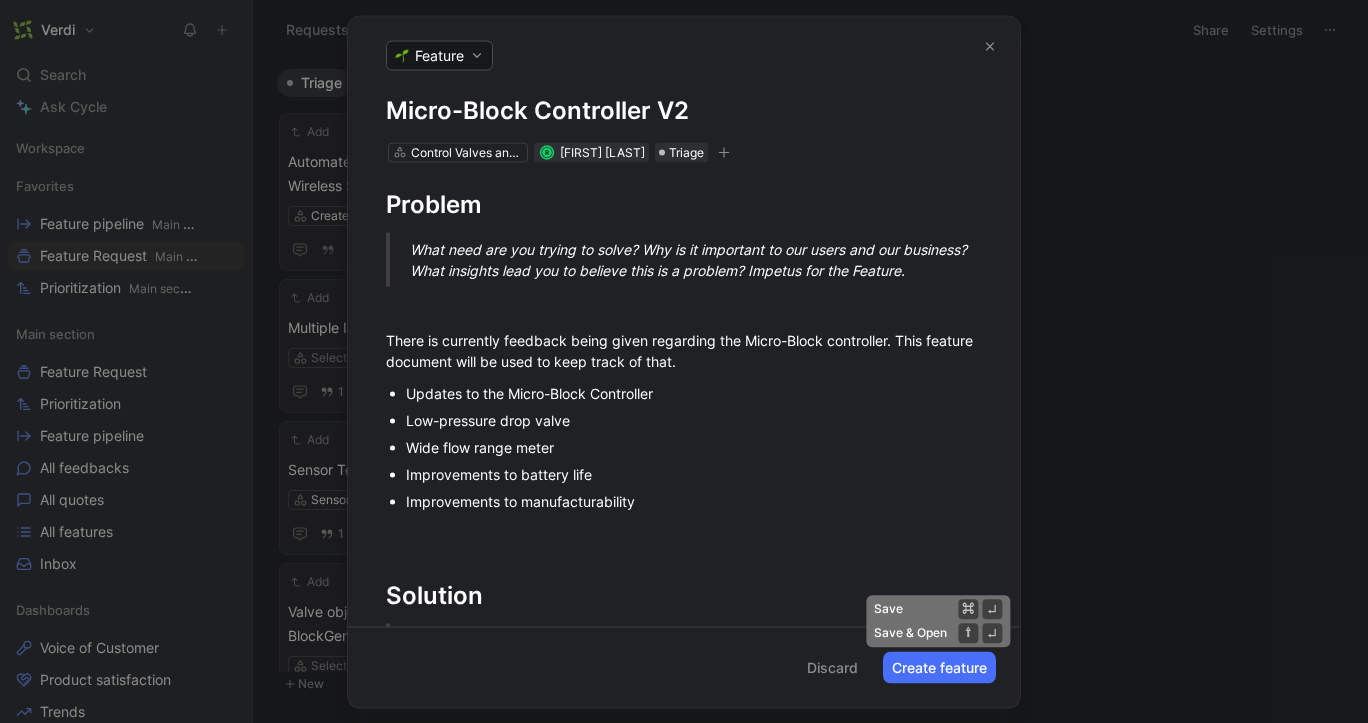 click on "Create feature" at bounding box center [939, 667] 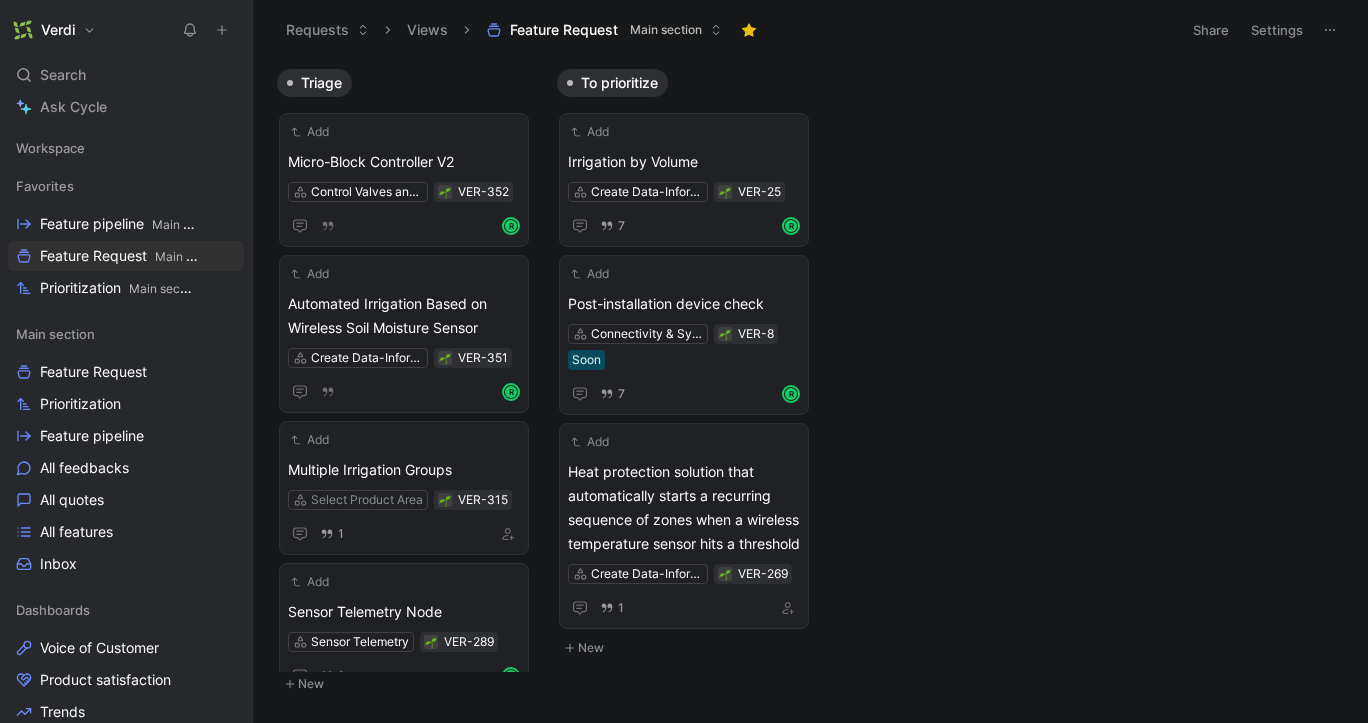 click 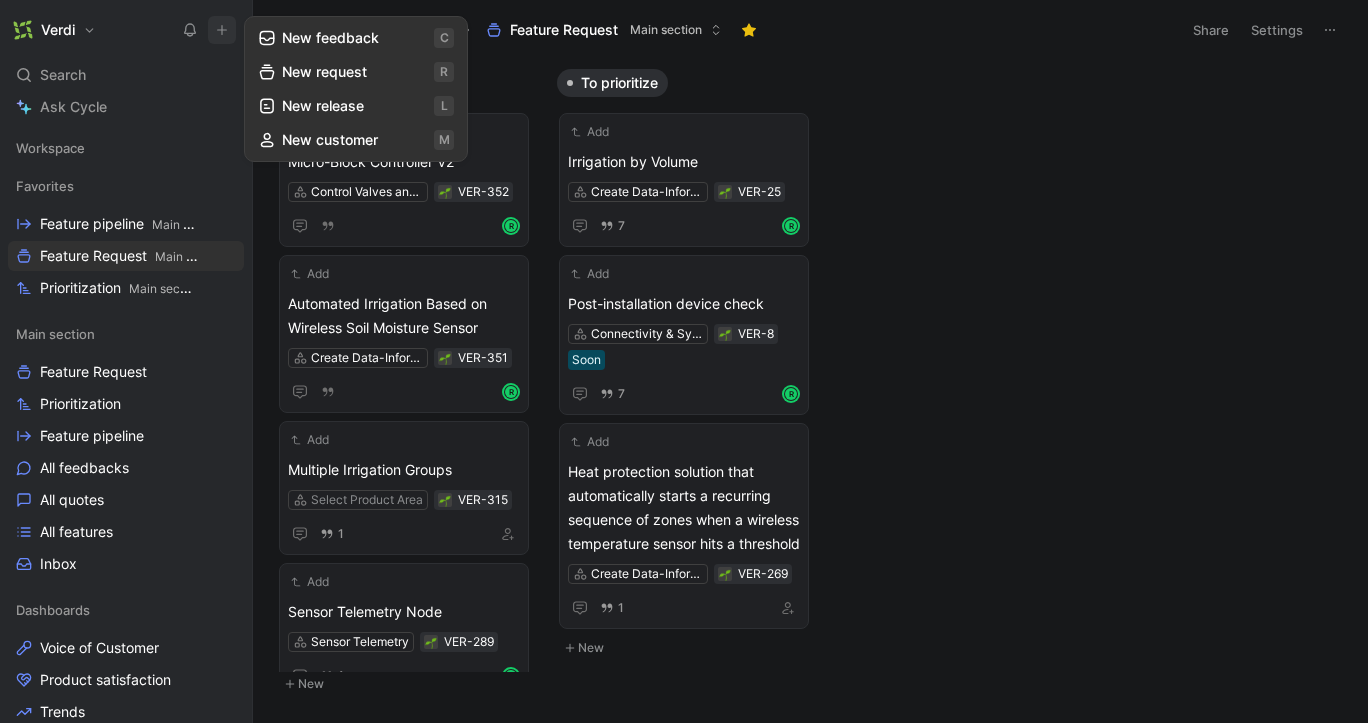 click on "New request r" at bounding box center [356, 72] 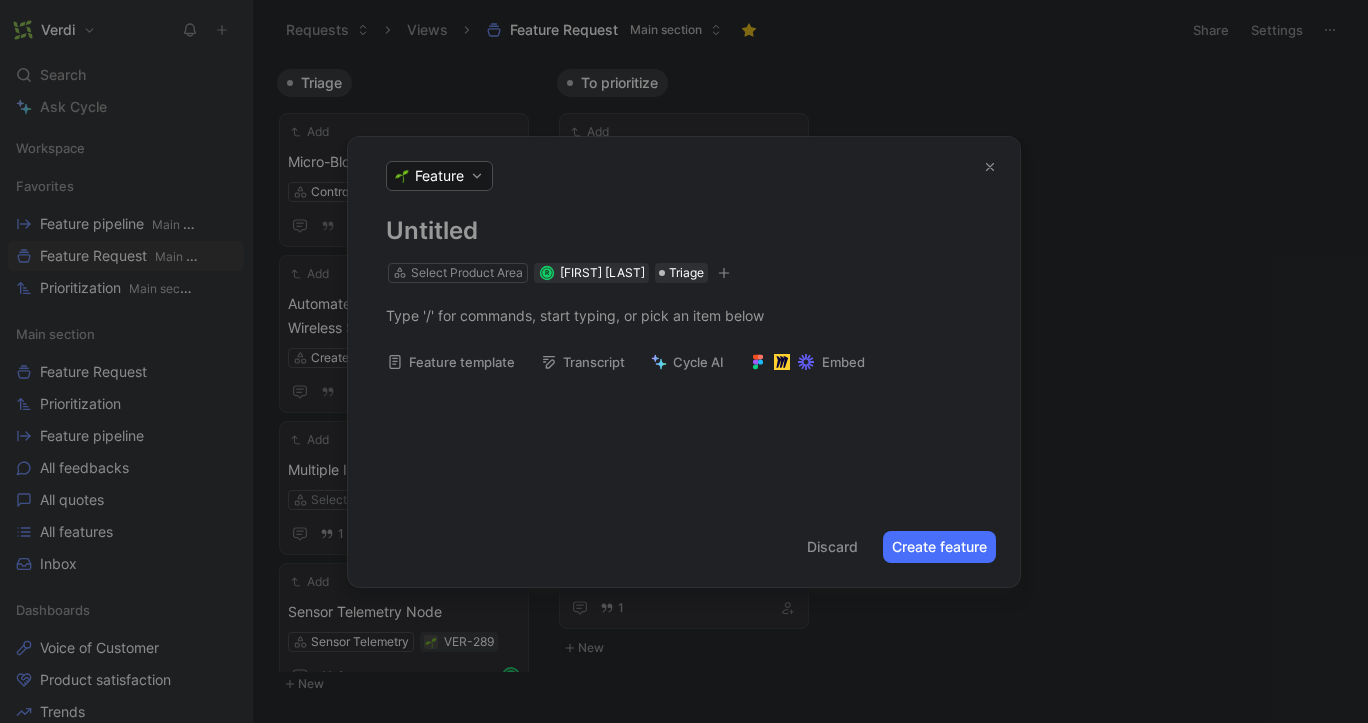 type 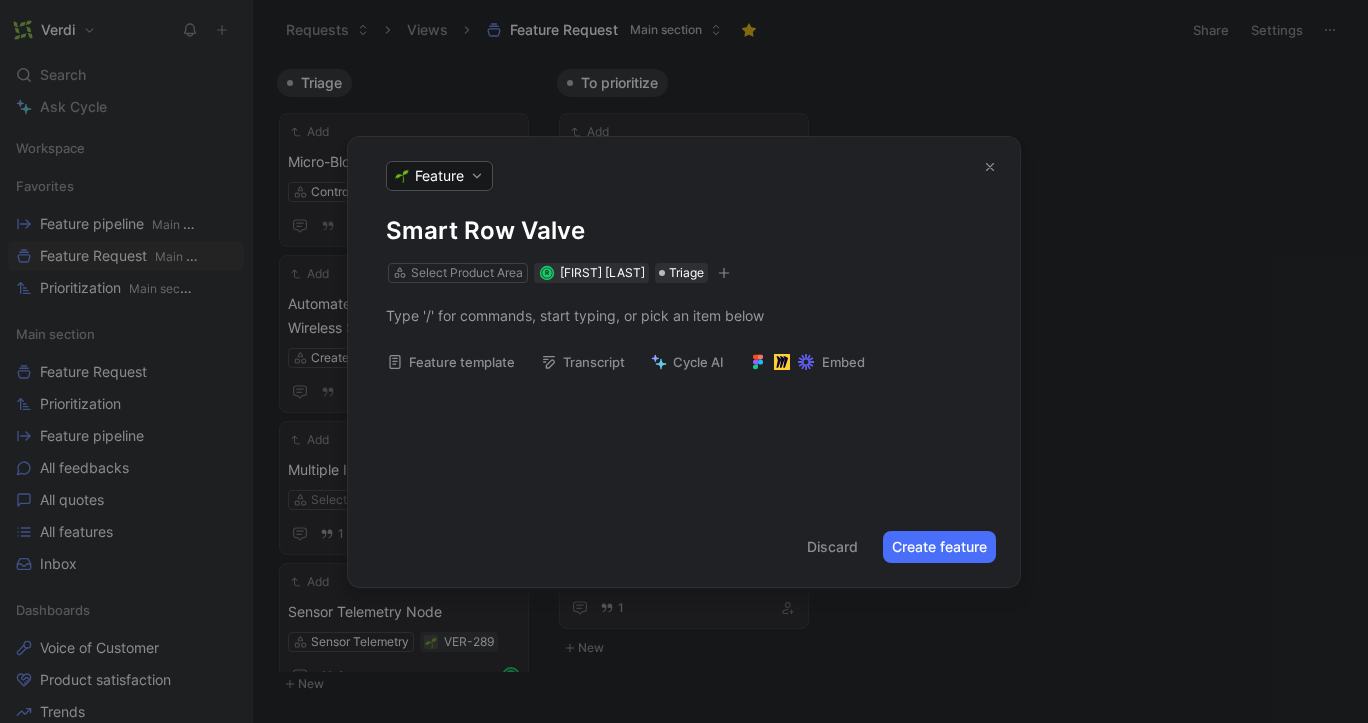 click on "Feature template" at bounding box center [451, 362] 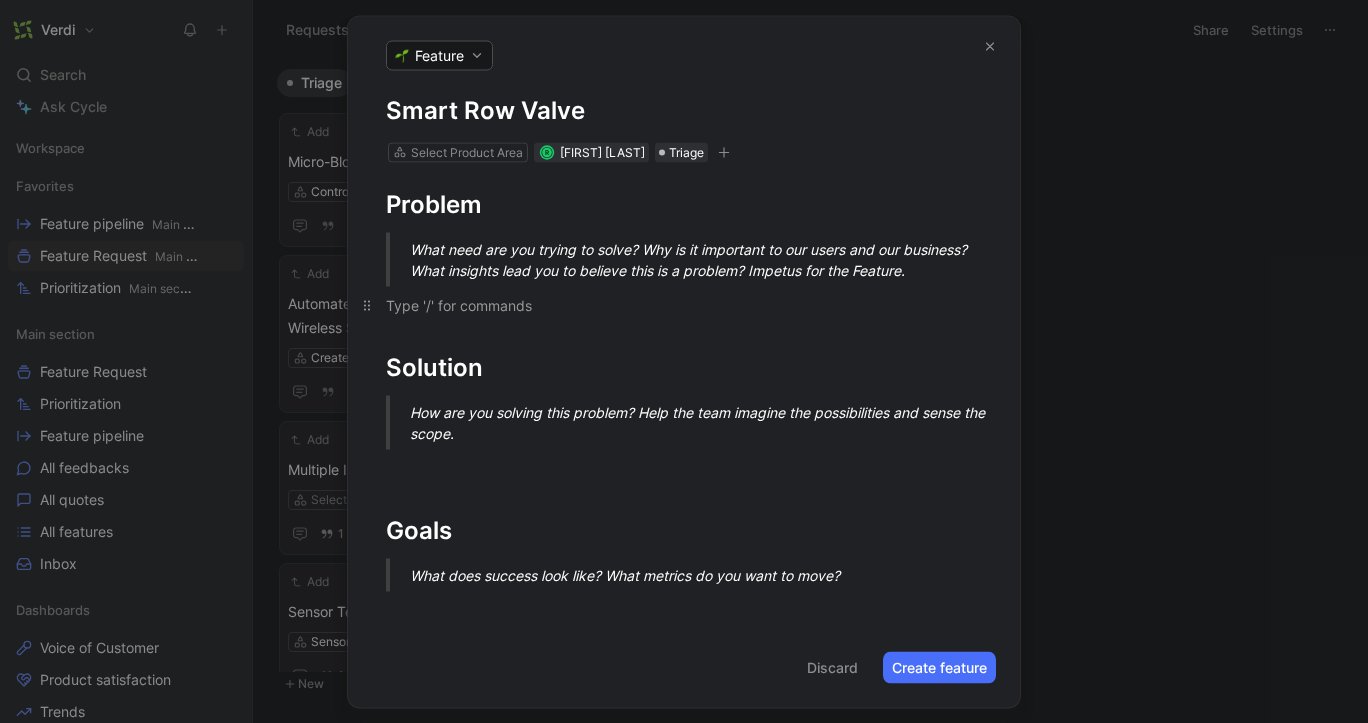 click at bounding box center [684, 304] 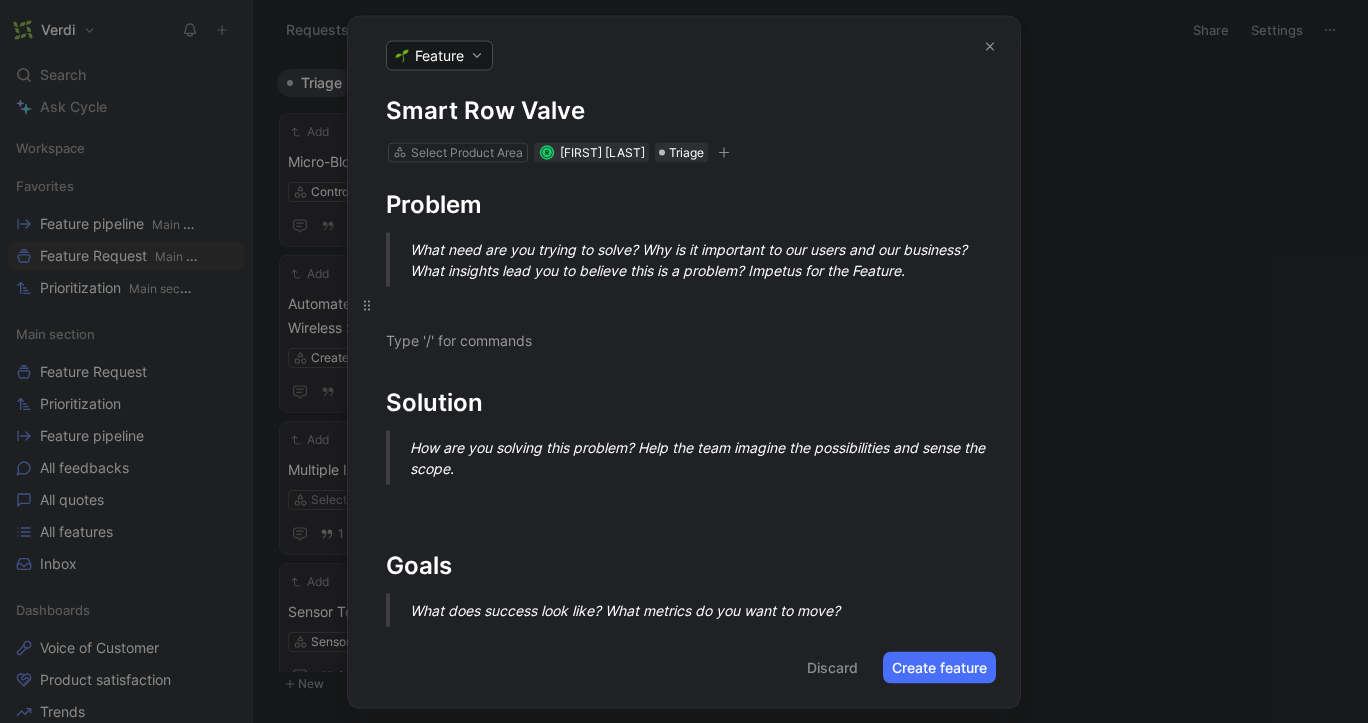 type 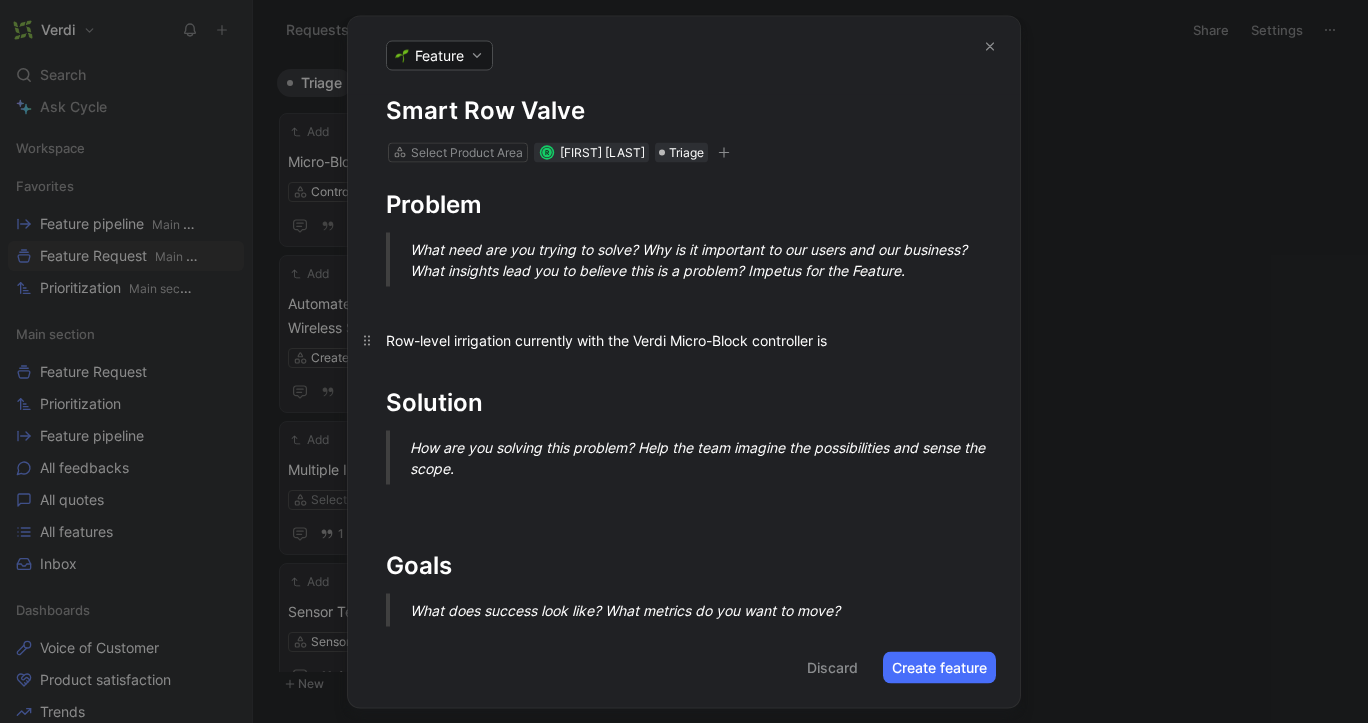 click on "Row-level irrigation currently with the Verdi Micro-Block controller is" at bounding box center [684, 339] 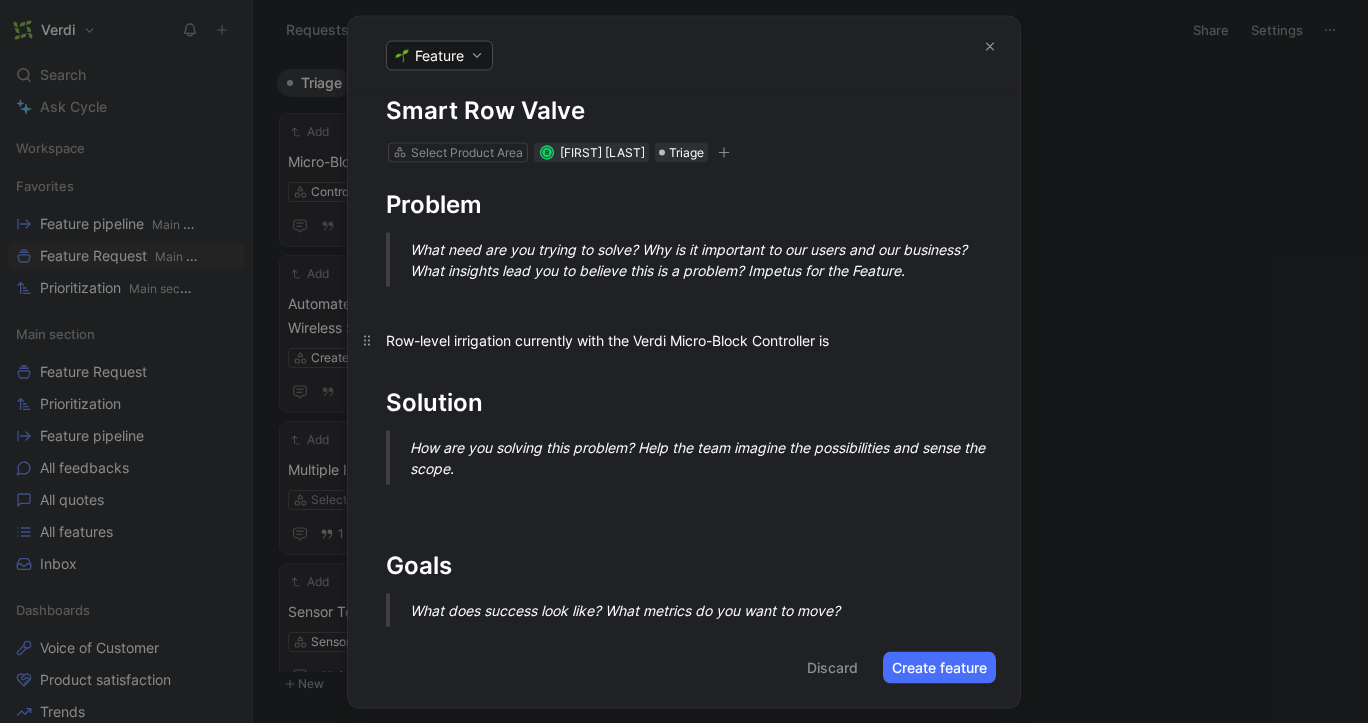 click on "Row-level irrigation currently with the Verdi Micro-Block Controller is" at bounding box center [684, 339] 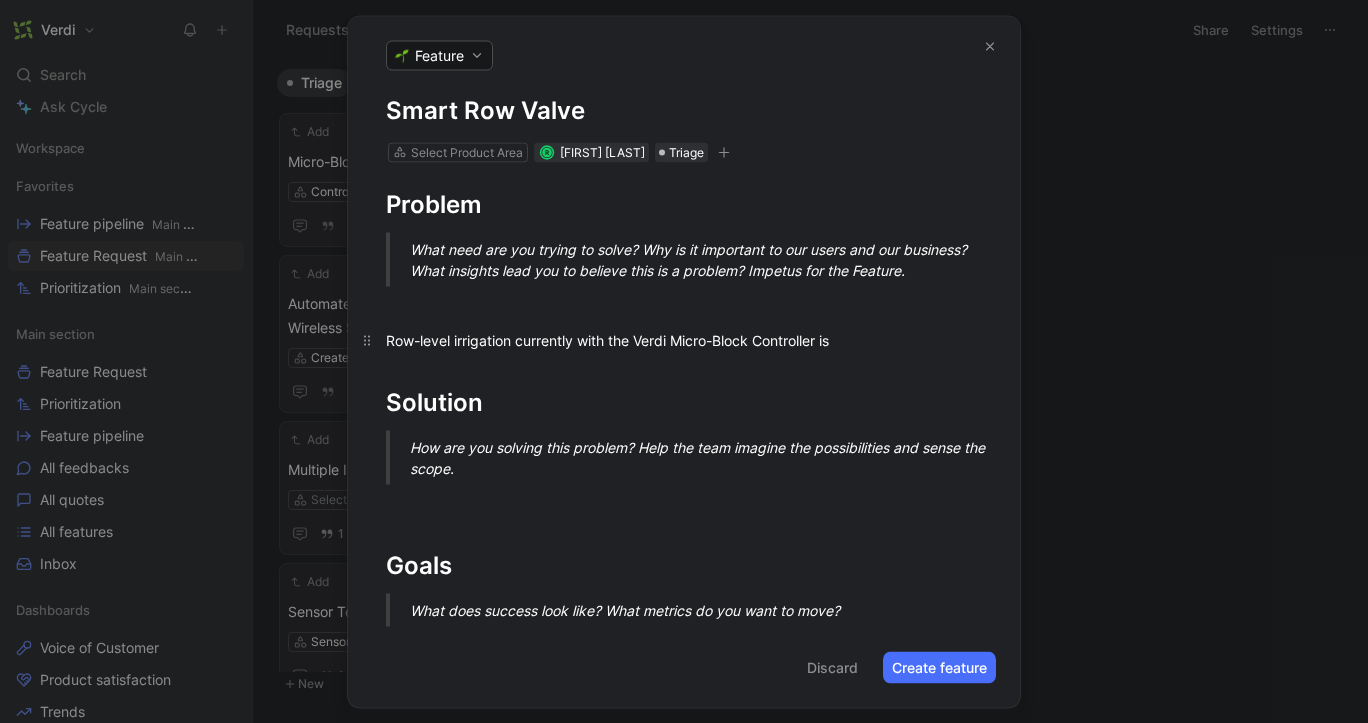 drag, startPoint x: 480, startPoint y: 338, endPoint x: 637, endPoint y: 349, distance: 157.38487 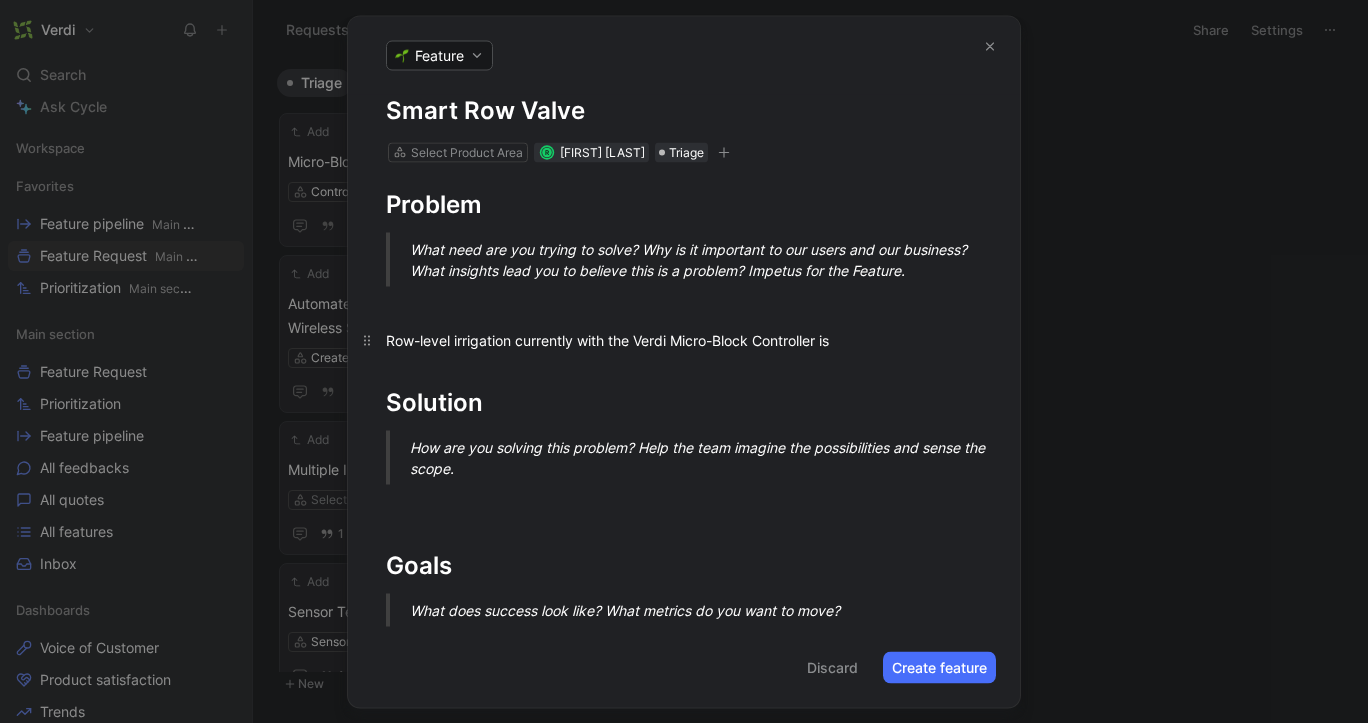 drag, startPoint x: 418, startPoint y: 328, endPoint x: 519, endPoint y: 332, distance: 101.07918 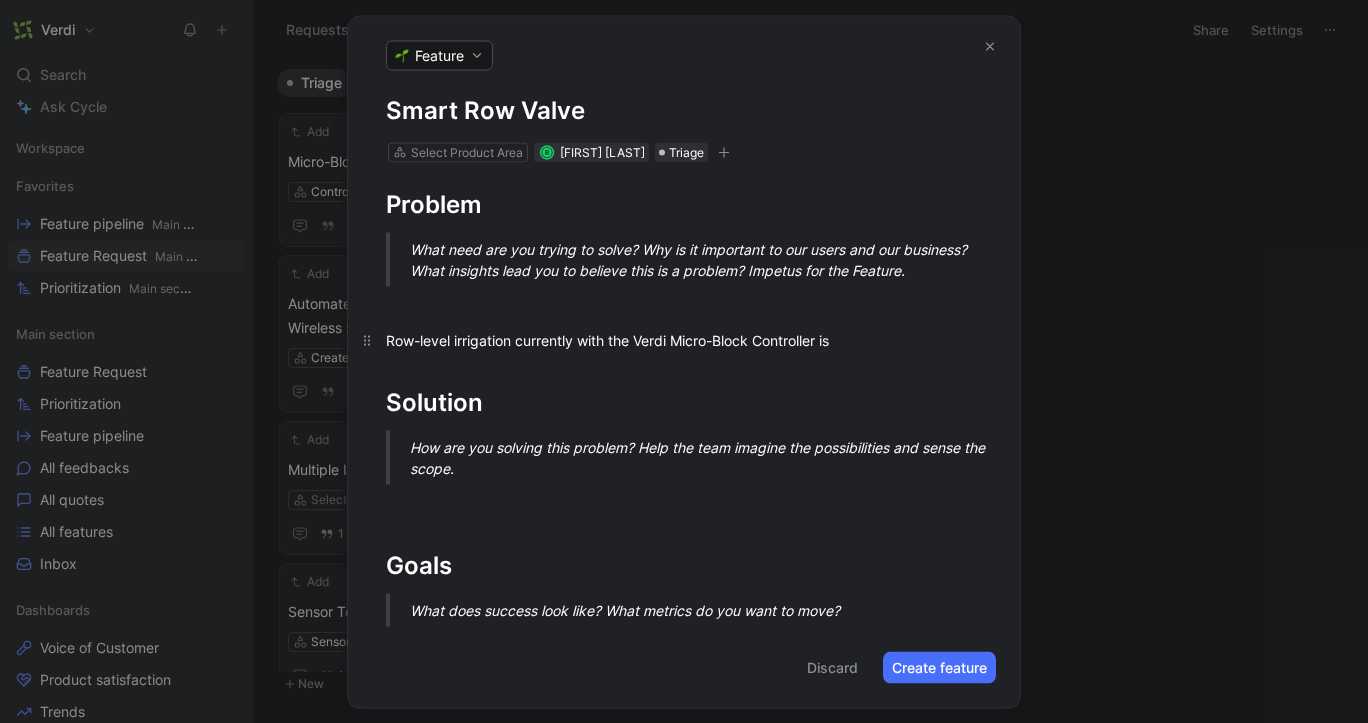 drag, startPoint x: 453, startPoint y: 341, endPoint x: 611, endPoint y: 347, distance: 158.11388 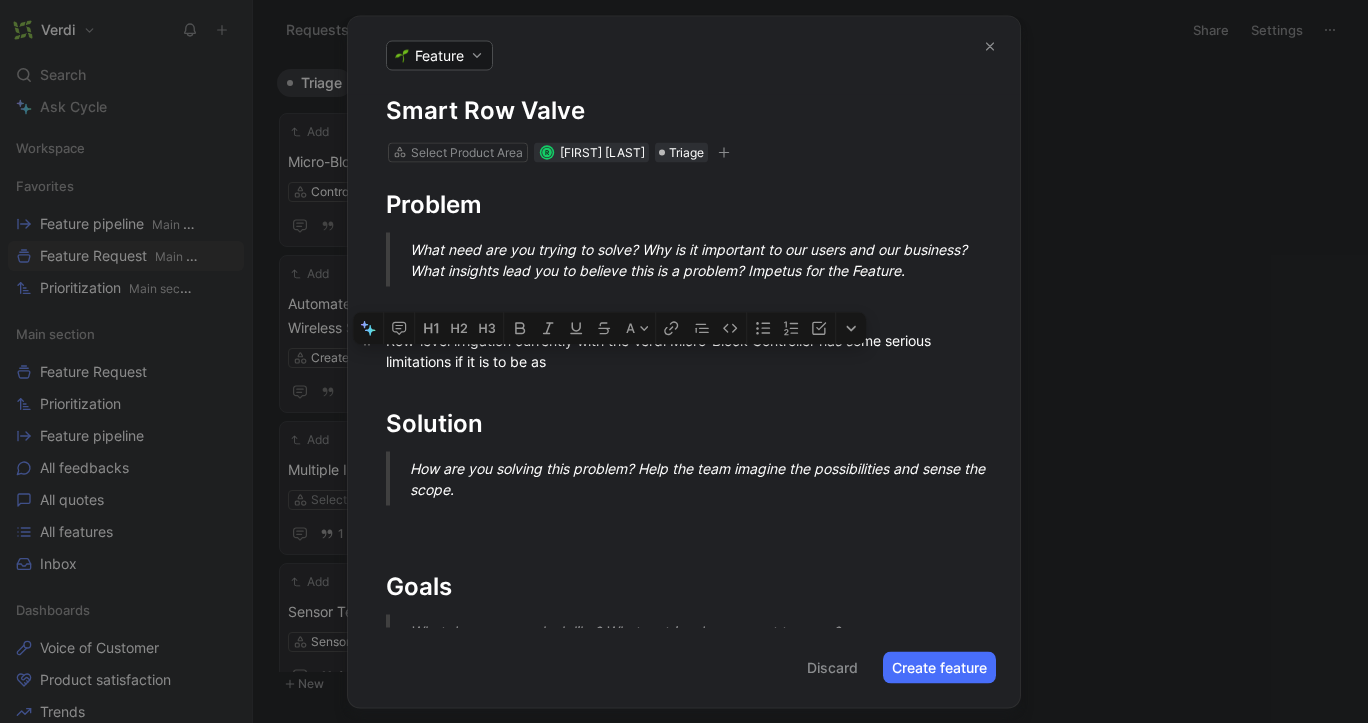 drag, startPoint x: 552, startPoint y: 371, endPoint x: 456, endPoint y: 369, distance: 96.02083 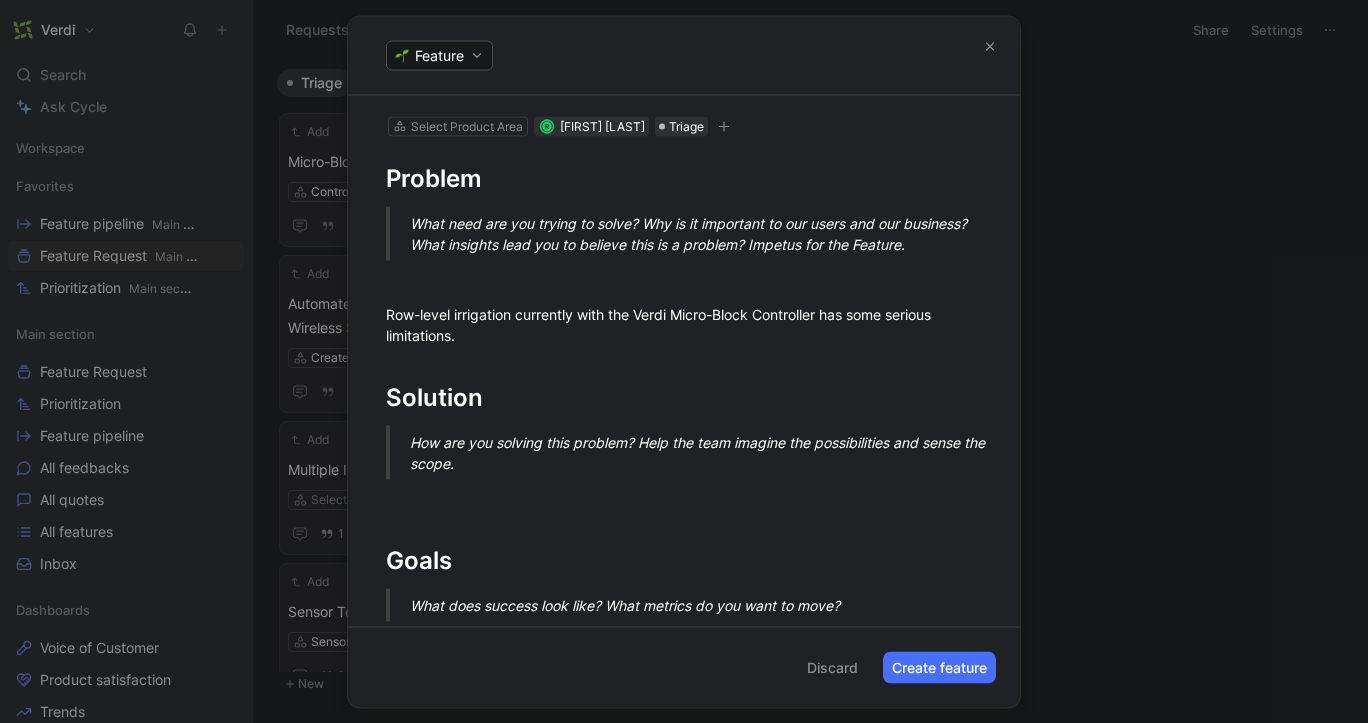 scroll, scrollTop: 28, scrollLeft: 0, axis: vertical 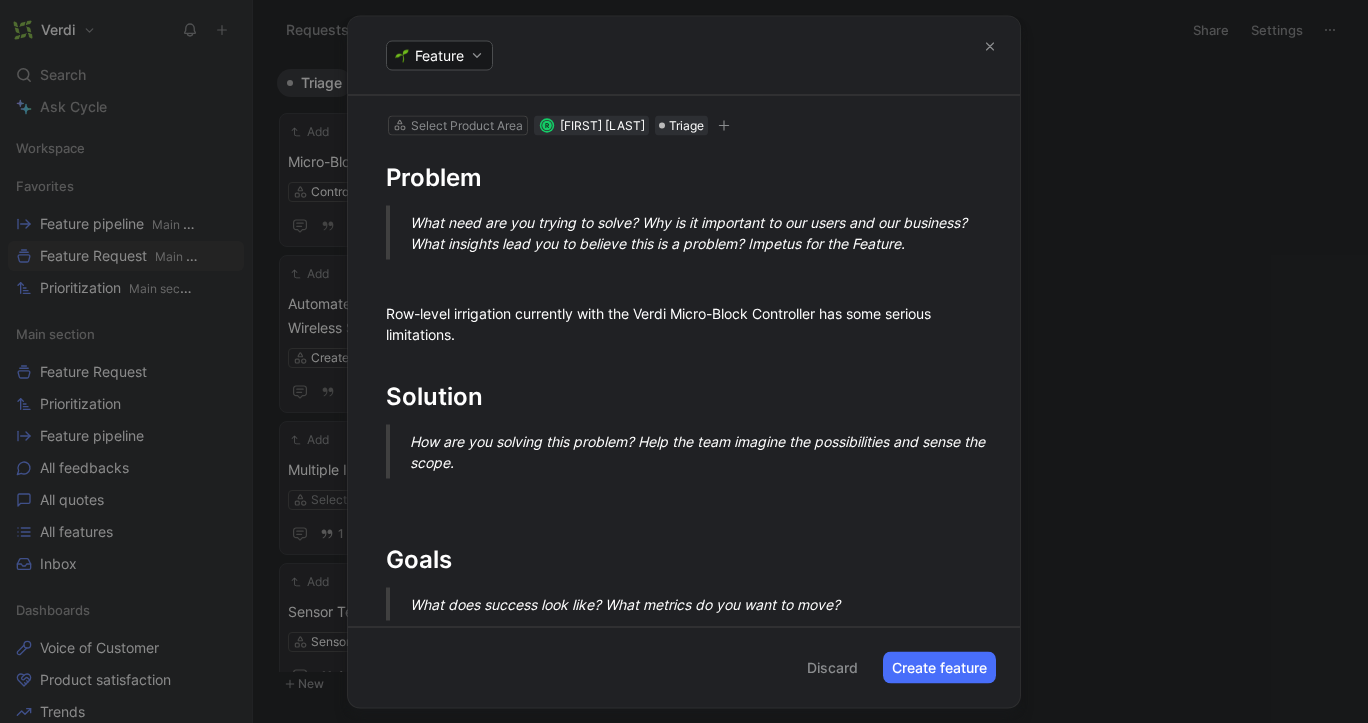 click on "Create feature" at bounding box center (939, 667) 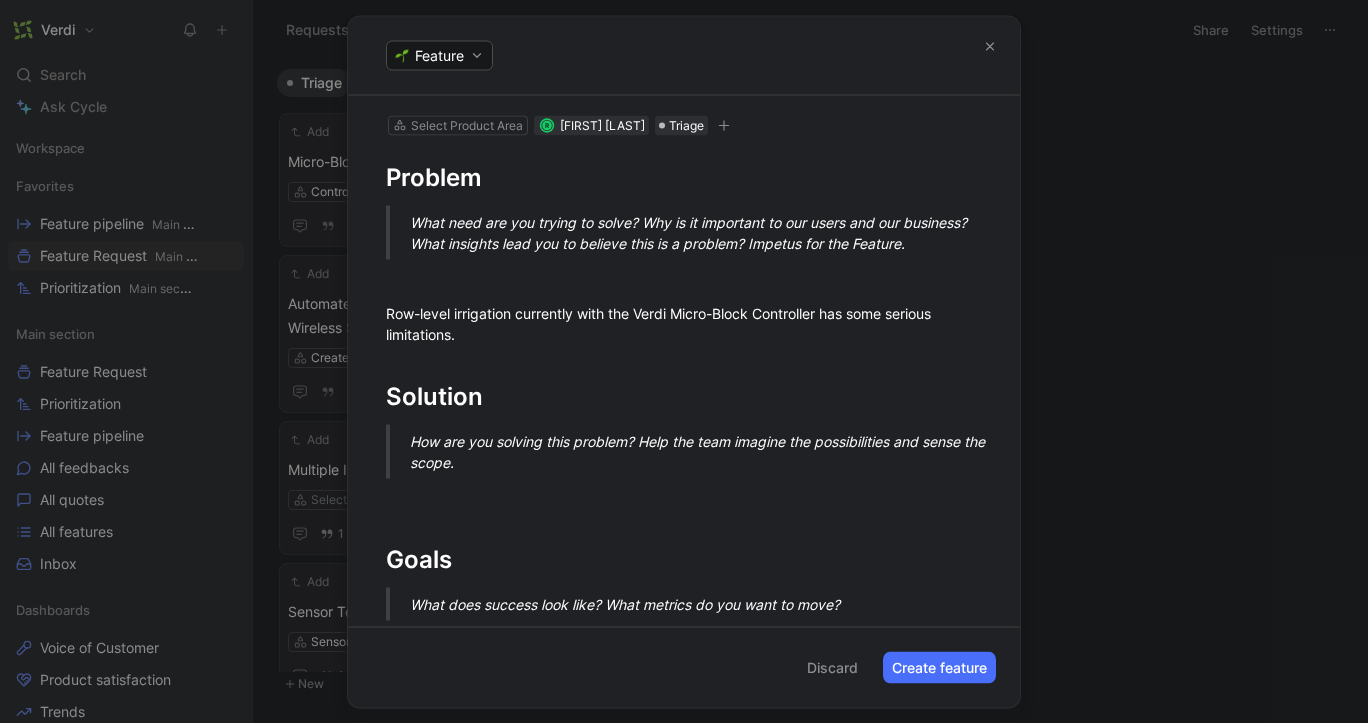 scroll, scrollTop: 0, scrollLeft: 0, axis: both 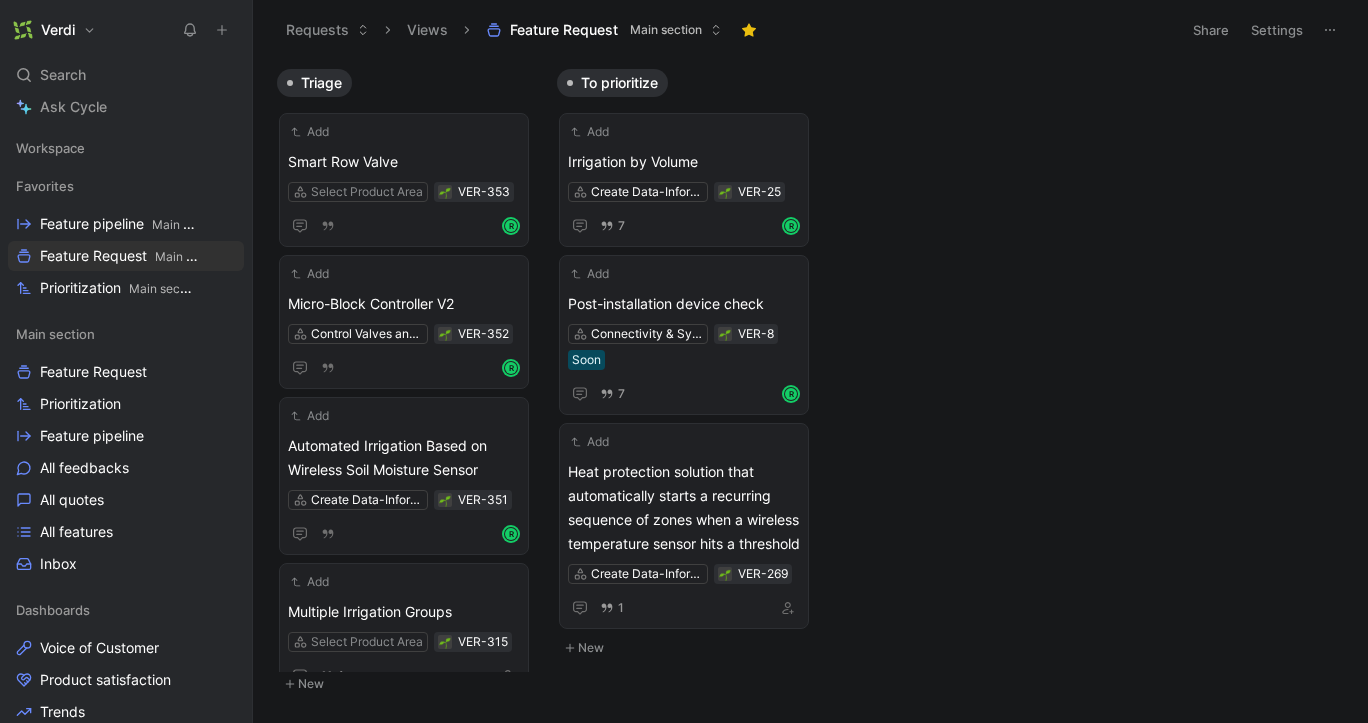 click 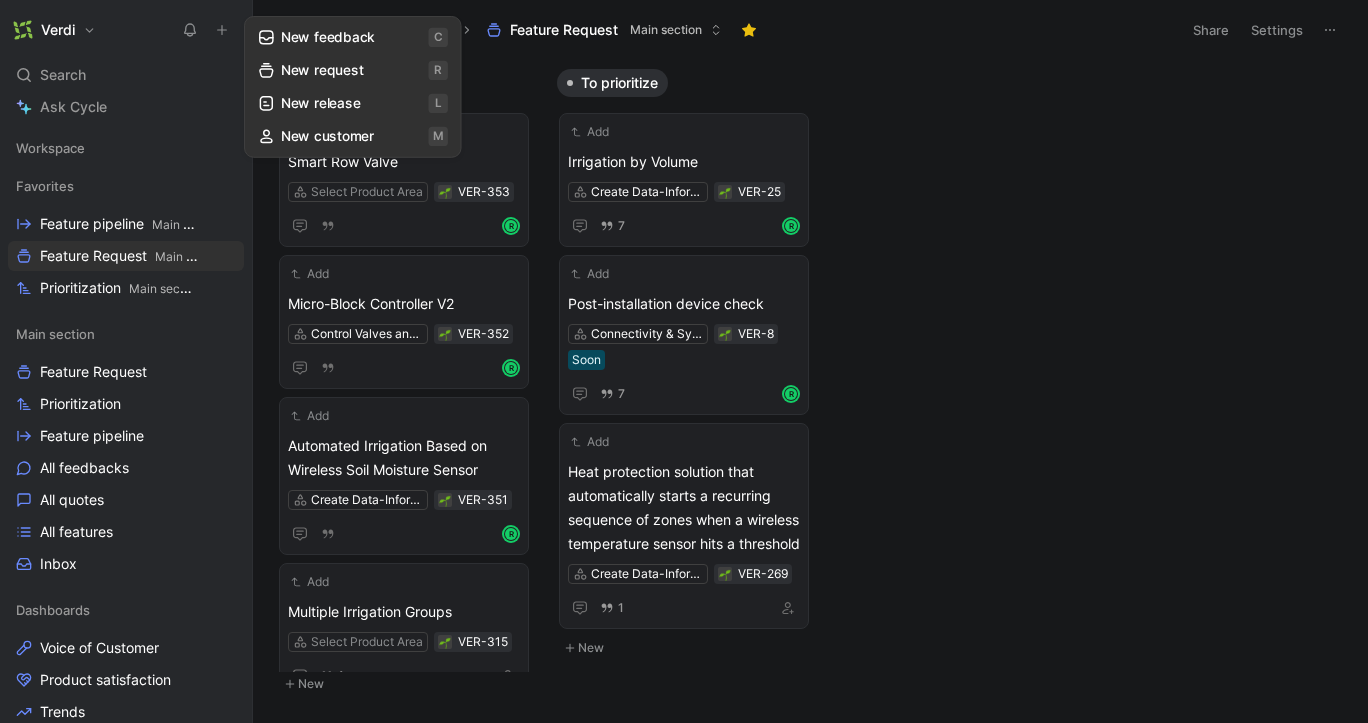 click at bounding box center (222, 30) 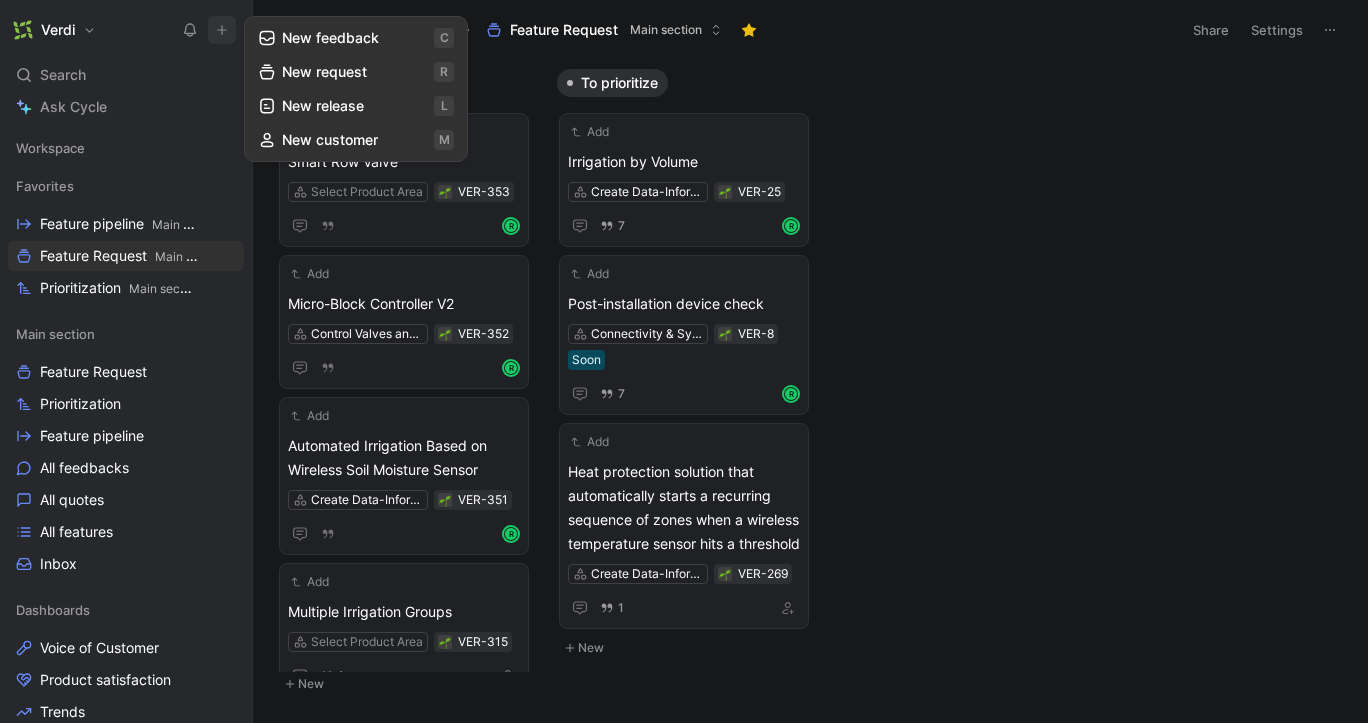 click at bounding box center [222, 30] 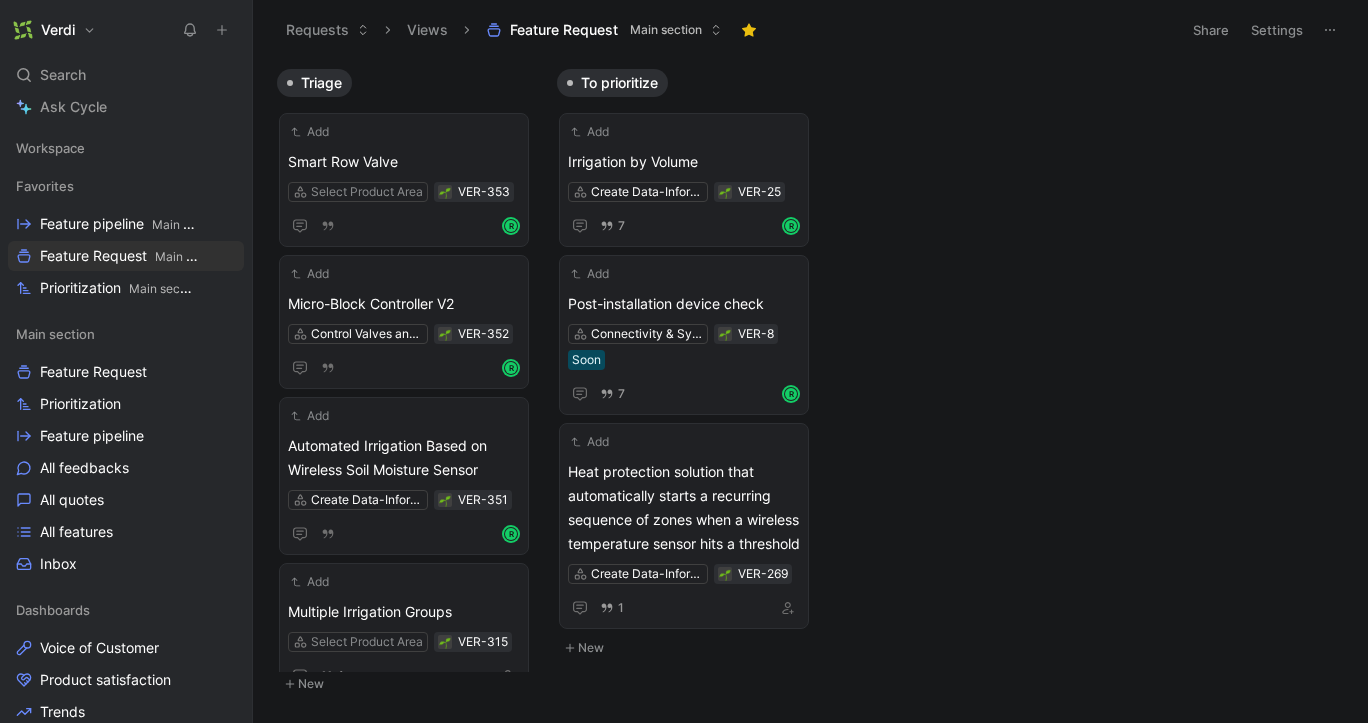 click at bounding box center (222, 30) 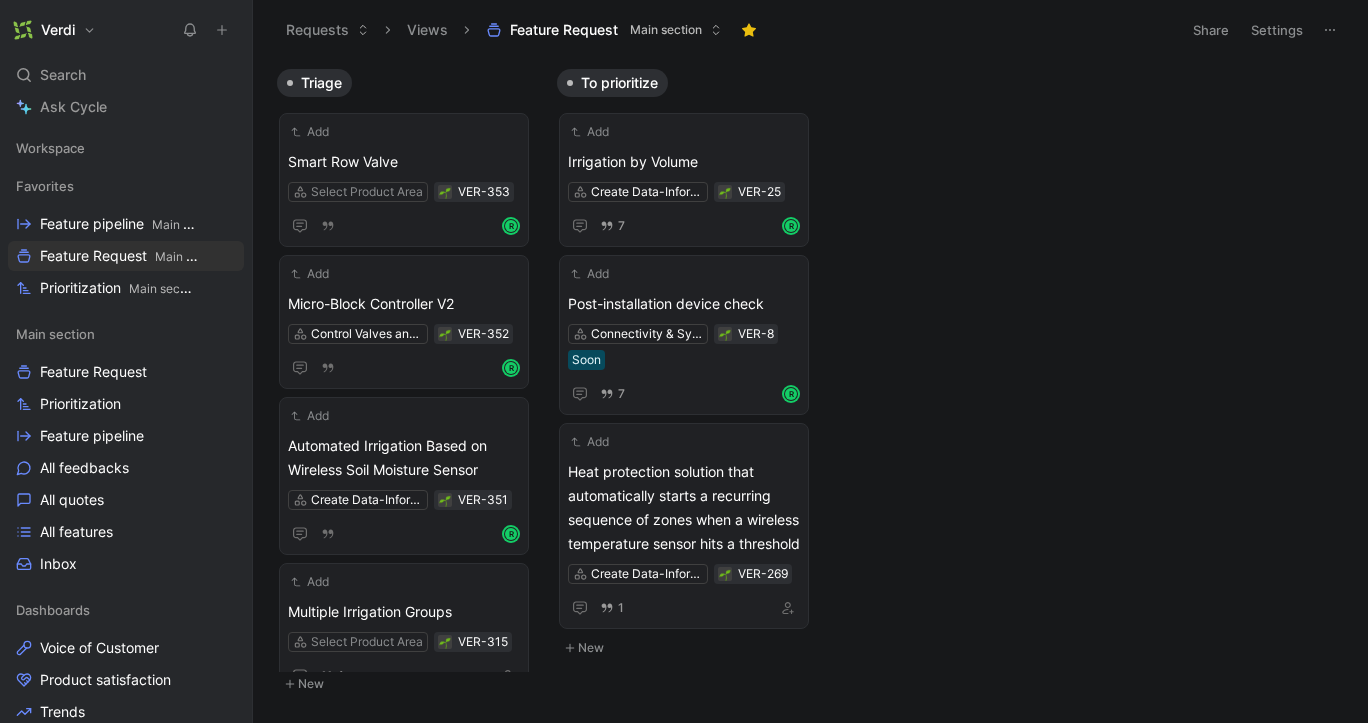 click 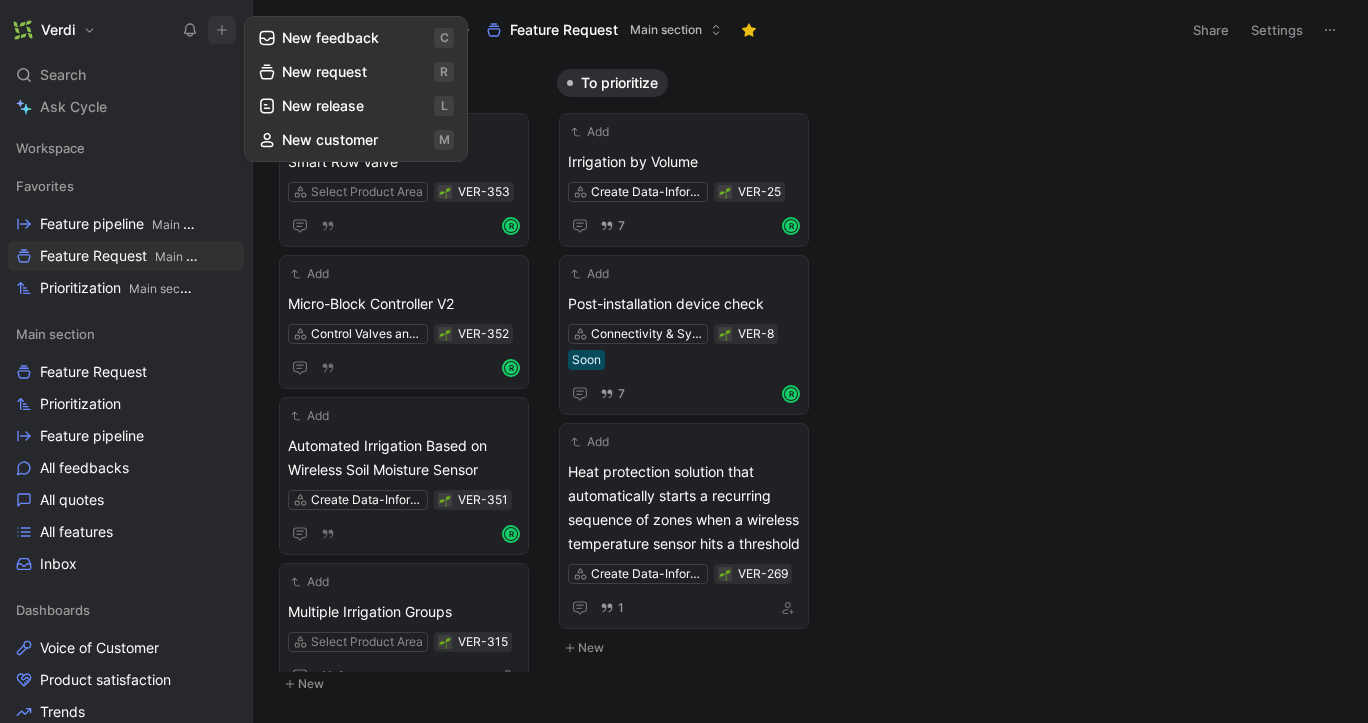 click on "New request r" at bounding box center (356, 72) 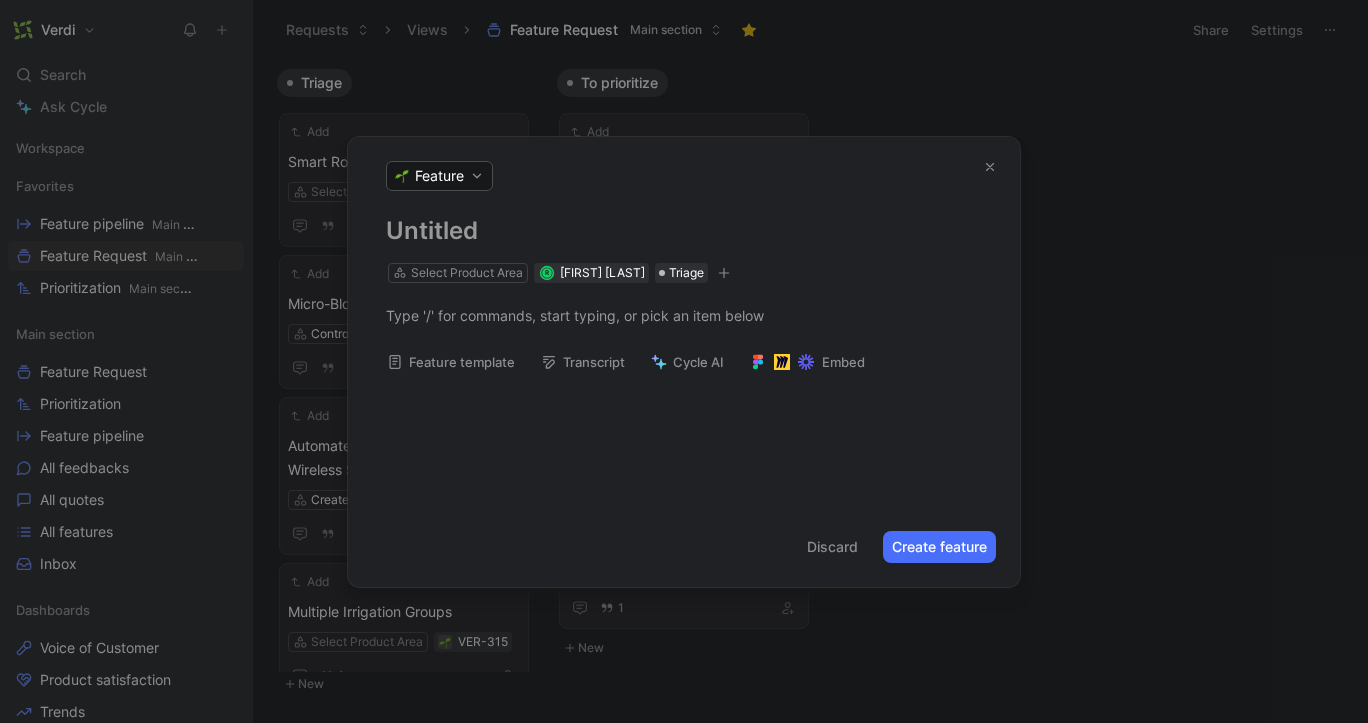 type 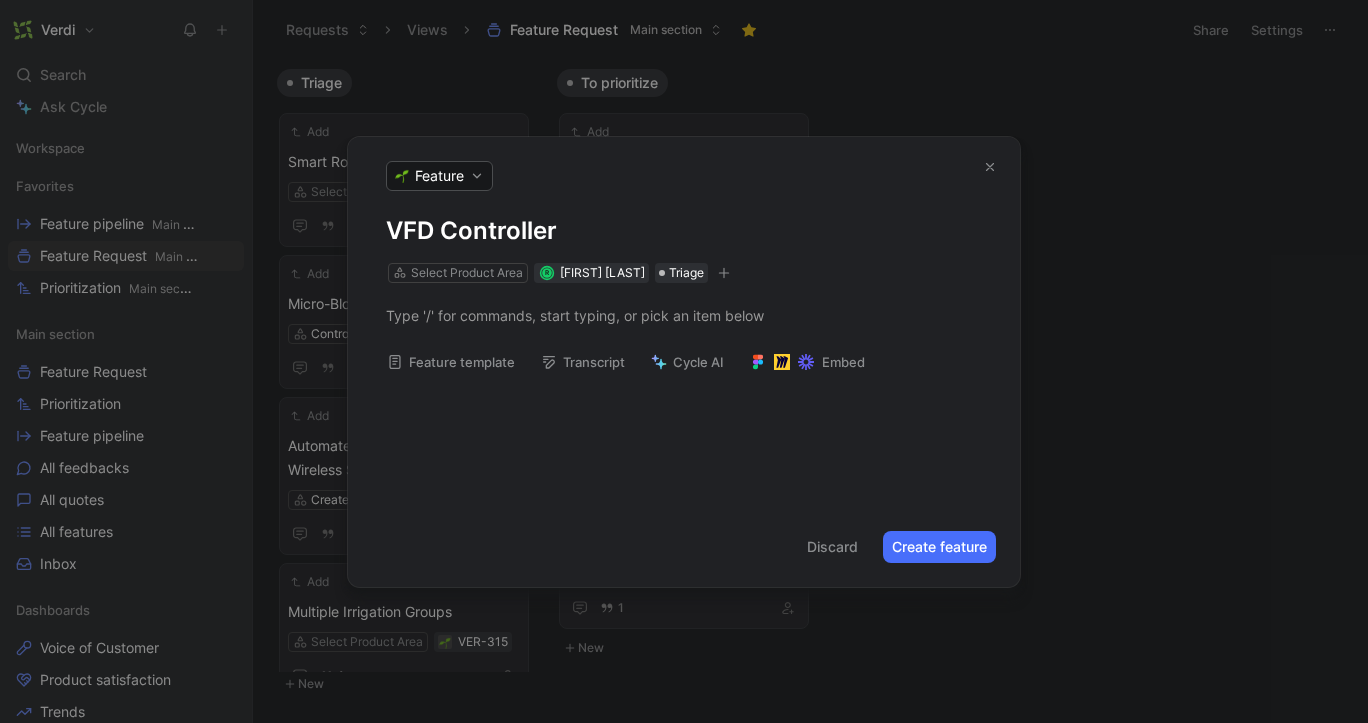click on "Feature template" at bounding box center [451, 362] 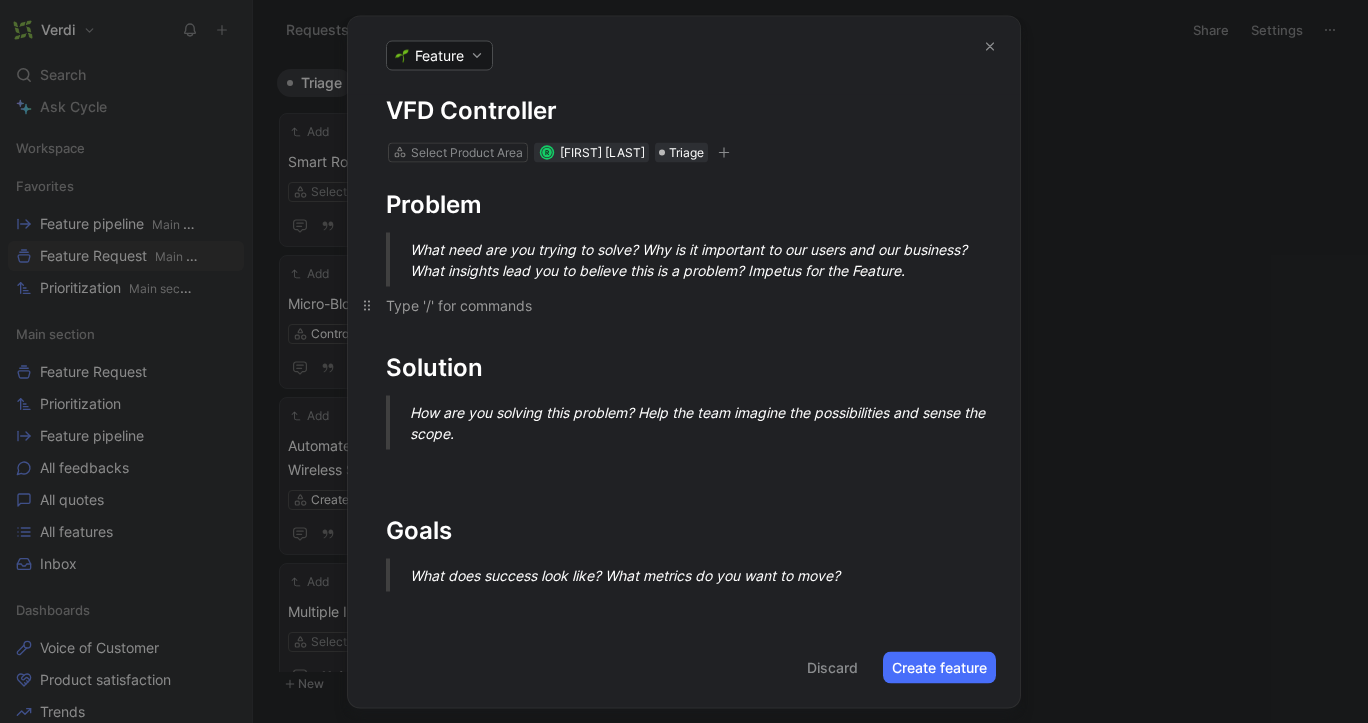 click at bounding box center [684, 304] 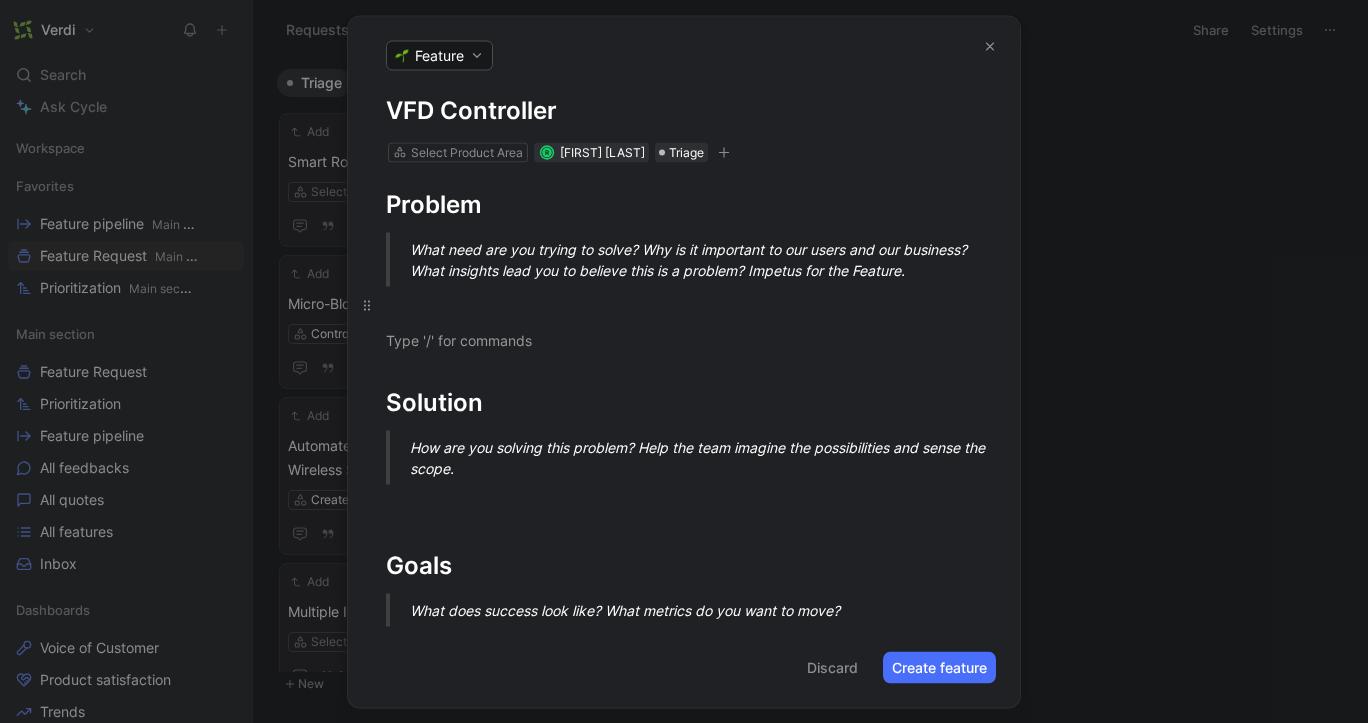 type 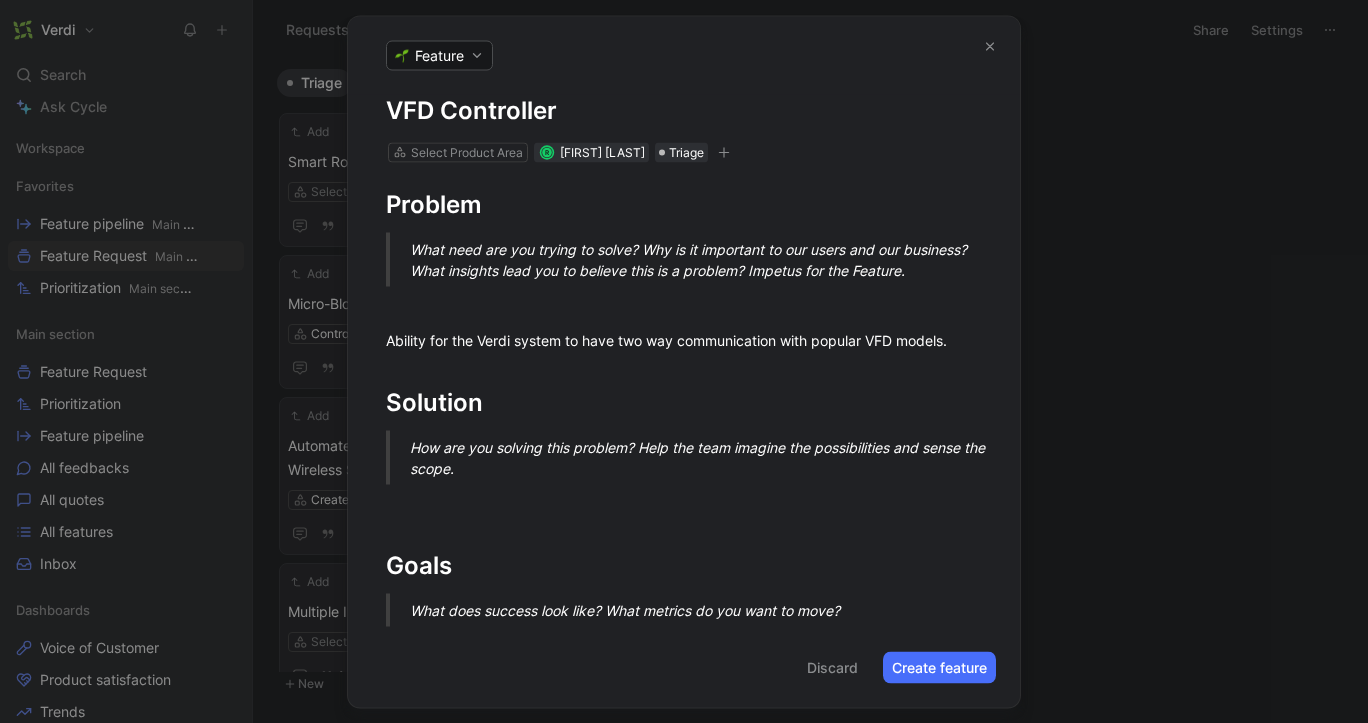 click on "Create feature" at bounding box center (939, 667) 